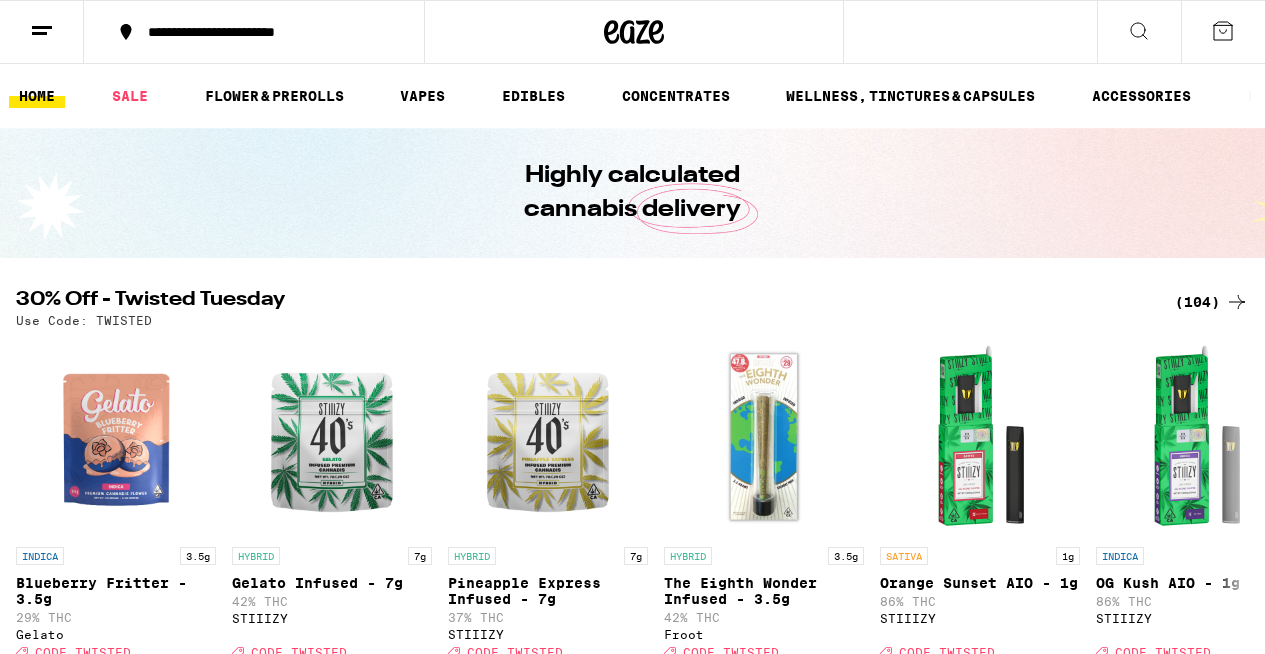 scroll, scrollTop: 0, scrollLeft: 0, axis: both 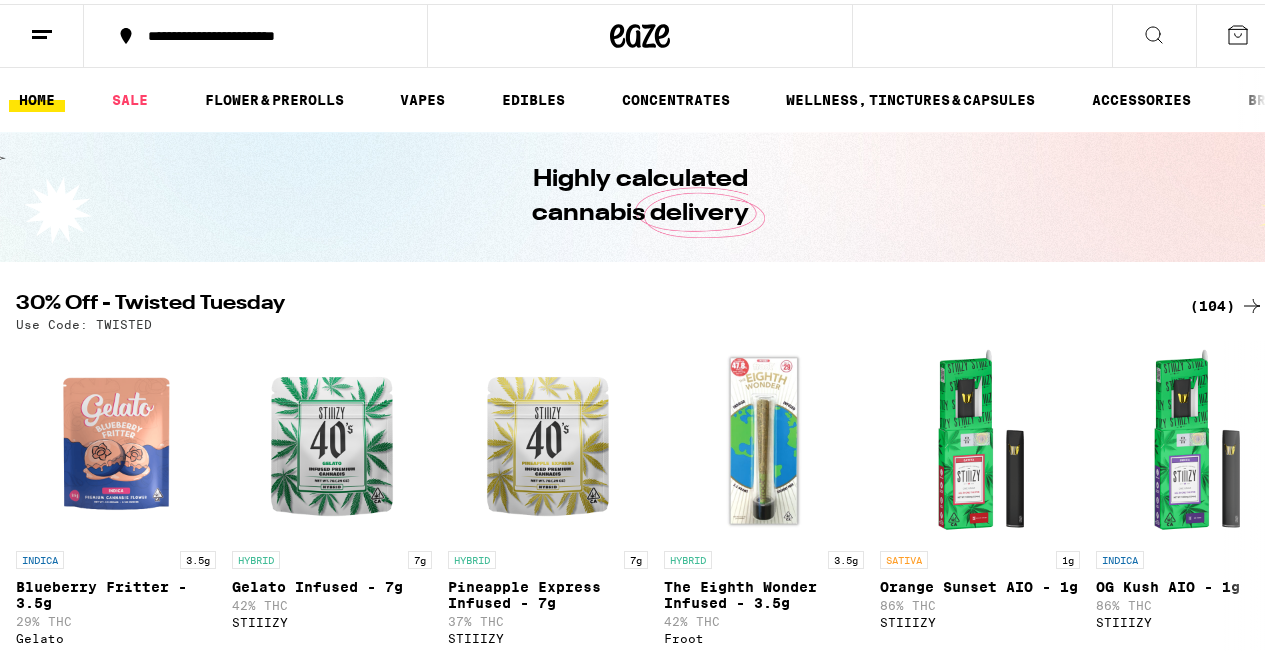 click 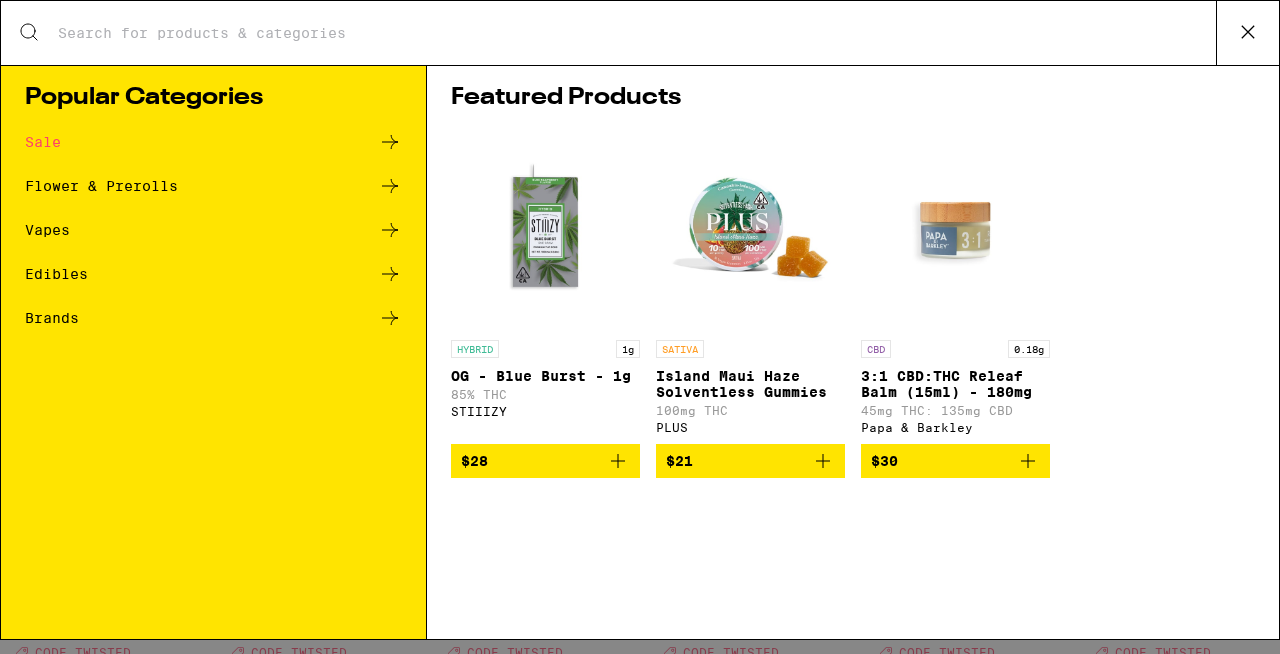 scroll, scrollTop: 0, scrollLeft: 0, axis: both 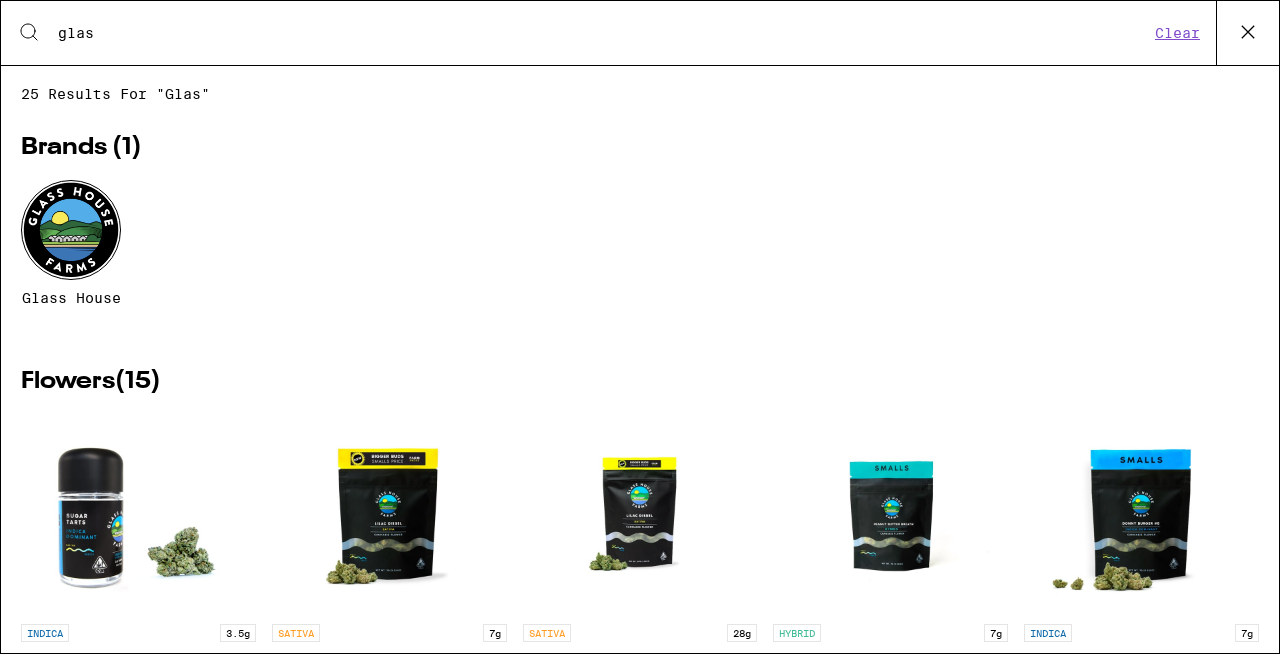 type on "glas" 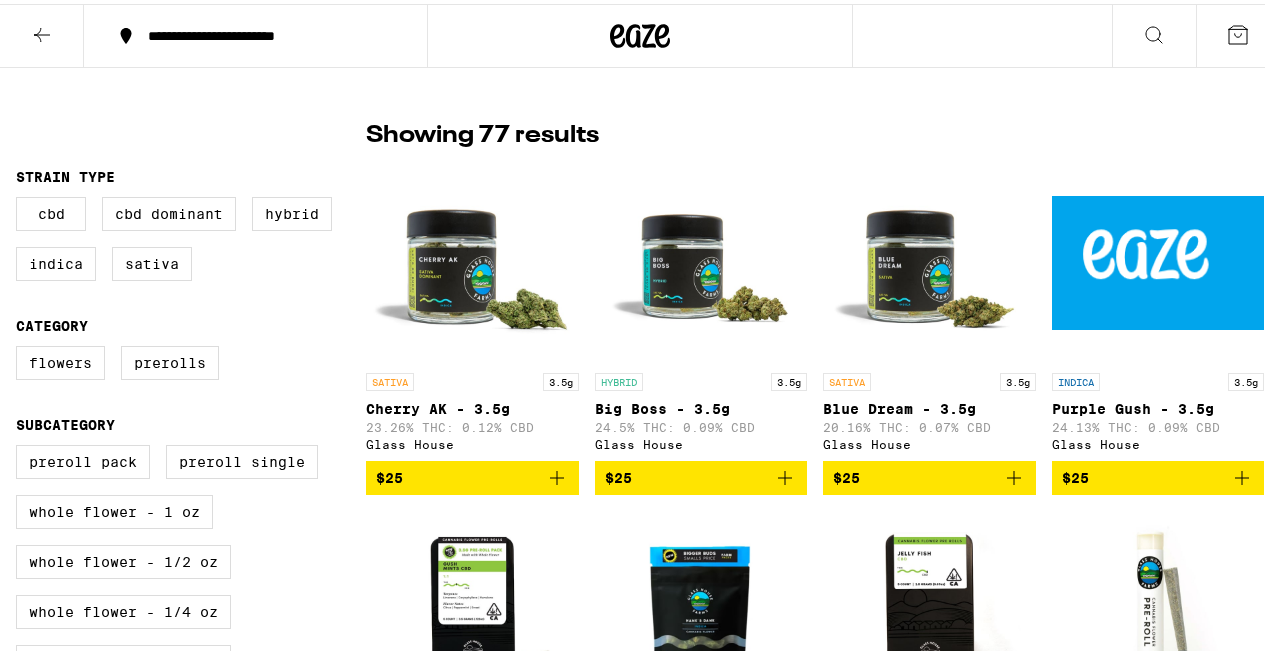 scroll, scrollTop: 666, scrollLeft: 0, axis: vertical 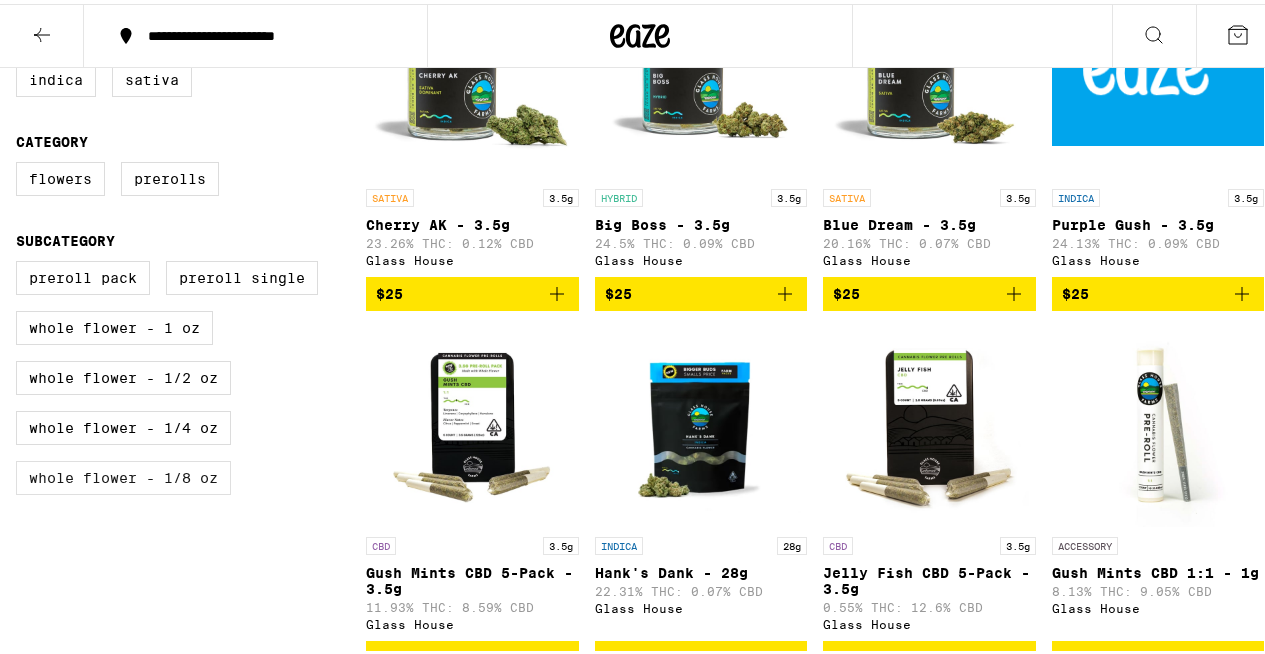 click on "Whole Flower - 1/8 oz" at bounding box center [123, 474] 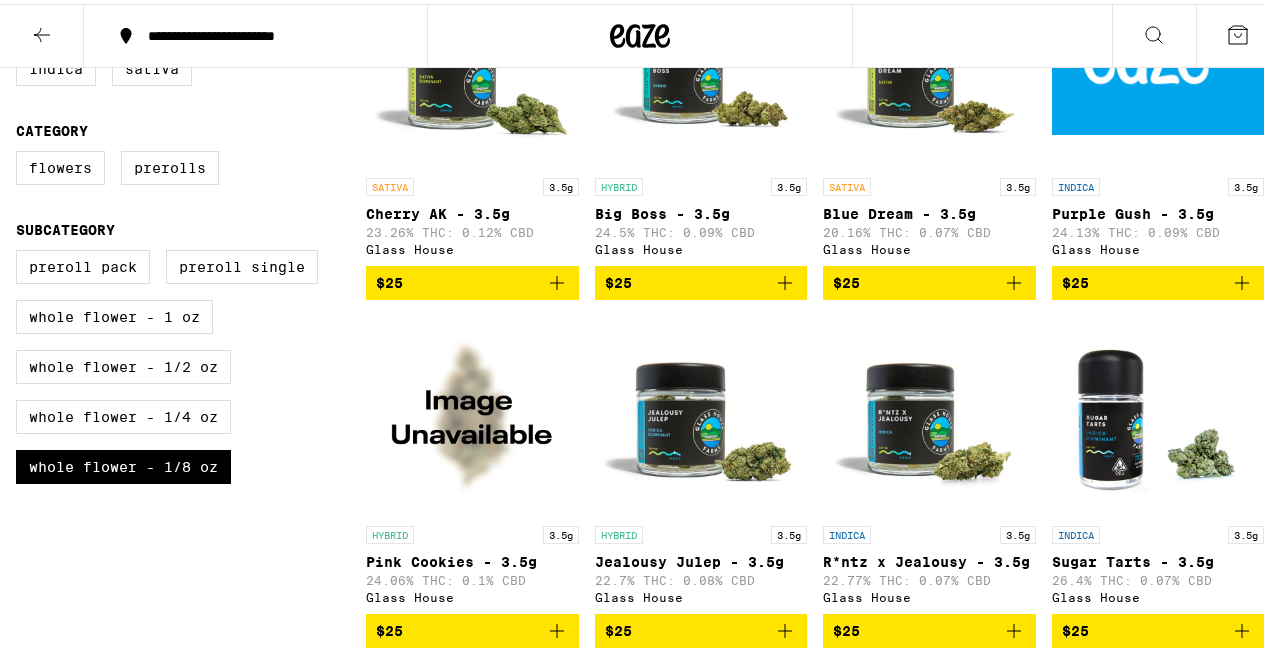 scroll, scrollTop: 495, scrollLeft: 0, axis: vertical 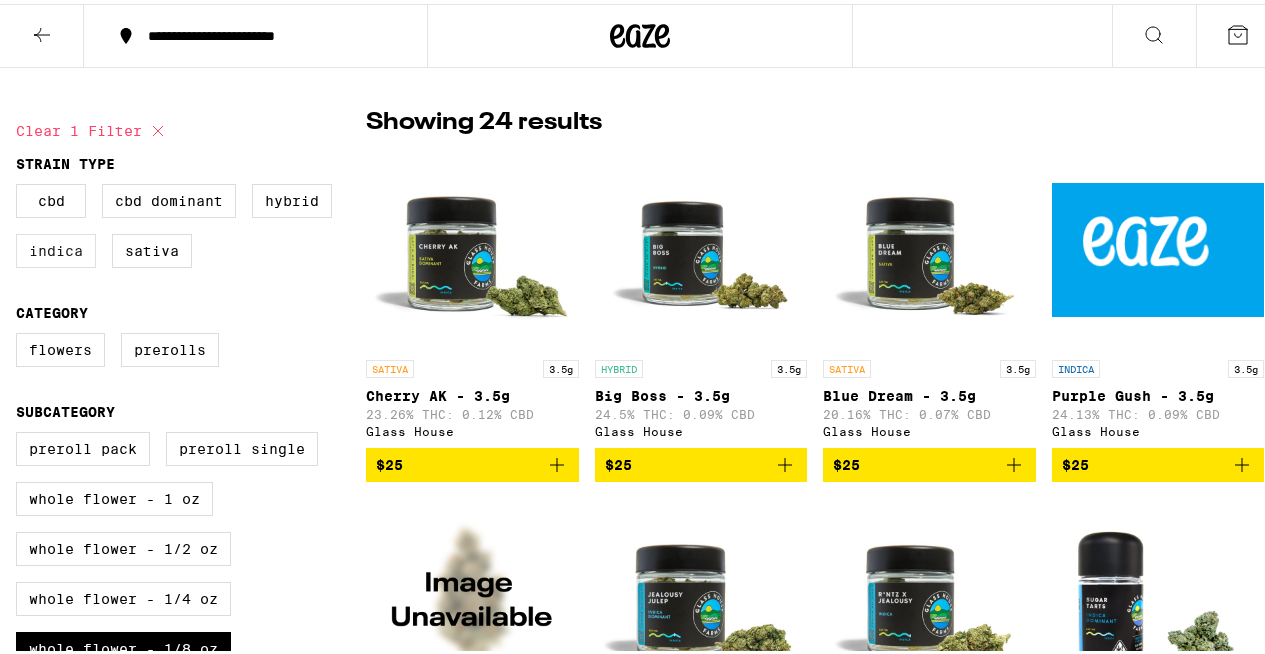 click on "Indica" at bounding box center [56, 247] 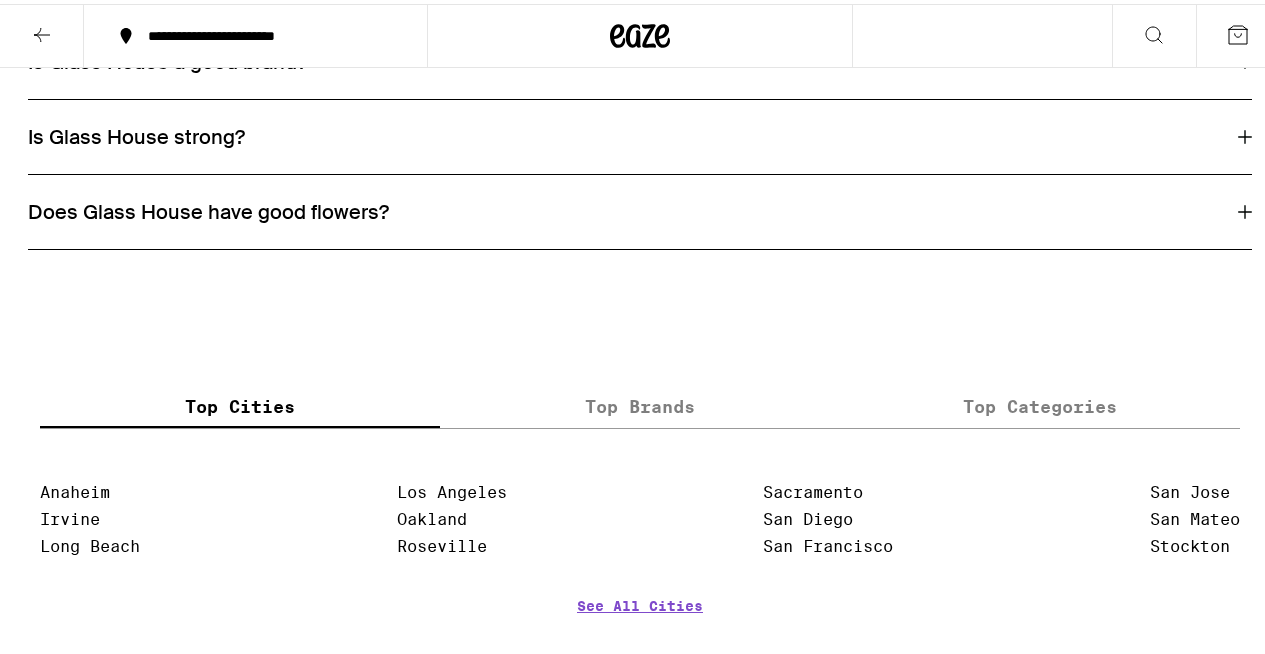 scroll, scrollTop: 1914, scrollLeft: 0, axis: vertical 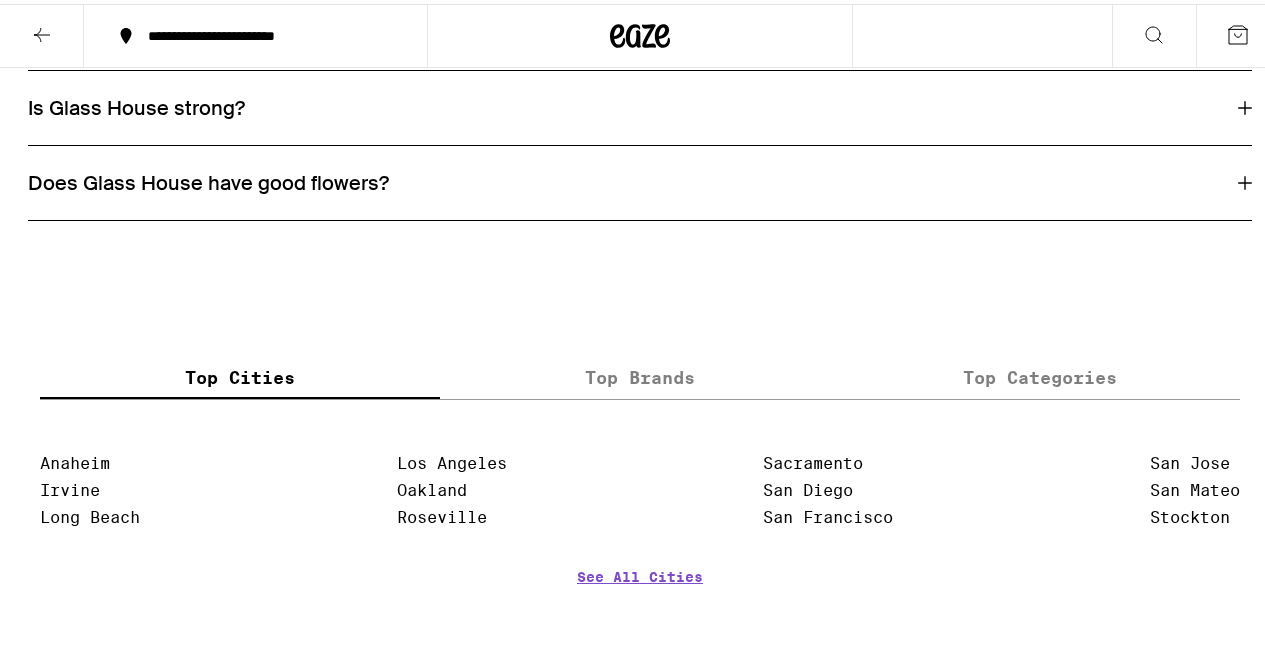 click on "Does Glass House have good flowers?" at bounding box center [208, 179] 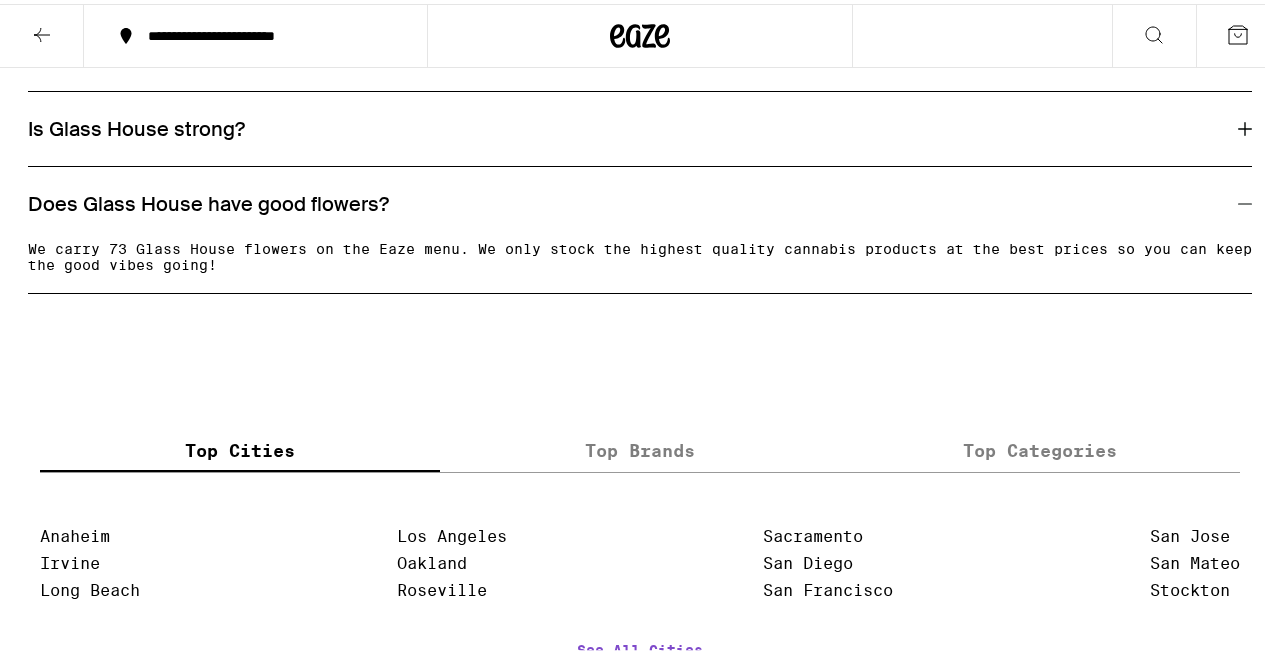 scroll, scrollTop: 1848, scrollLeft: 0, axis: vertical 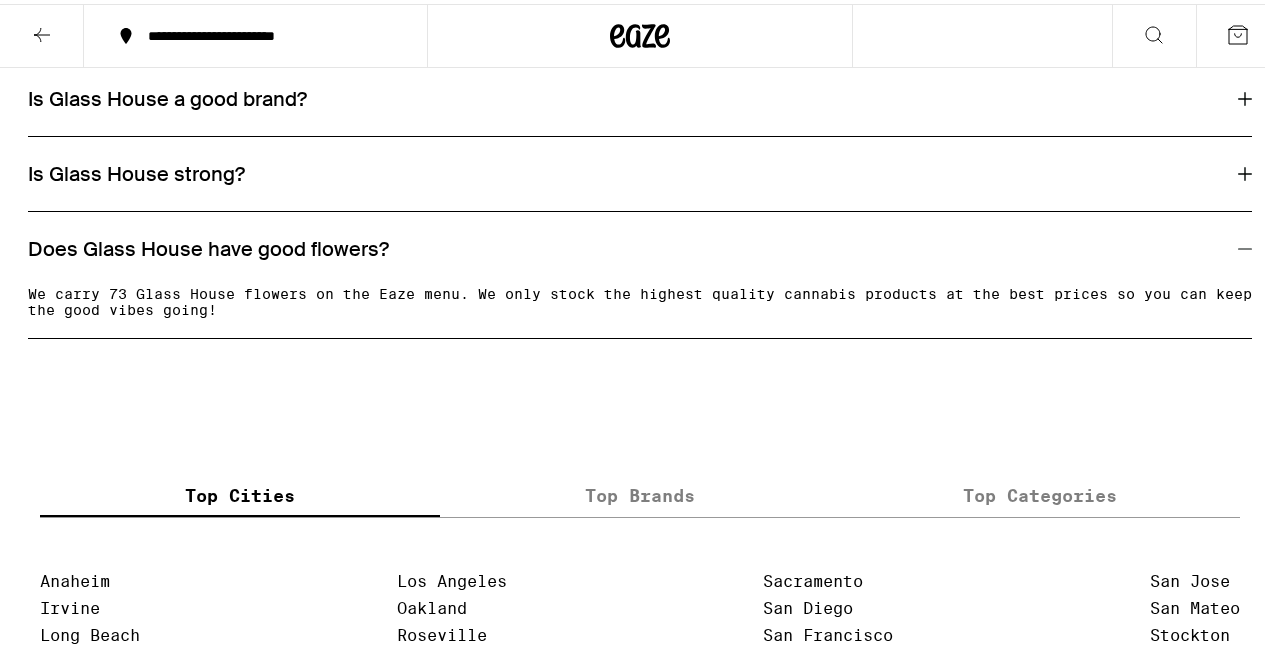 click on "Is Glass House strong?" at bounding box center [640, 170] 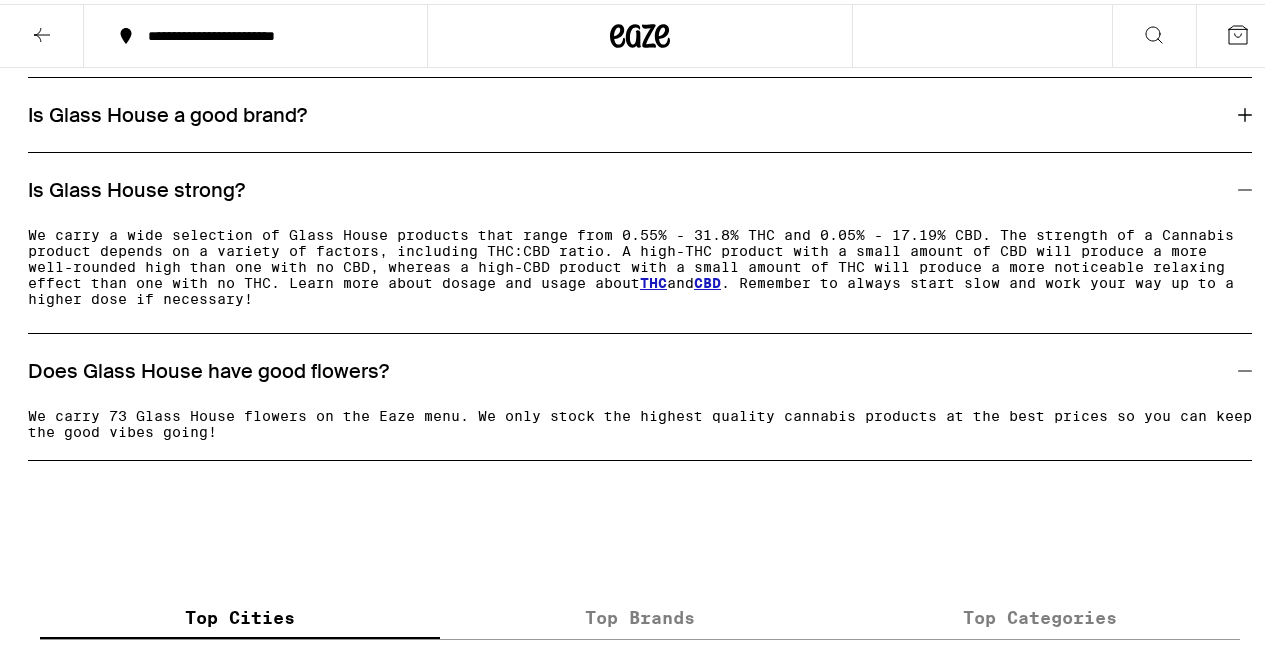 scroll, scrollTop: 1806, scrollLeft: 0, axis: vertical 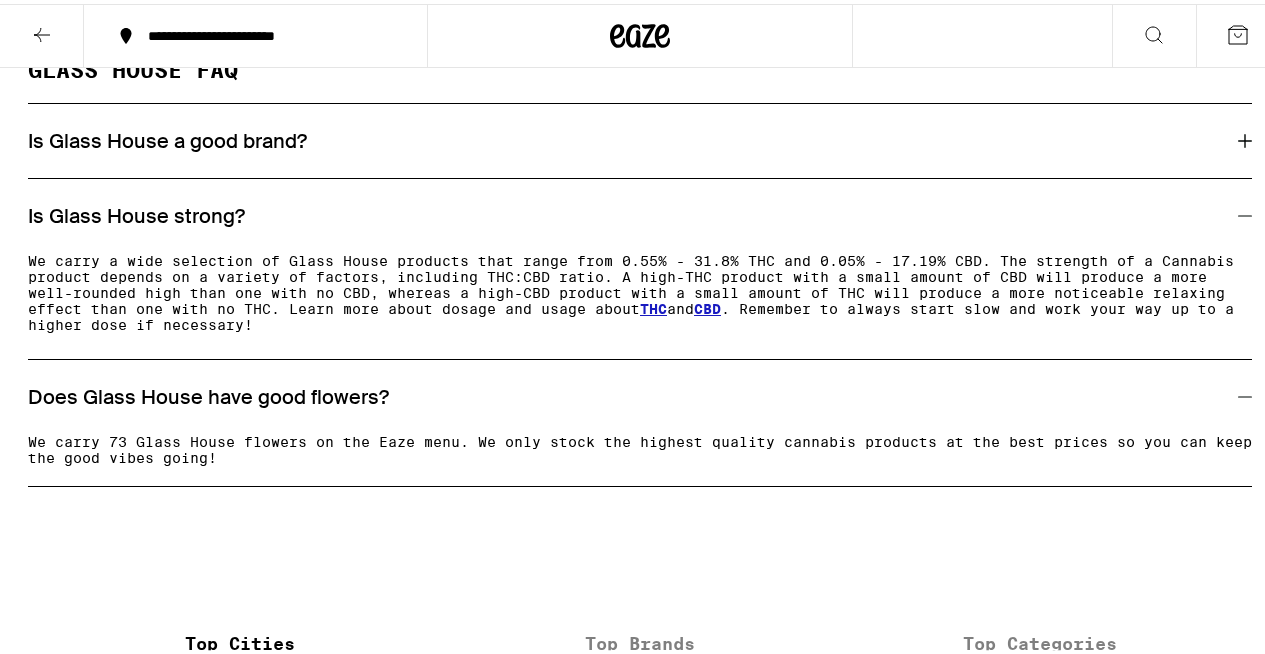 click on "Is Glass House a good brand?" at bounding box center [167, 137] 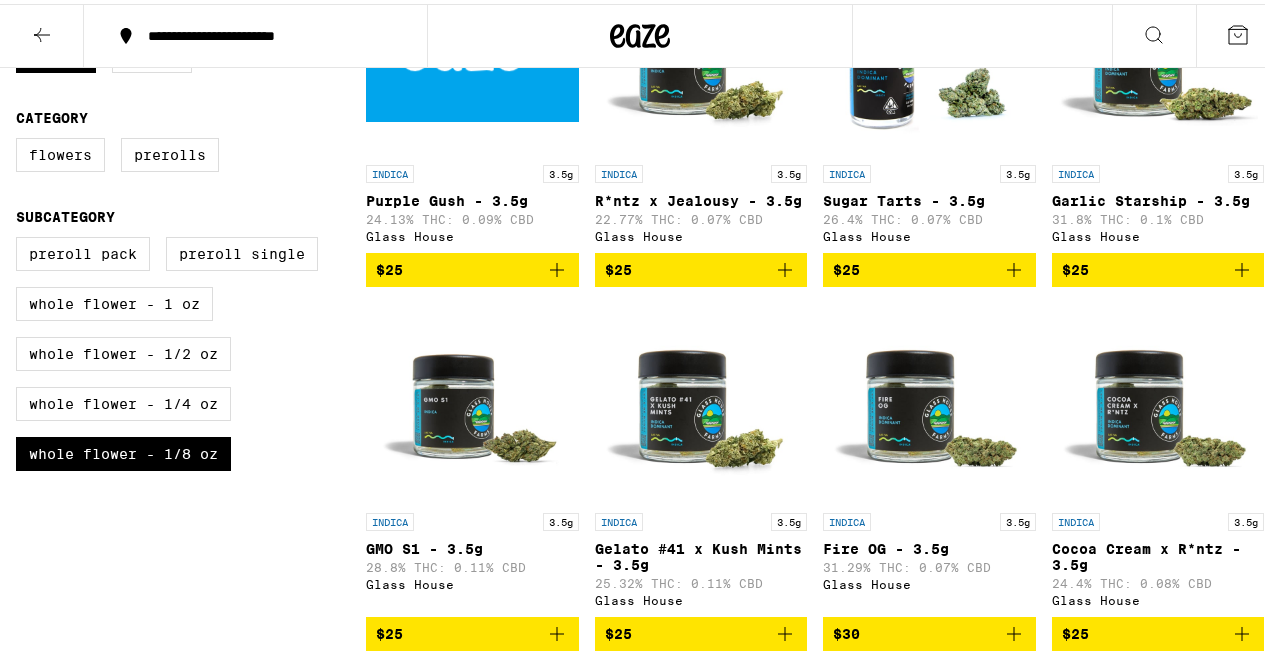 scroll, scrollTop: 543, scrollLeft: 0, axis: vertical 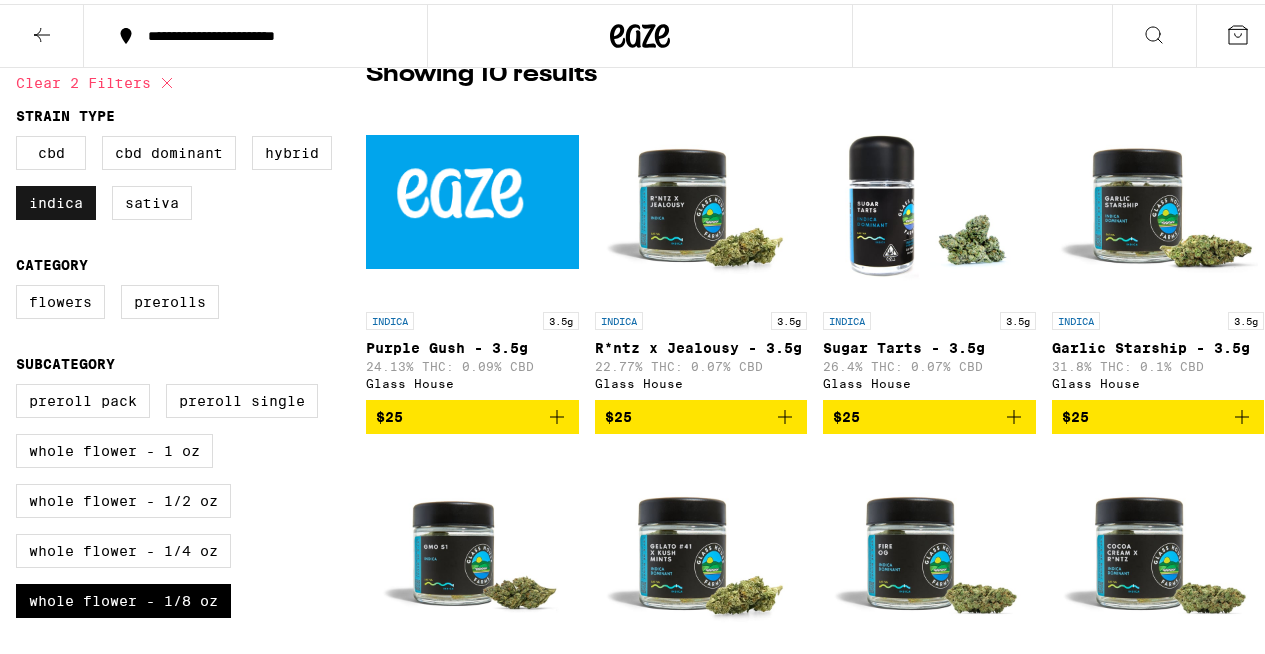 click on "Indica" at bounding box center (56, 199) 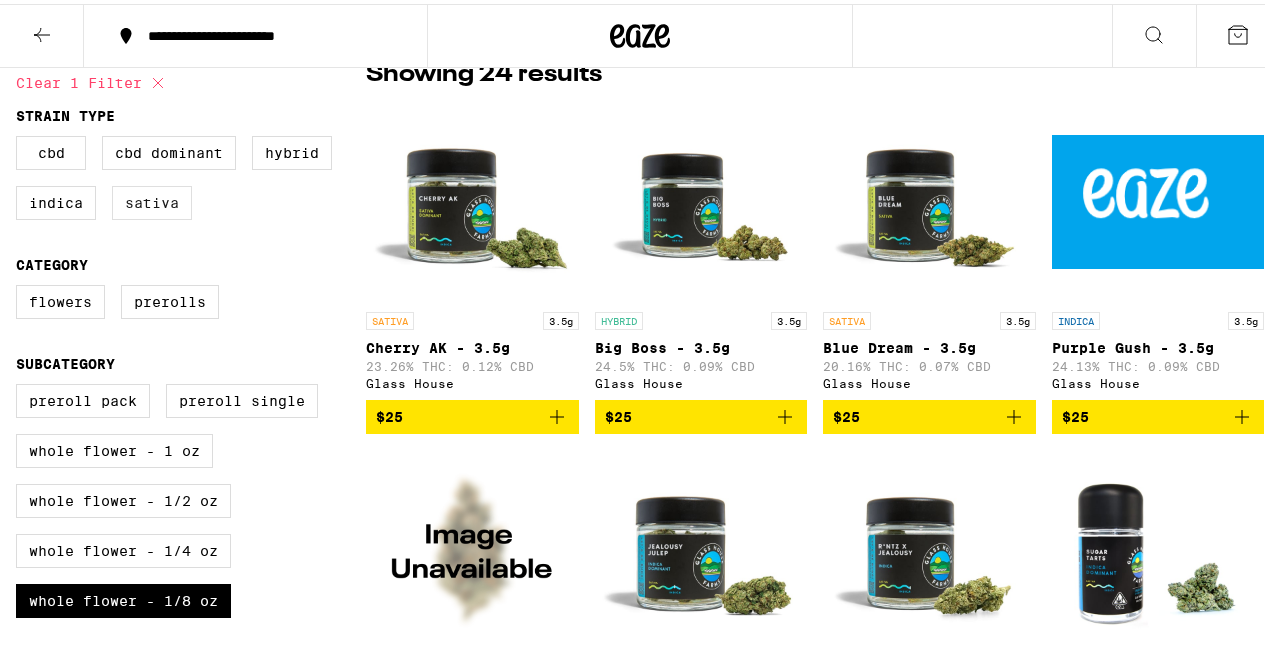 click on "Sativa" at bounding box center [152, 199] 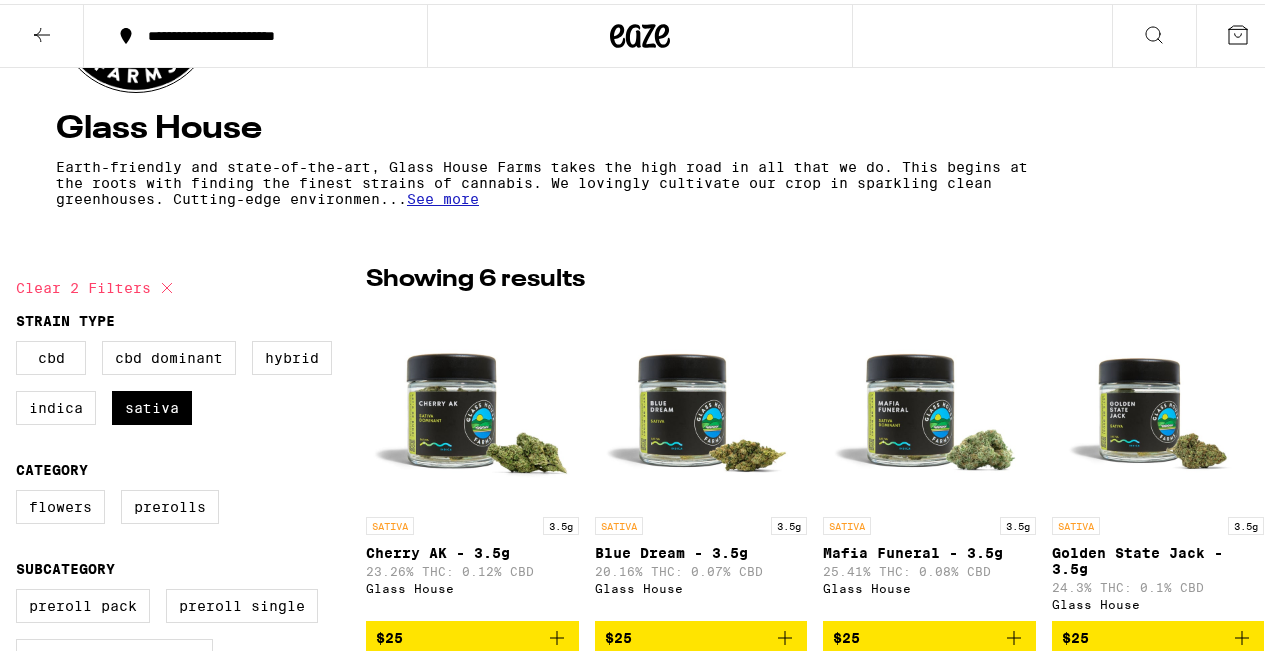 scroll, scrollTop: 109, scrollLeft: 0, axis: vertical 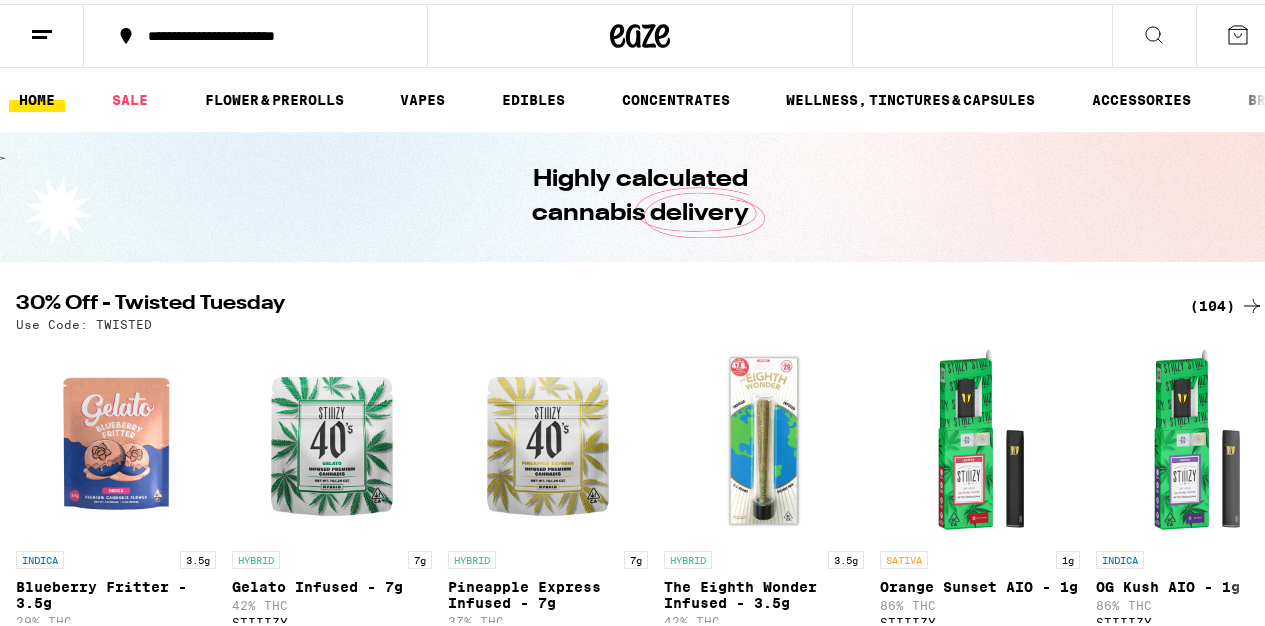 click 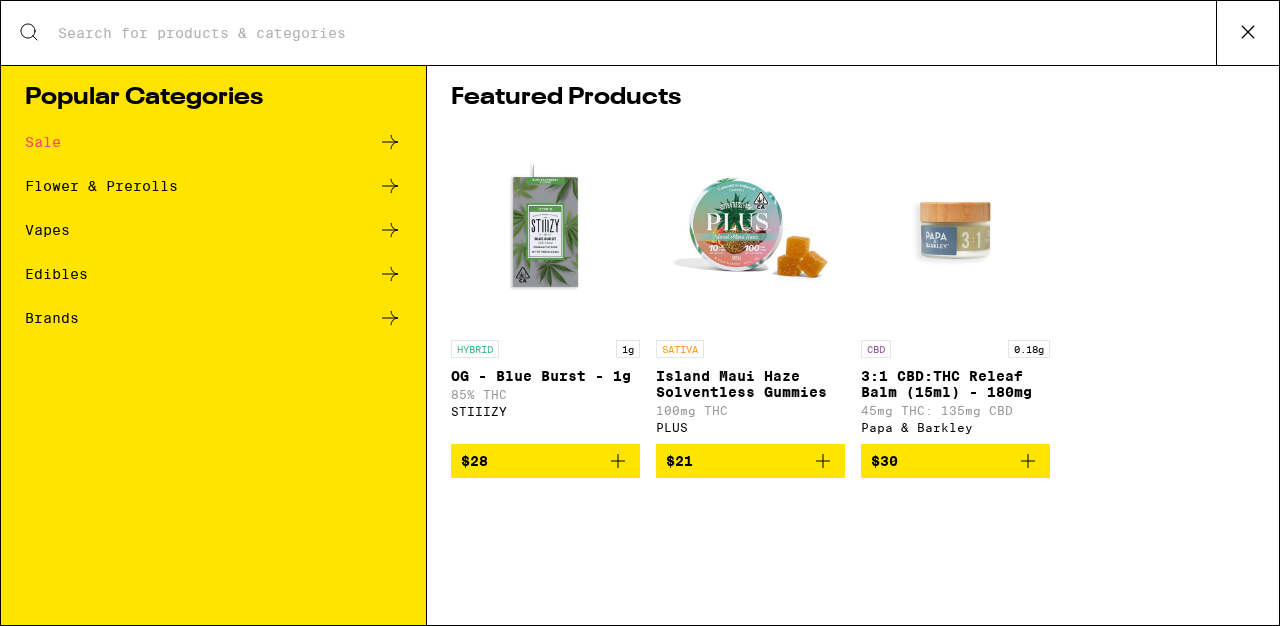 scroll, scrollTop: 0, scrollLeft: 0, axis: both 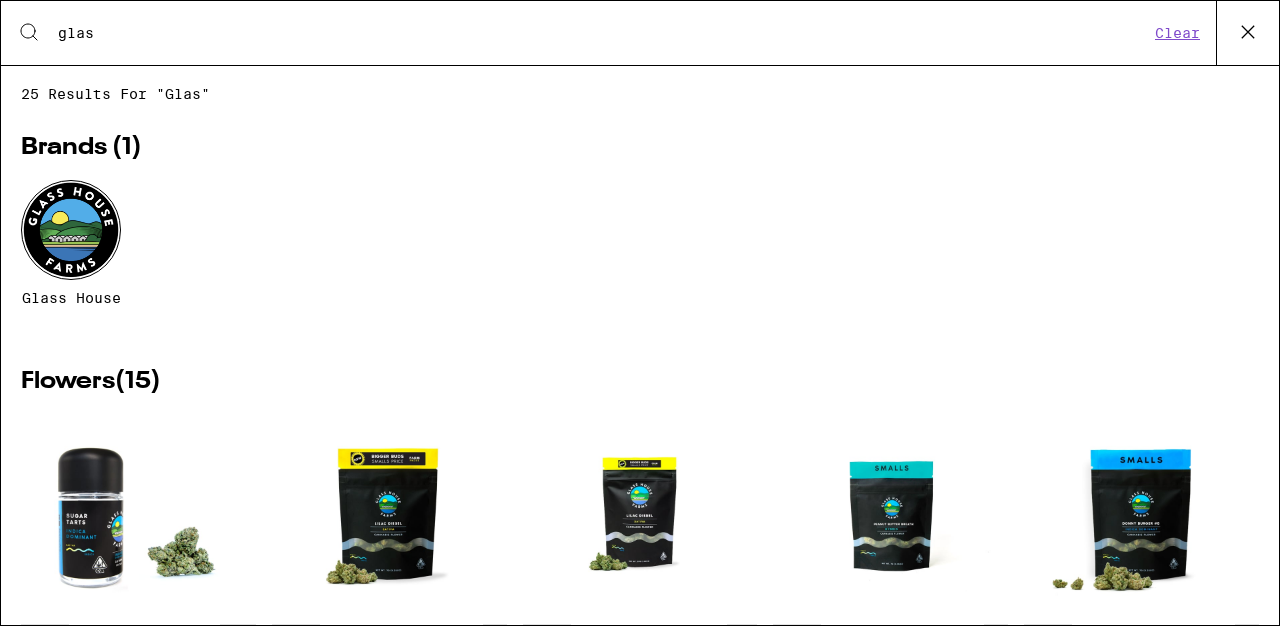 type on "glas" 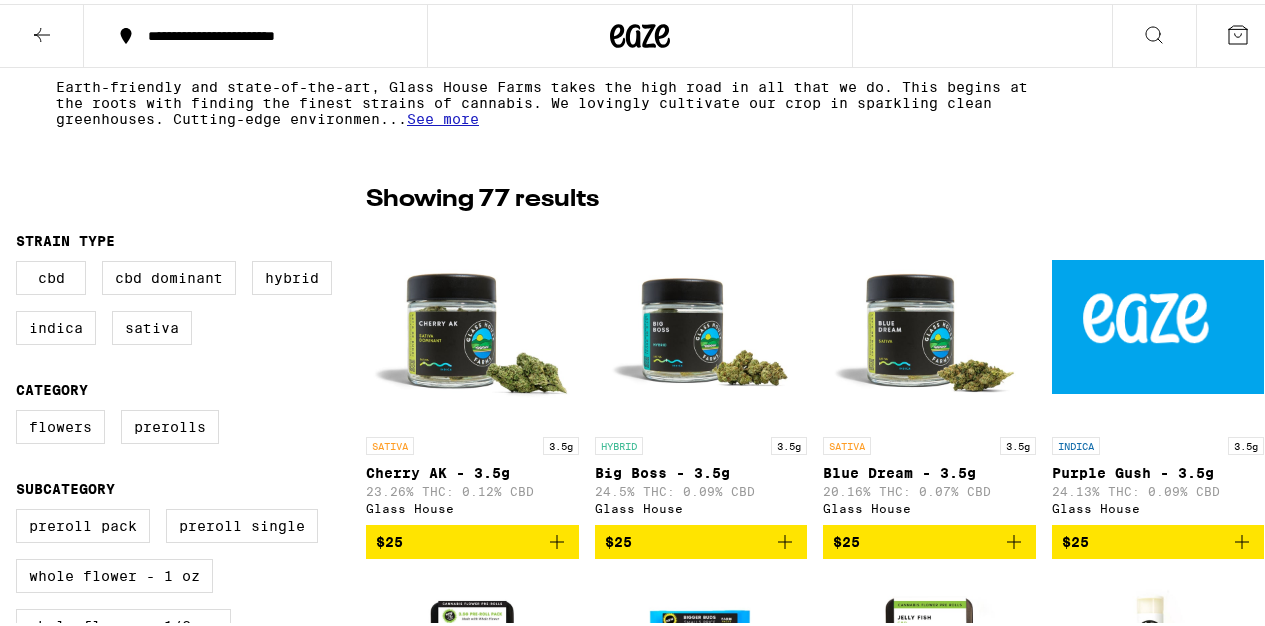 scroll, scrollTop: 422, scrollLeft: 0, axis: vertical 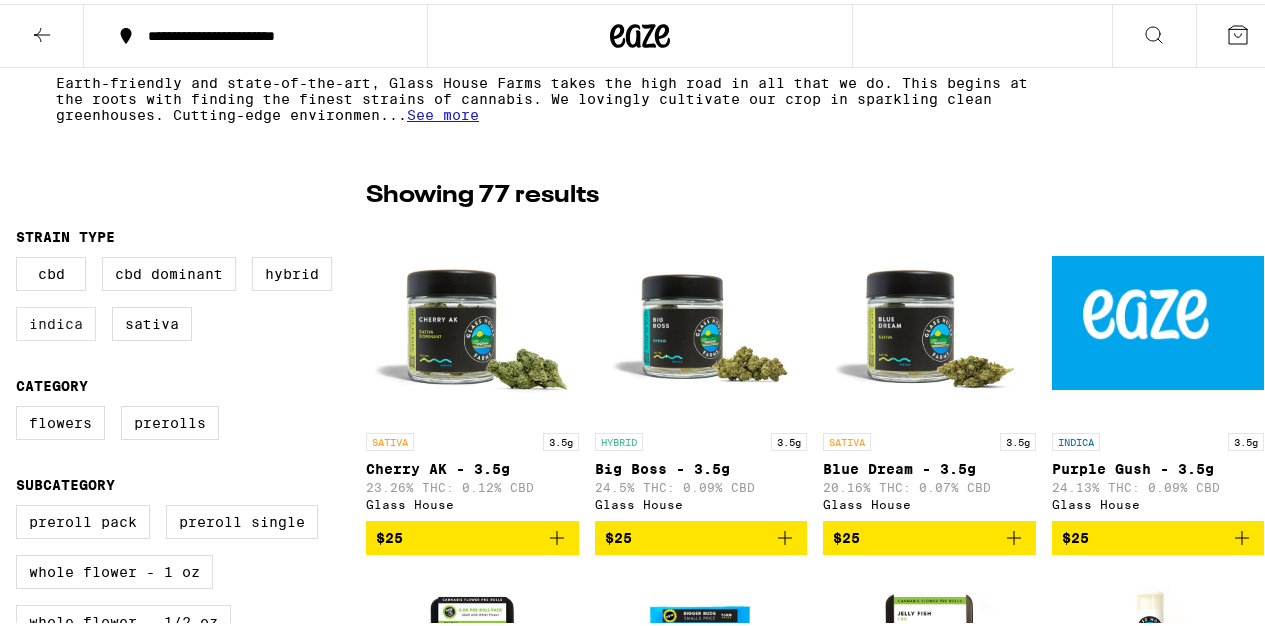 click on "Indica" at bounding box center (56, 320) 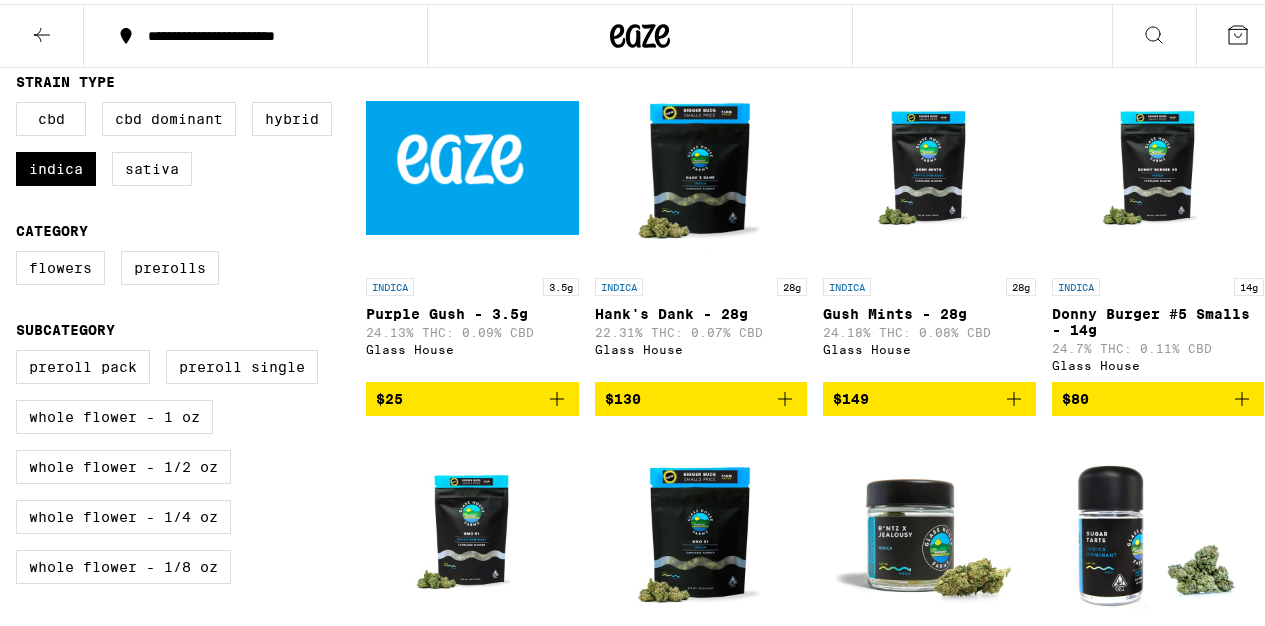 scroll, scrollTop: 761, scrollLeft: 0, axis: vertical 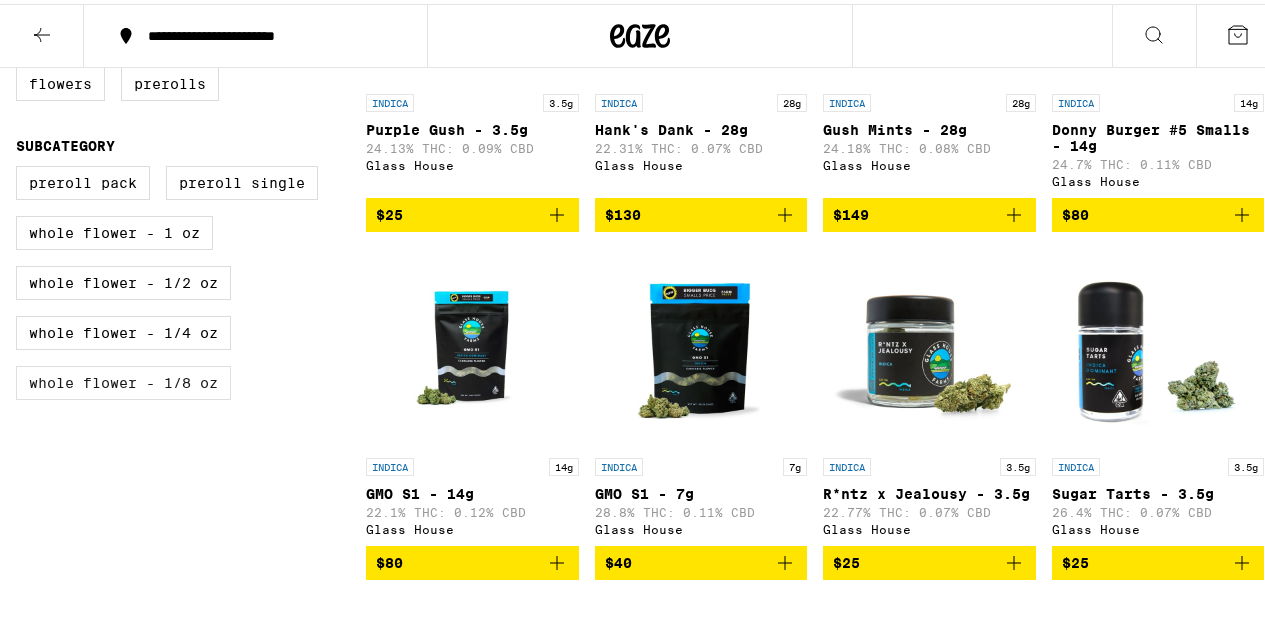 click on "Whole Flower - 1/8 oz" at bounding box center [123, 379] 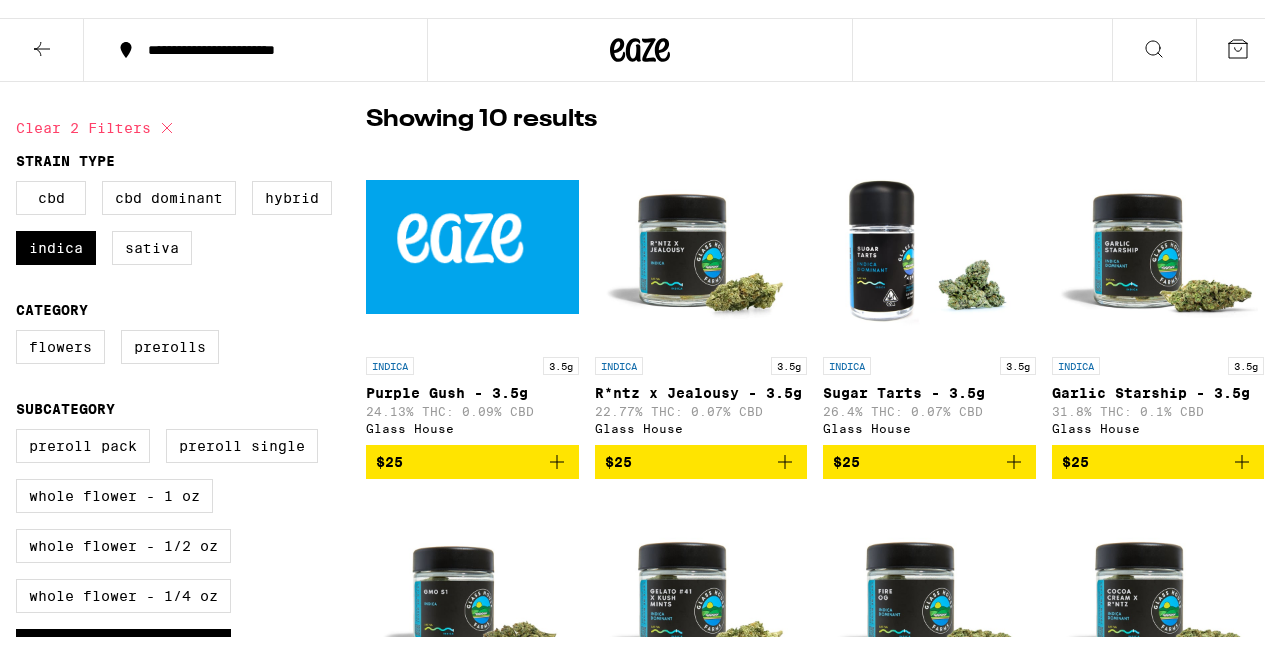 scroll, scrollTop: 471, scrollLeft: 0, axis: vertical 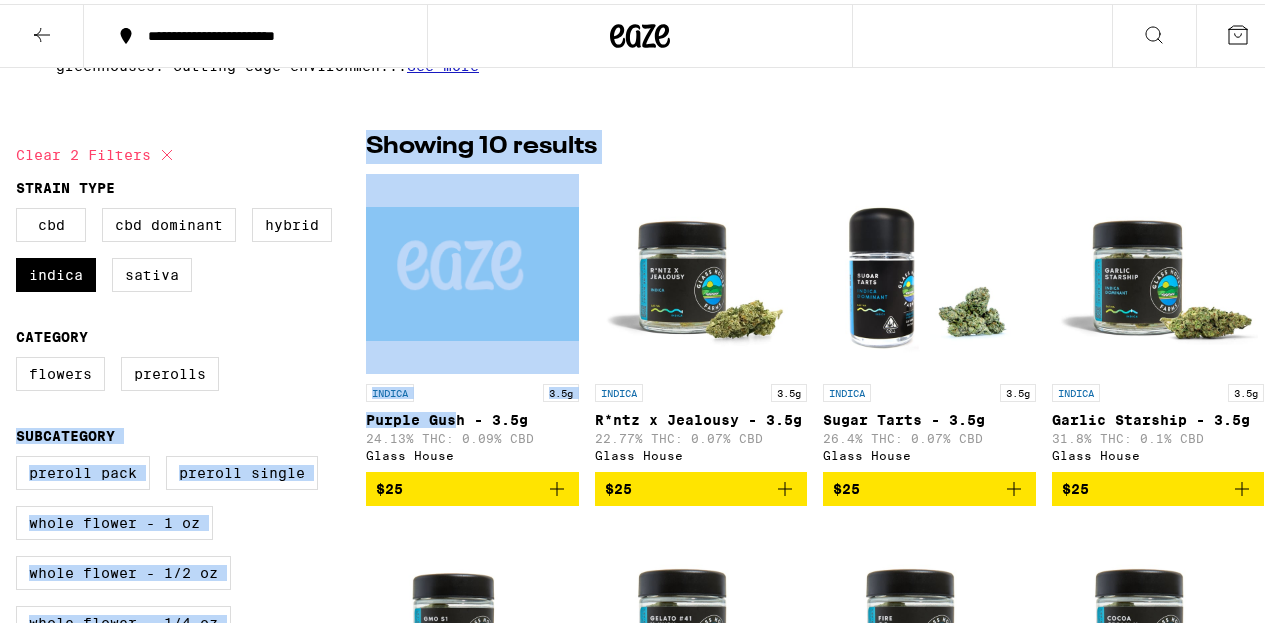 drag, startPoint x: 365, startPoint y: 417, endPoint x: 454, endPoint y: 415, distance: 89.02247 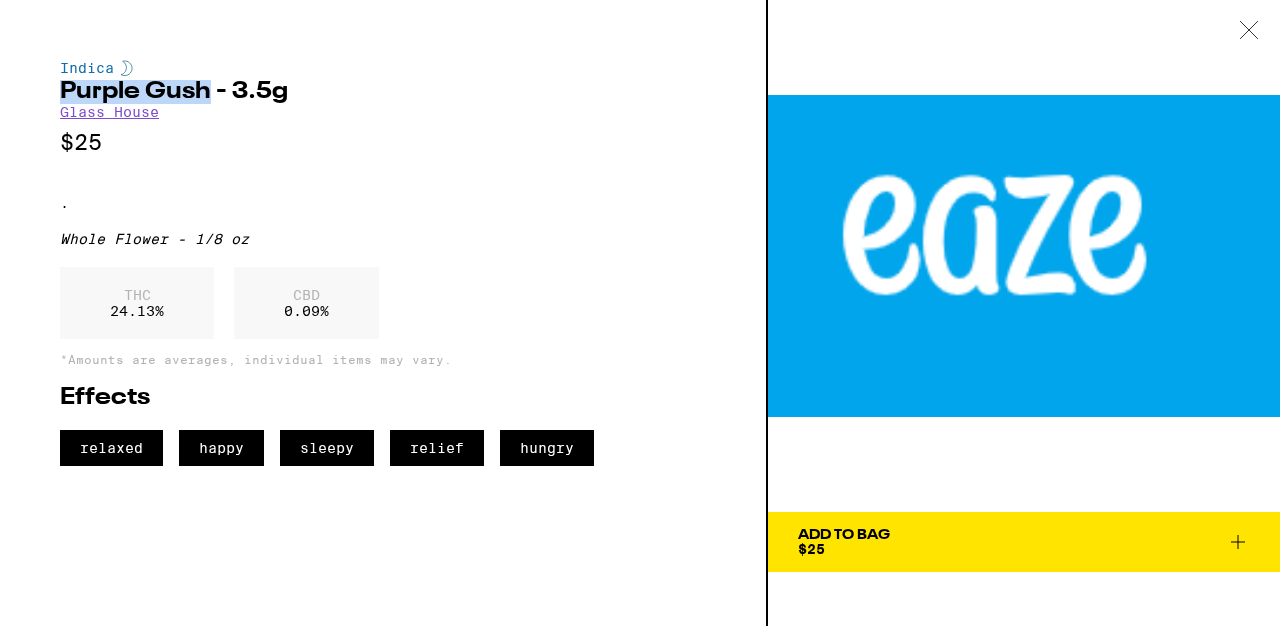 drag, startPoint x: 207, startPoint y: 95, endPoint x: 63, endPoint y: 95, distance: 144 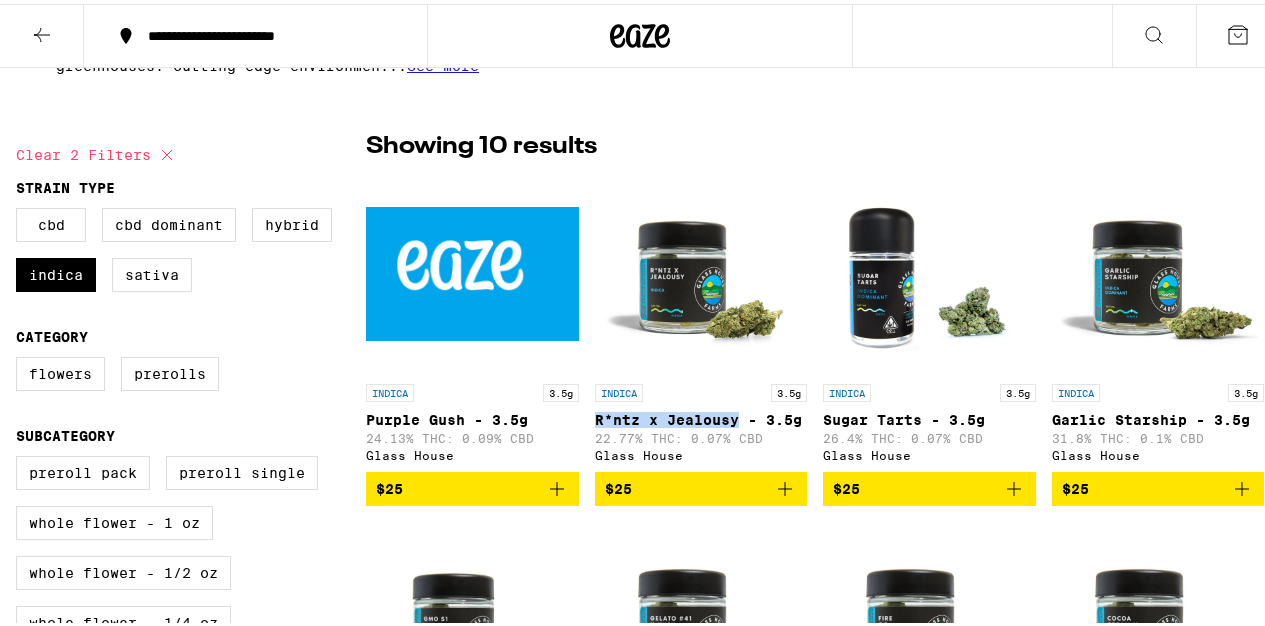 drag, startPoint x: 584, startPoint y: 421, endPoint x: 735, endPoint y: 423, distance: 151.01324 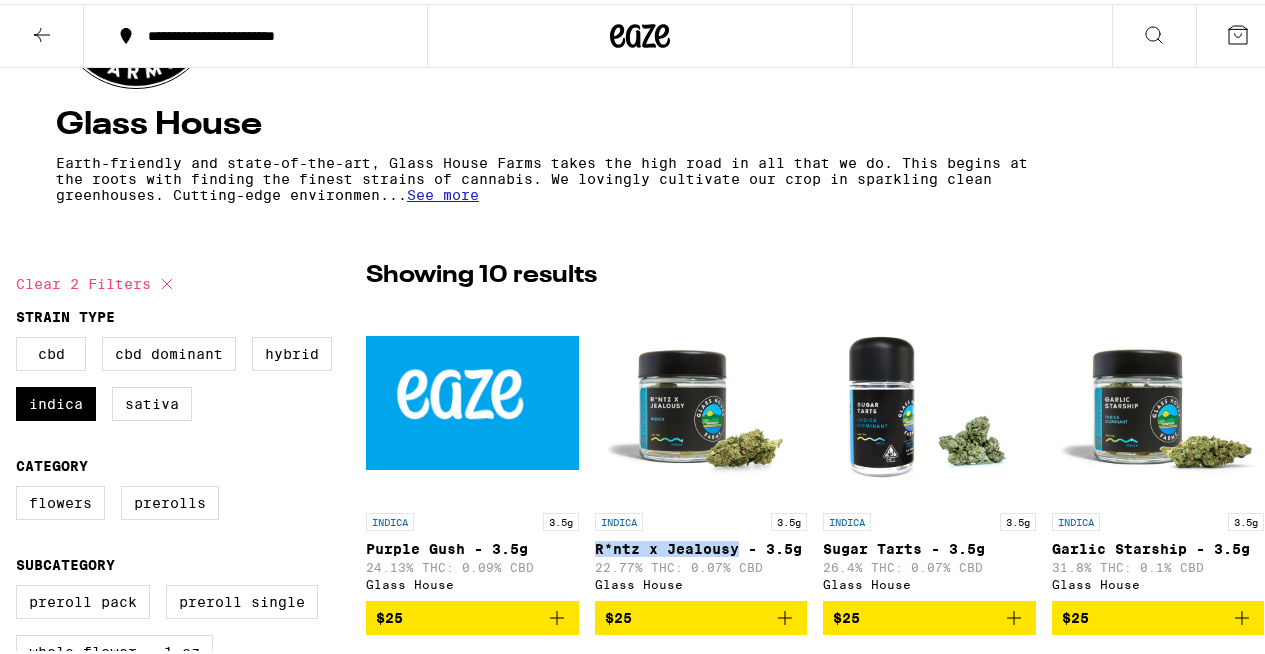 scroll, scrollTop: 500, scrollLeft: 0, axis: vertical 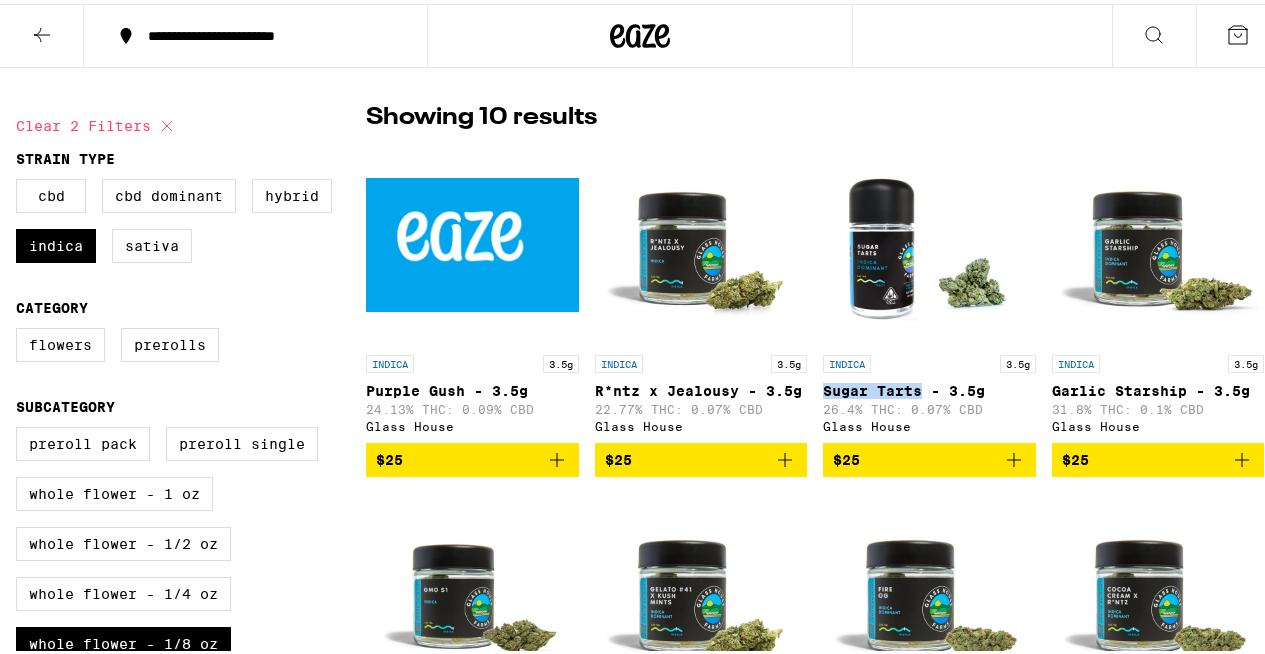 drag, startPoint x: 814, startPoint y: 383, endPoint x: 911, endPoint y: 388, distance: 97.128784 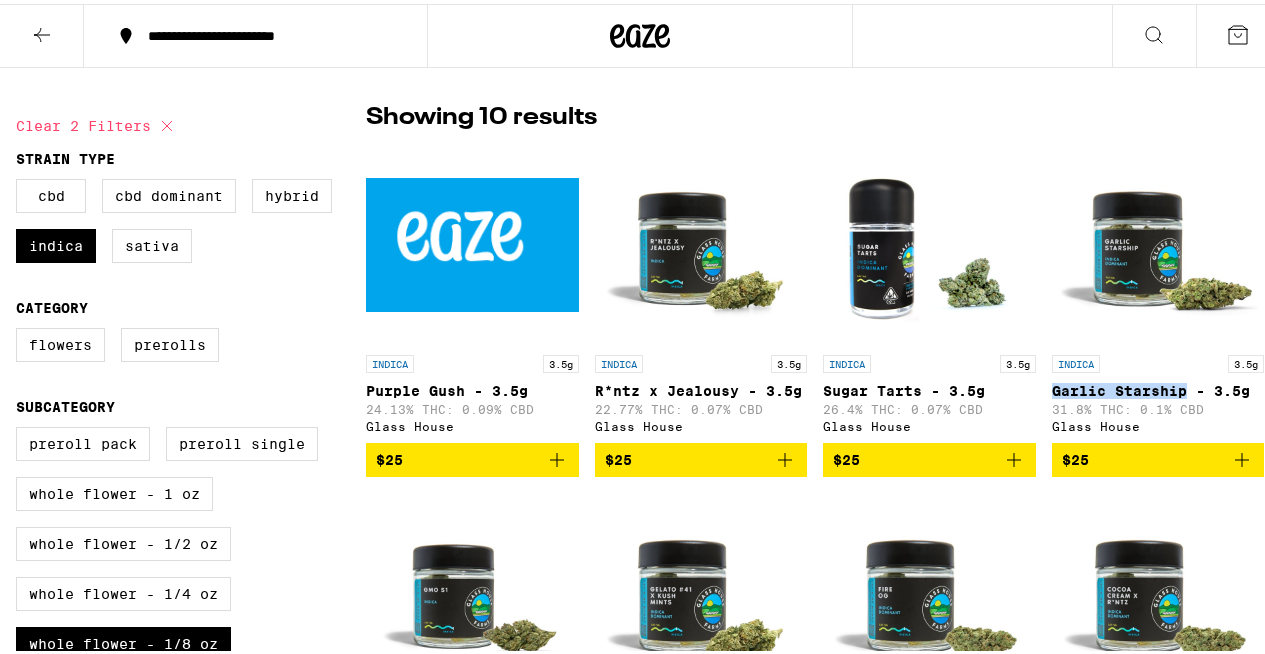 drag, startPoint x: 1036, startPoint y: 387, endPoint x: 1177, endPoint y: 391, distance: 141.05673 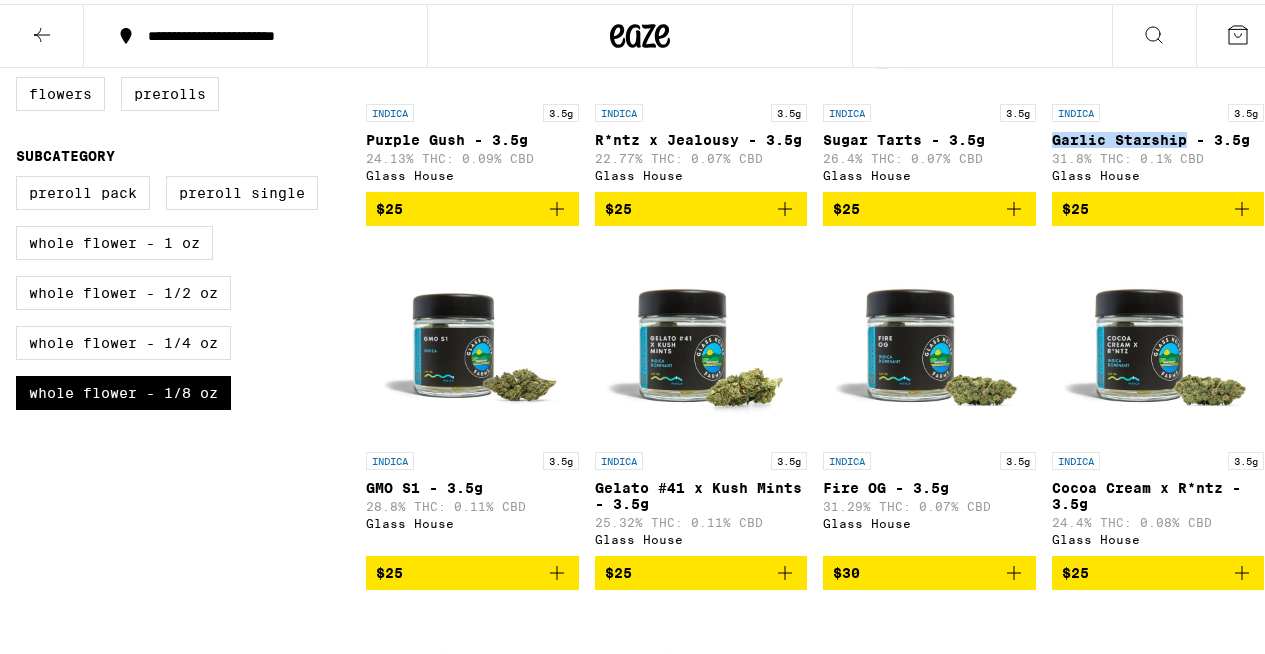 scroll, scrollTop: 755, scrollLeft: 0, axis: vertical 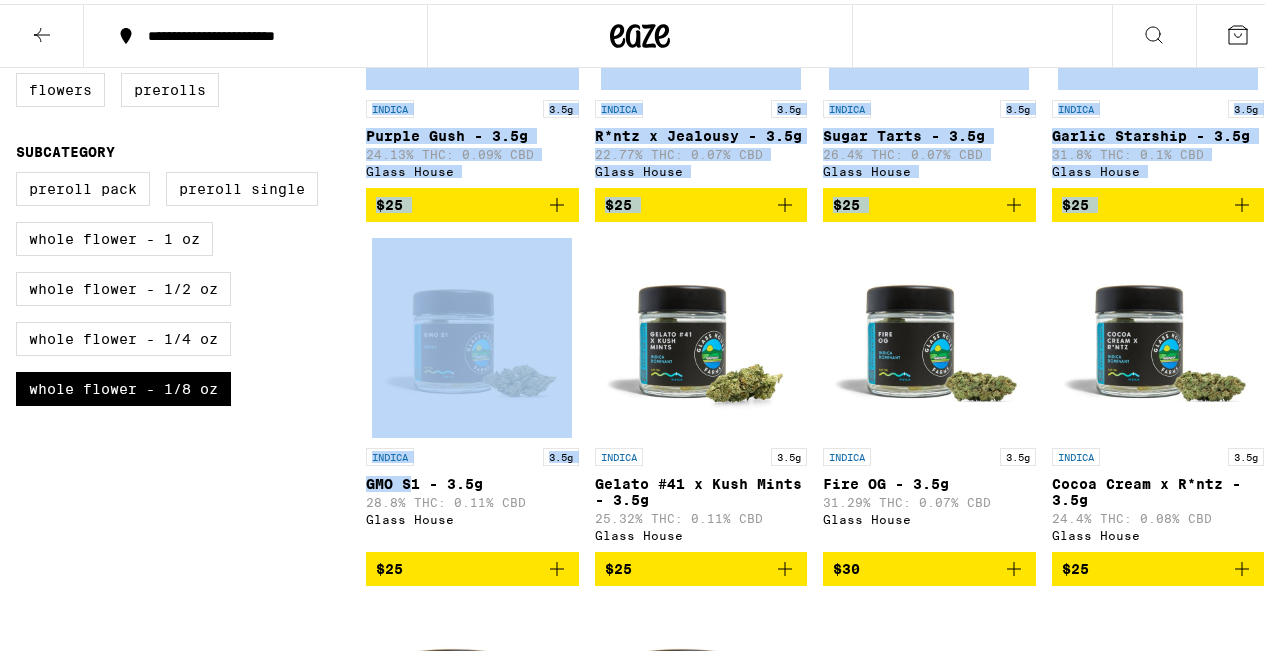 drag, startPoint x: 361, startPoint y: 488, endPoint x: 402, endPoint y: 496, distance: 41.773197 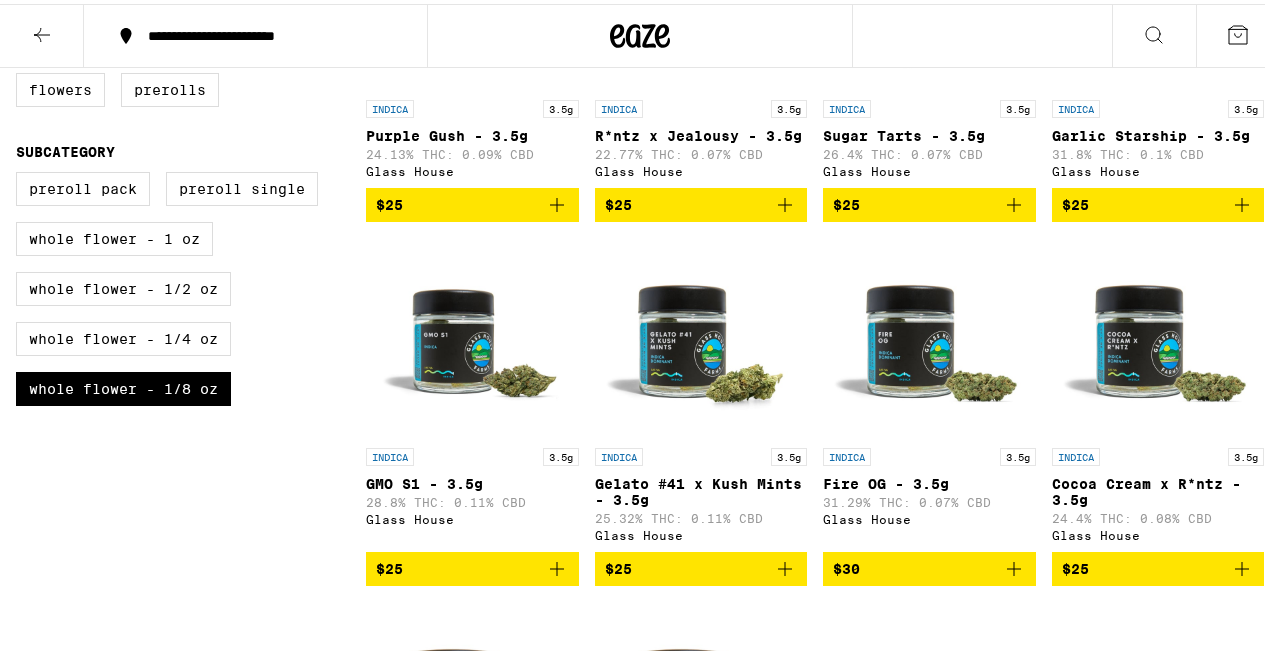 drag, startPoint x: 419, startPoint y: 491, endPoint x: 386, endPoint y: 491, distance: 33 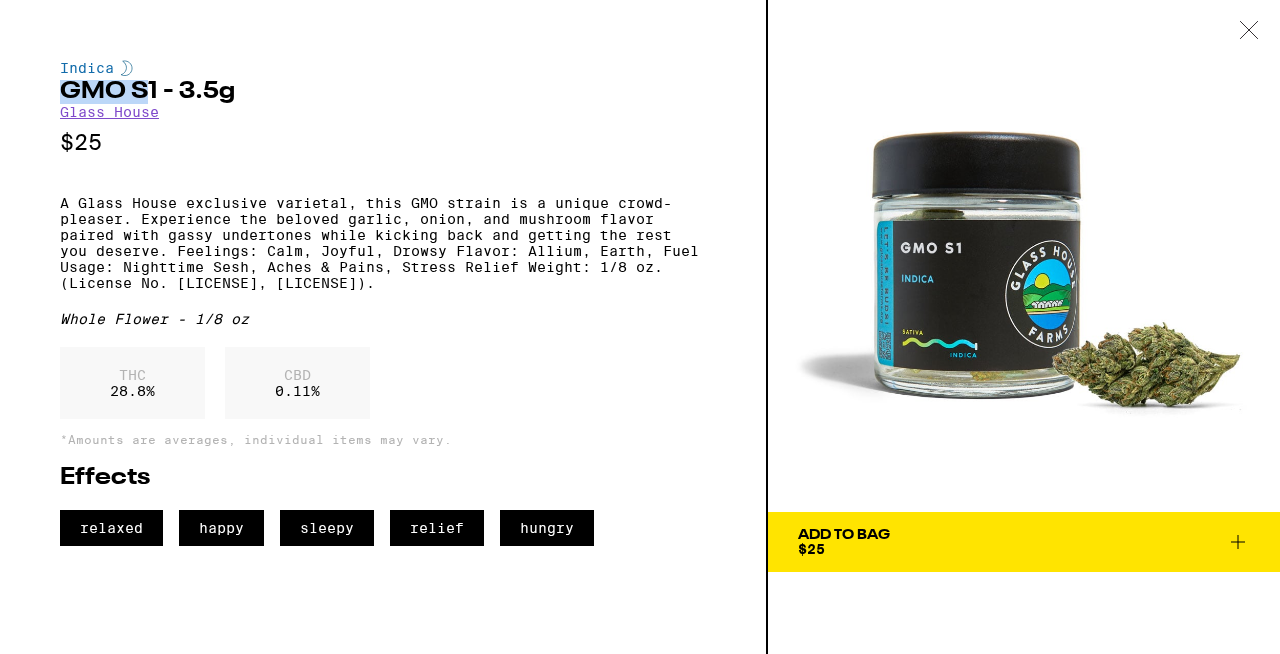 drag, startPoint x: 84, startPoint y: 93, endPoint x: 55, endPoint y: 93, distance: 29 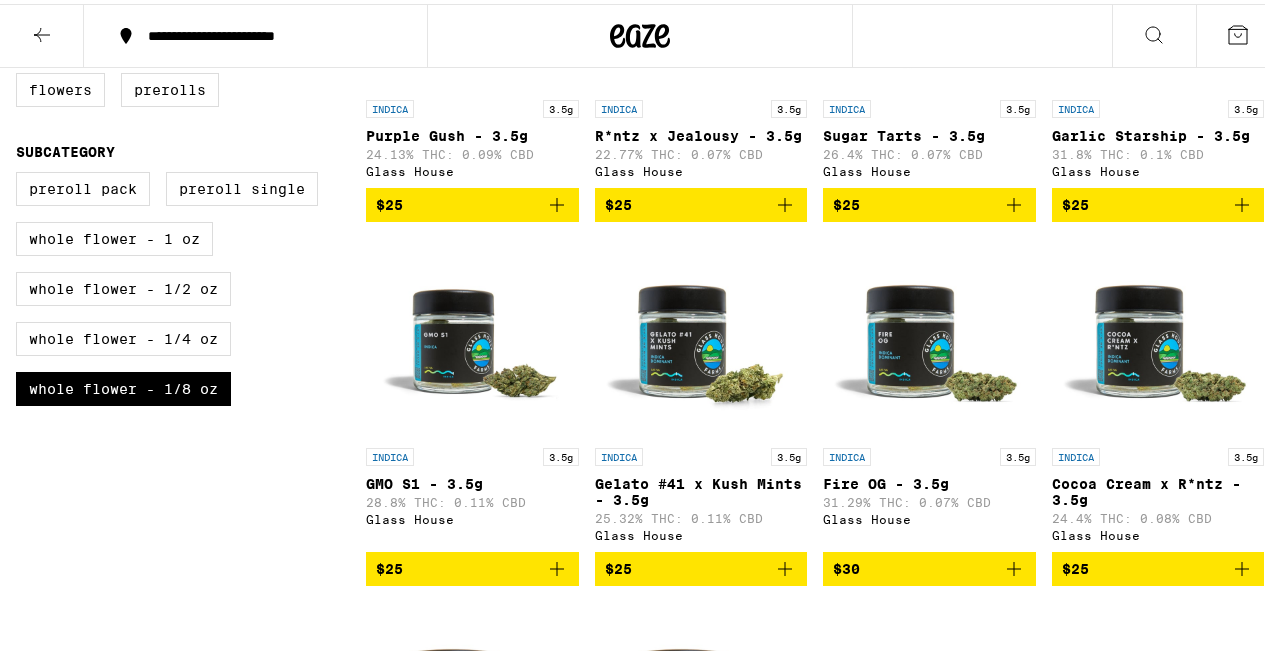 drag, startPoint x: 590, startPoint y: 491, endPoint x: 617, endPoint y: 491, distance: 27 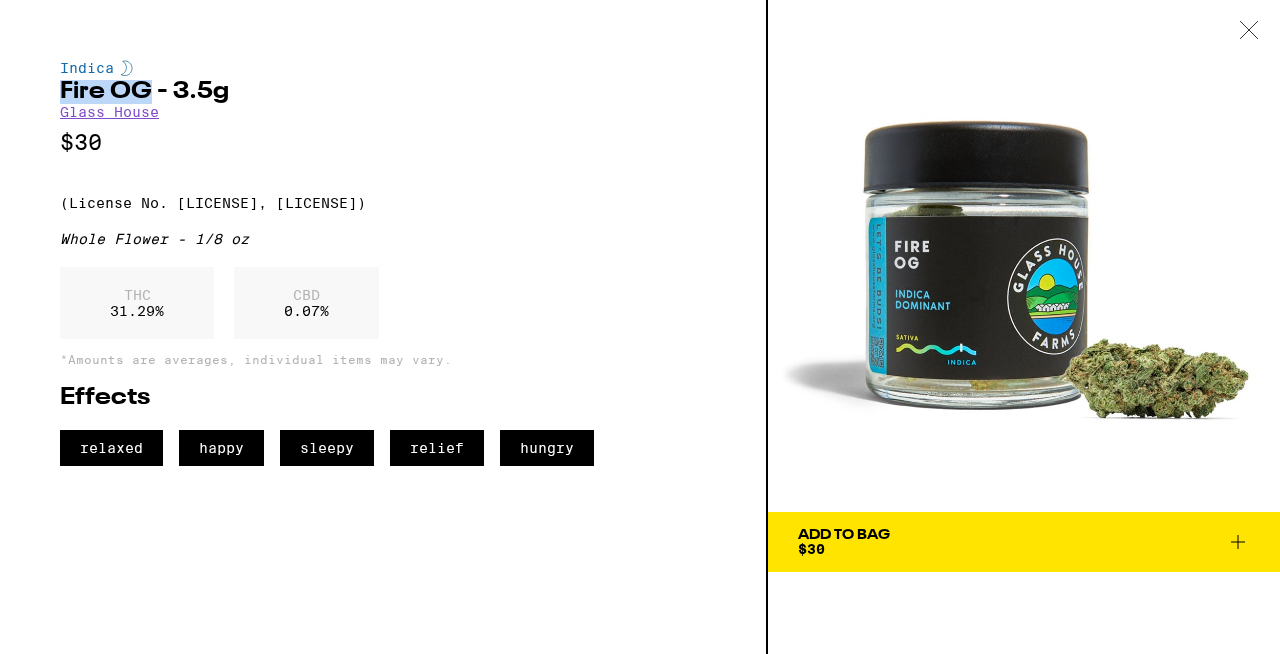 drag, startPoint x: 59, startPoint y: 92, endPoint x: 148, endPoint y: 94, distance: 89.02247 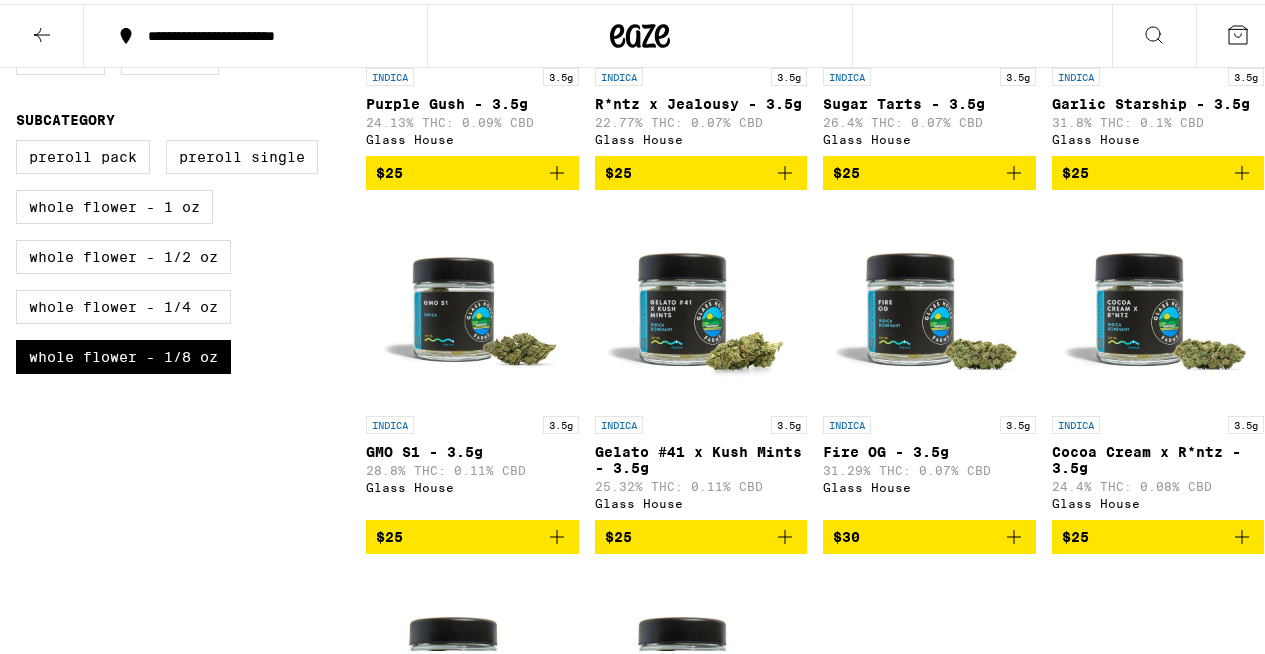 scroll, scrollTop: 825, scrollLeft: 0, axis: vertical 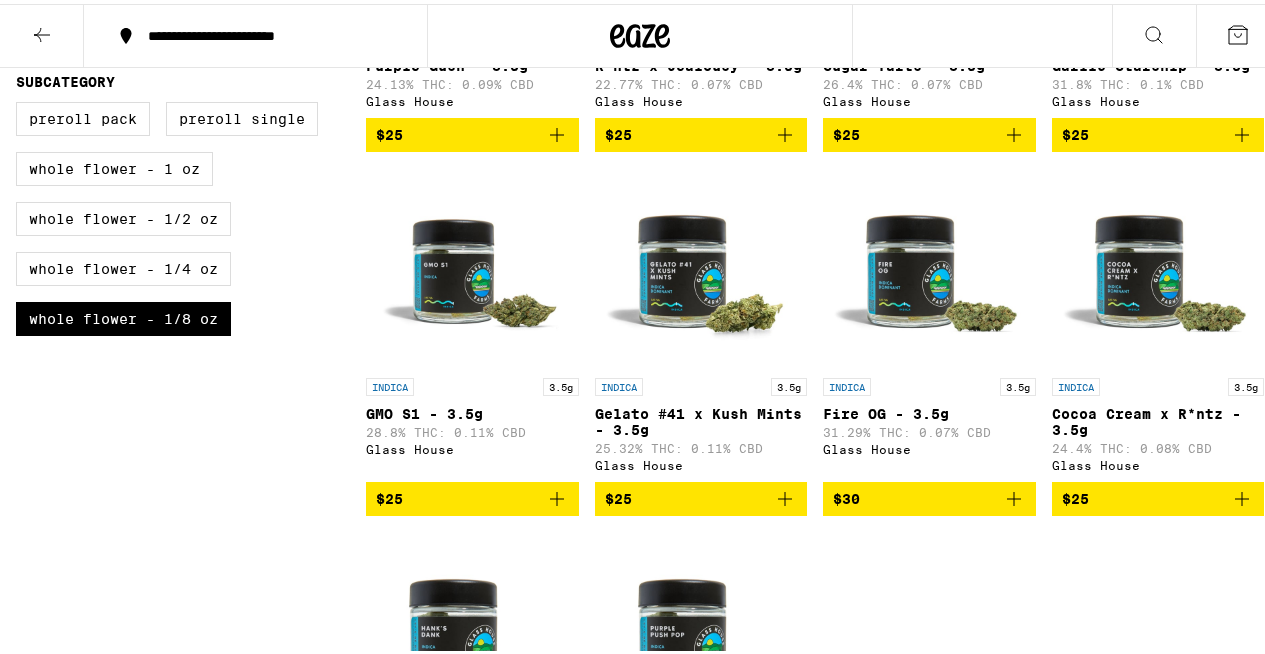 click on "Cocoa Cream x R*ntz - 3.5g" at bounding box center (1158, 418) 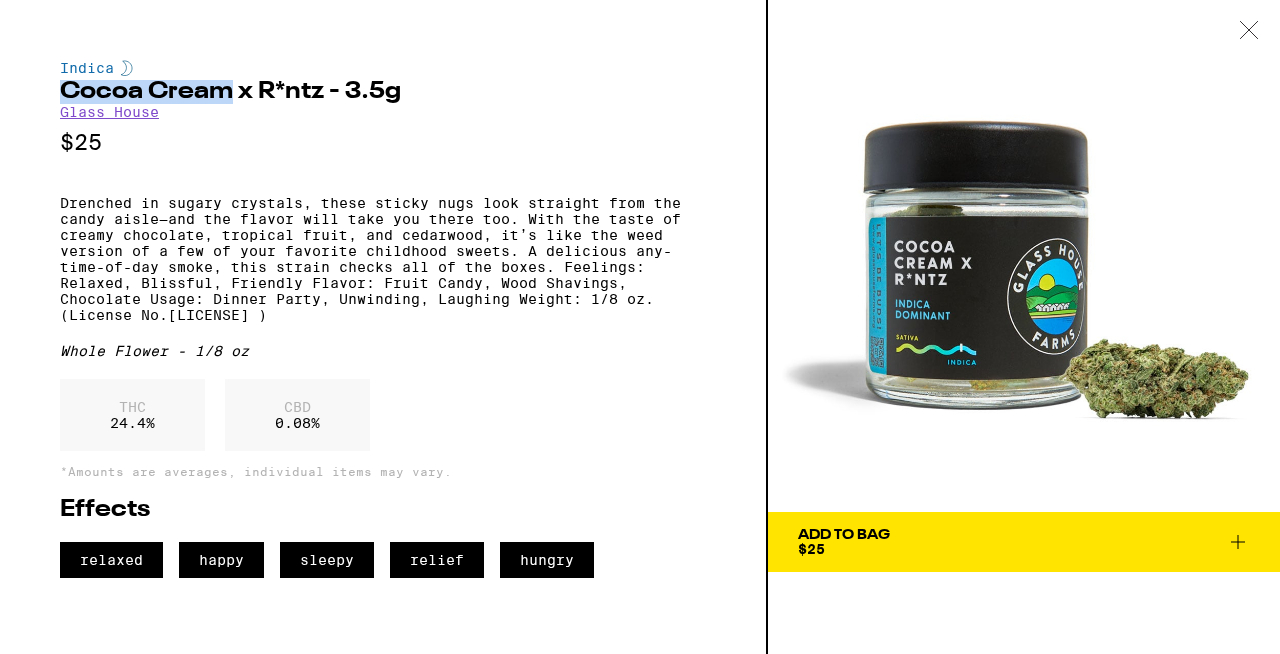 drag, startPoint x: 61, startPoint y: 93, endPoint x: 231, endPoint y: 85, distance: 170.18813 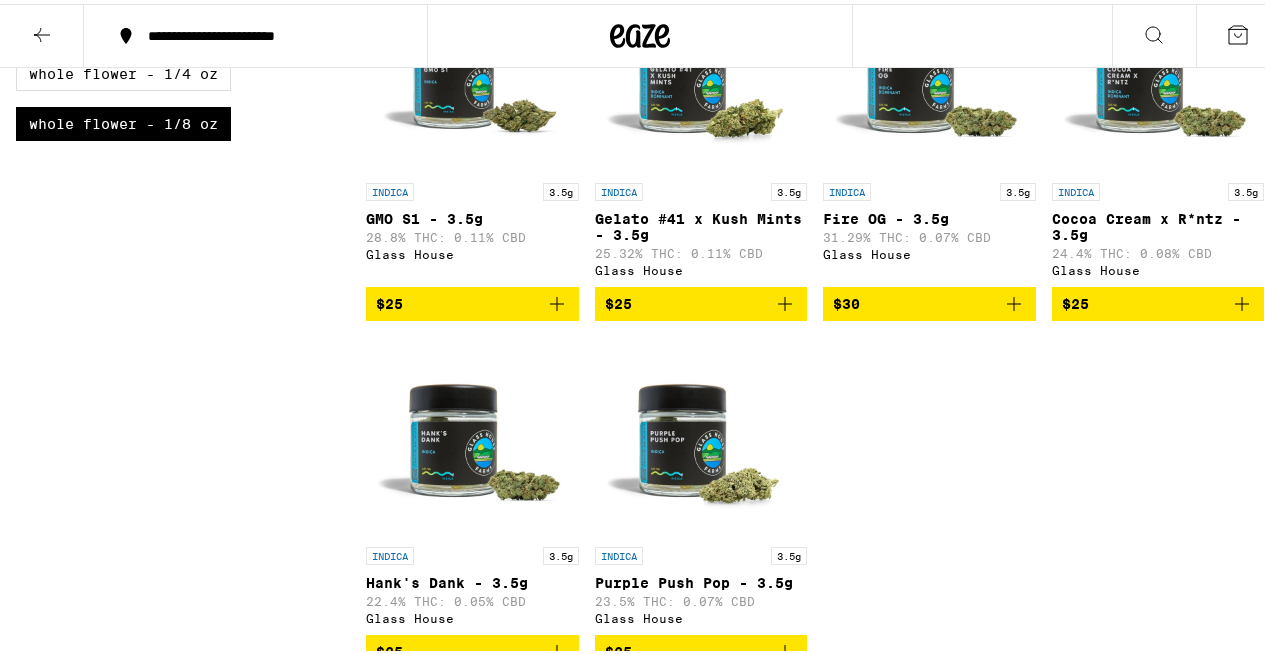 scroll, scrollTop: 1052, scrollLeft: 0, axis: vertical 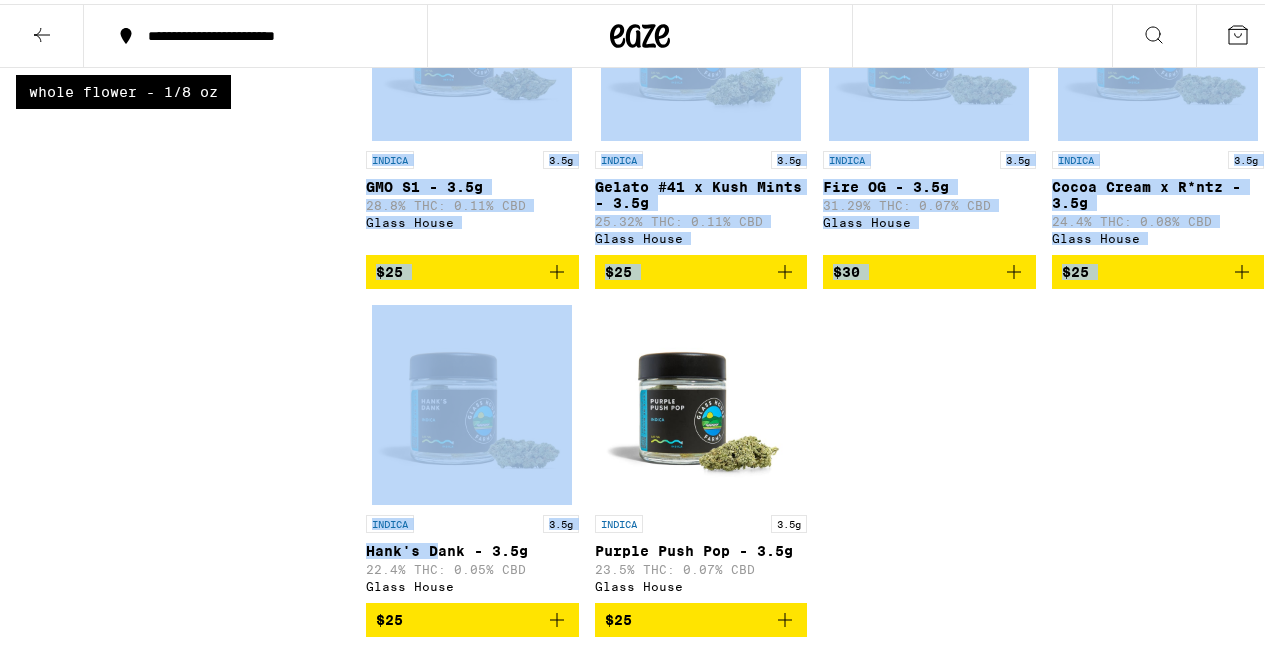 drag, startPoint x: 365, startPoint y: 565, endPoint x: 436, endPoint y: 567, distance: 71.02816 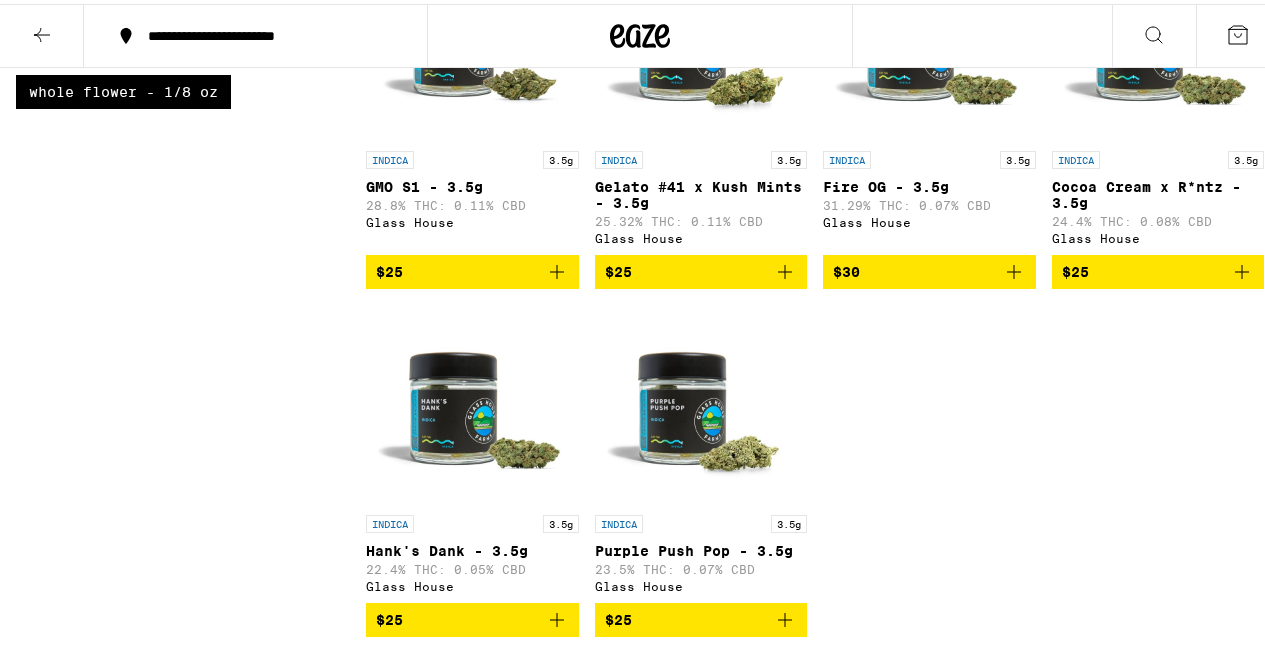 click at bounding box center [472, 401] 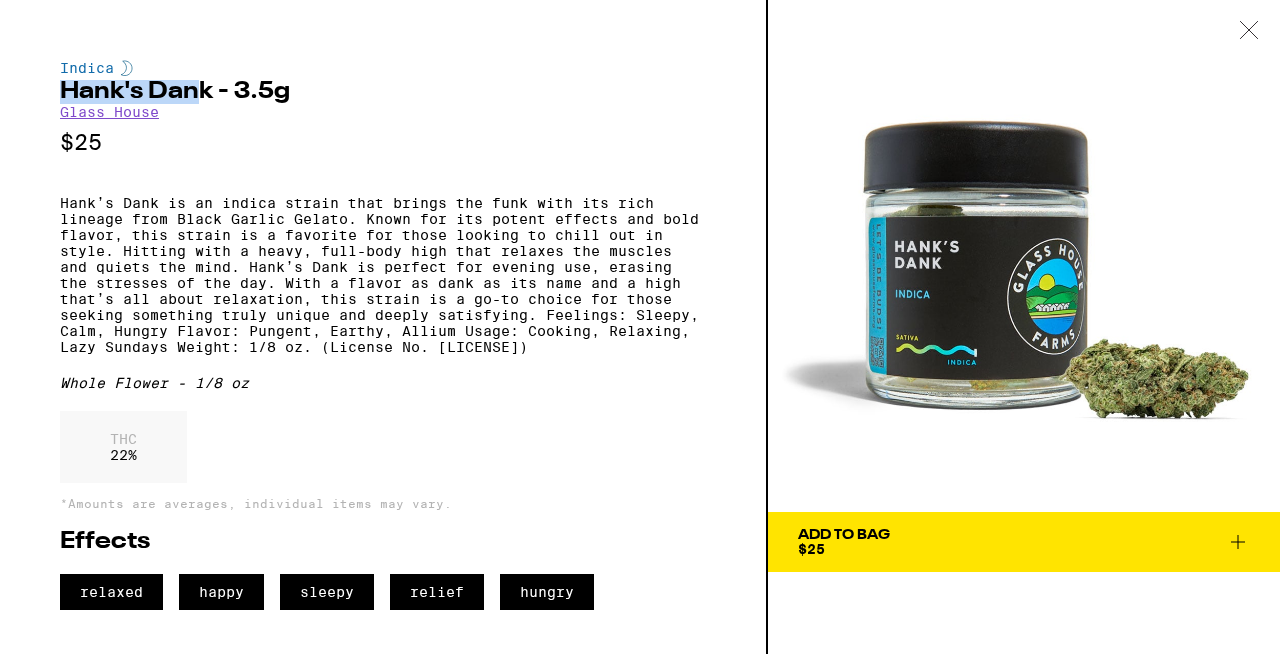 drag, startPoint x: 61, startPoint y: 90, endPoint x: 204, endPoint y: 92, distance: 143.01399 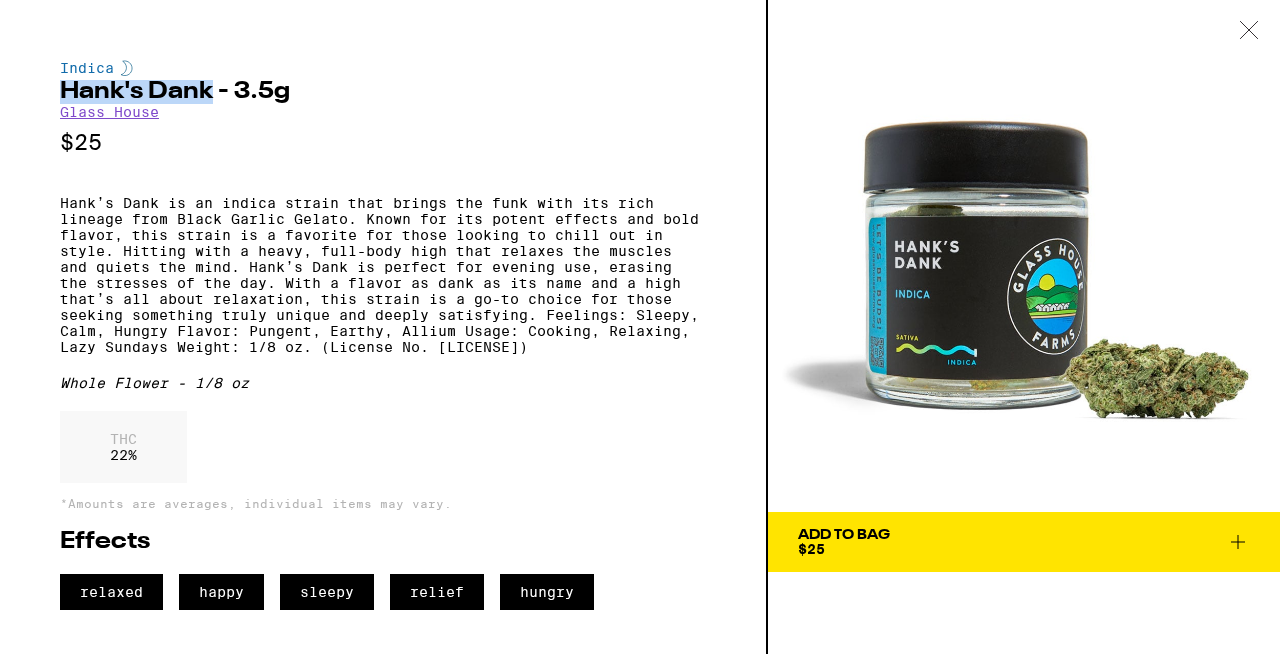drag, startPoint x: 213, startPoint y: 90, endPoint x: 47, endPoint y: 78, distance: 166.43317 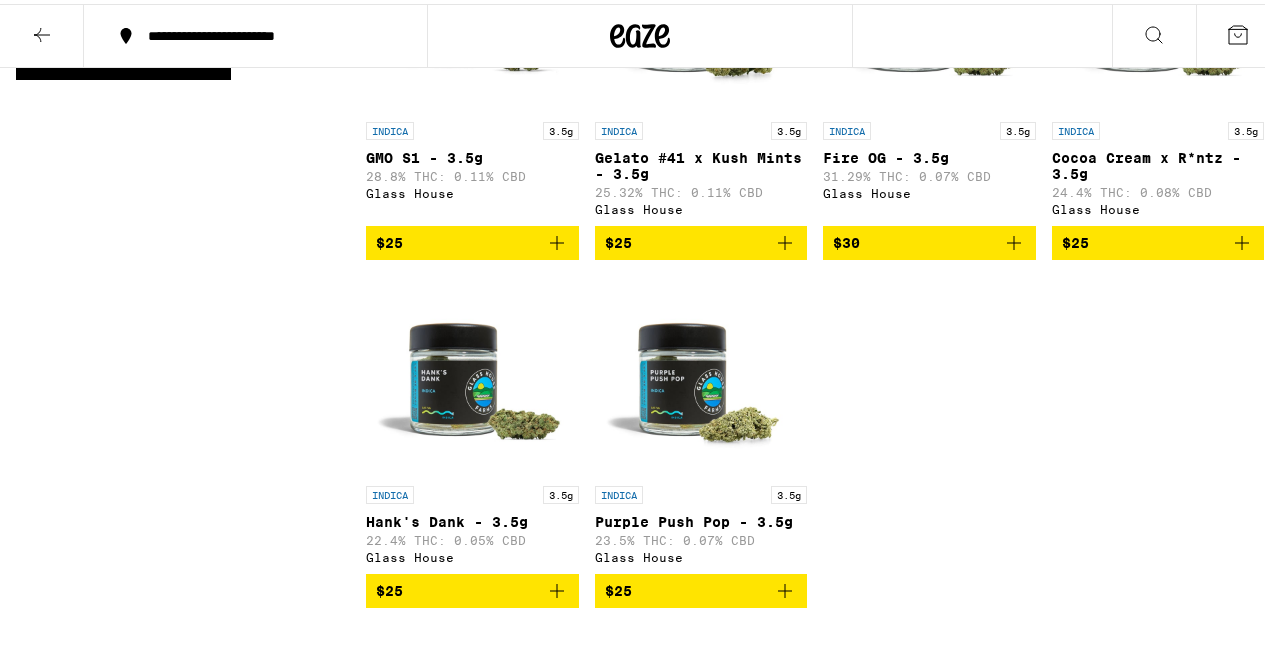 scroll, scrollTop: 1104, scrollLeft: 0, axis: vertical 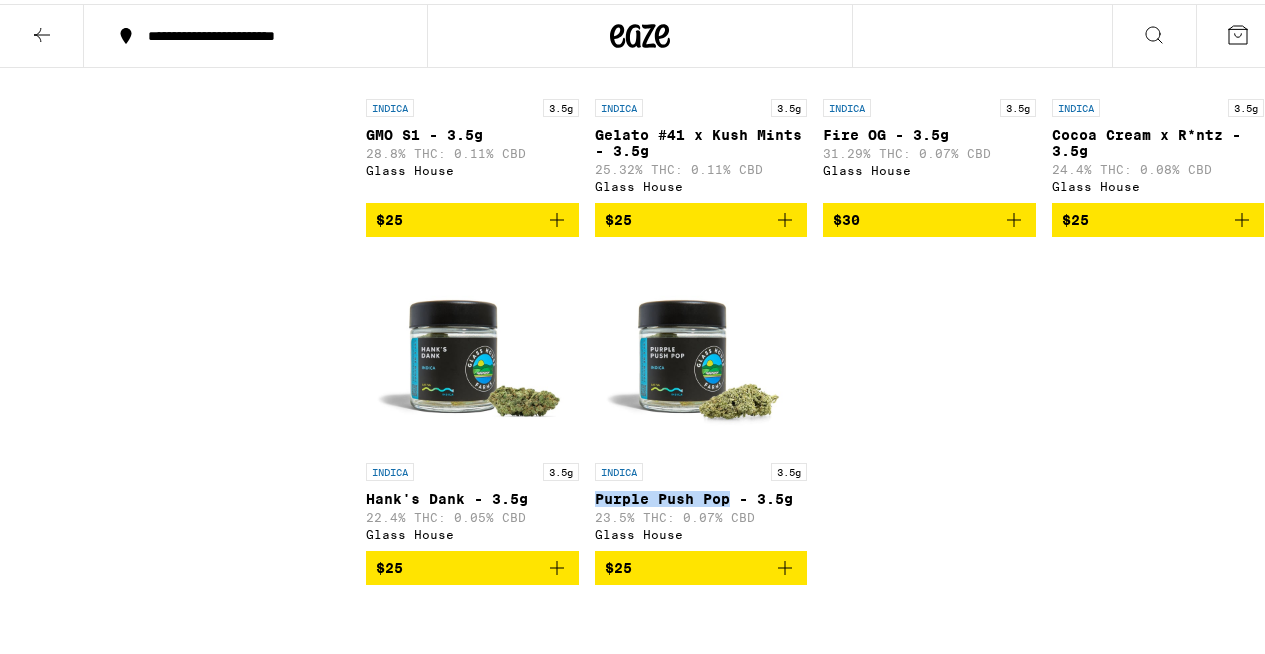 drag, startPoint x: 589, startPoint y: 516, endPoint x: 726, endPoint y: 515, distance: 137.00365 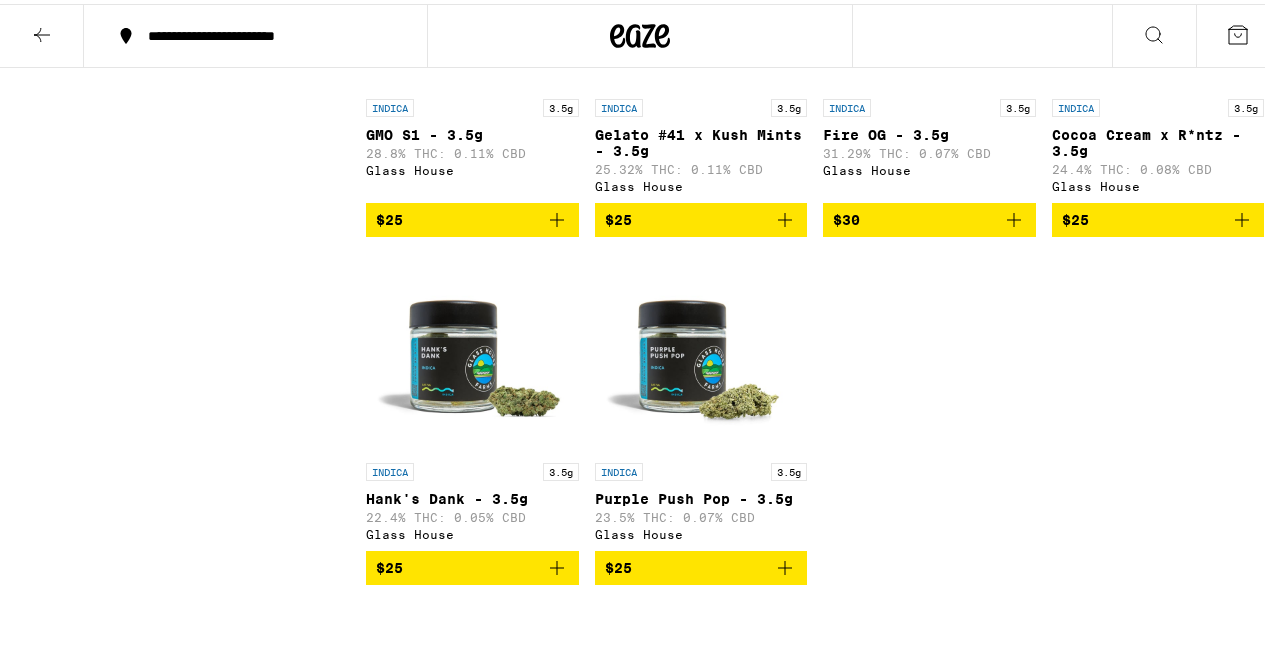 click on "INDICA 3.5g Purple Gush - 3.5g 24.13% THC: 0.09% CBD Glass House $25 INDICA 3.5g R*ntz x Jealousy - 3.5g 22.77% THC: 0.07% CBD Glass House $25 INDICA 3.5g Sugar Tarts - 3.5g 26.4% THC: 0.07% CBD Glass House $25 INDICA 3.5g Garlic Starship - 3.5g 31.8% THC: 0.1% CBD Glass House $25 INDICA 3.5g GMO S1 - 3.5g 28.8% THC: 0.11% CBD Glass House $25 INDICA 3.5g Gelato #41 x Kush Mints - 3.5g 25.32% THC: 0.11% CBD Glass House $25 INDICA 3.5g Fire OG - 3.5g 31.29% THC: 0.07% CBD Glass House $30 INDICA 3.5g Cocoa Cream x R*ntz - 3.5g 24.4% THC: 0.08% CBD Glass House $25 INDICA 3.5g Hank's Dank - 3.5g 22.4% THC: 0.05% CBD Glass House $25 INDICA 3.5g Purple Push Pop - 3.5g 23.5% THC: 0.07% CBD Glass House $25" at bounding box center (815, 59) 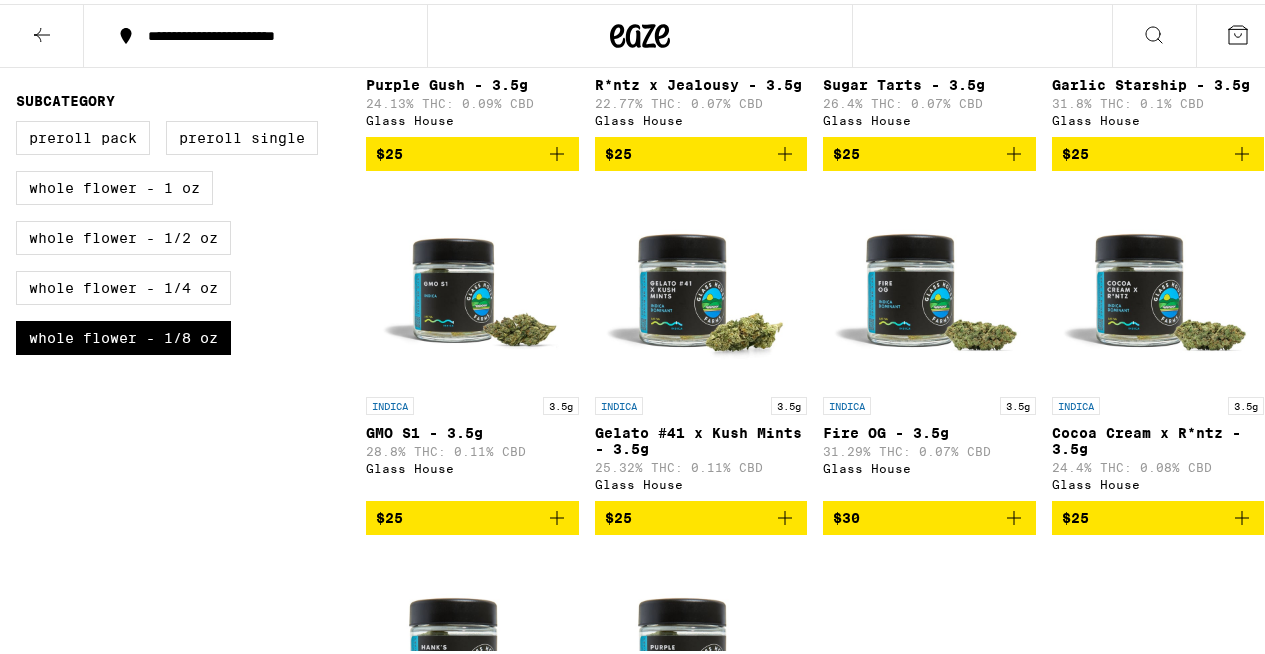 scroll, scrollTop: 637, scrollLeft: 0, axis: vertical 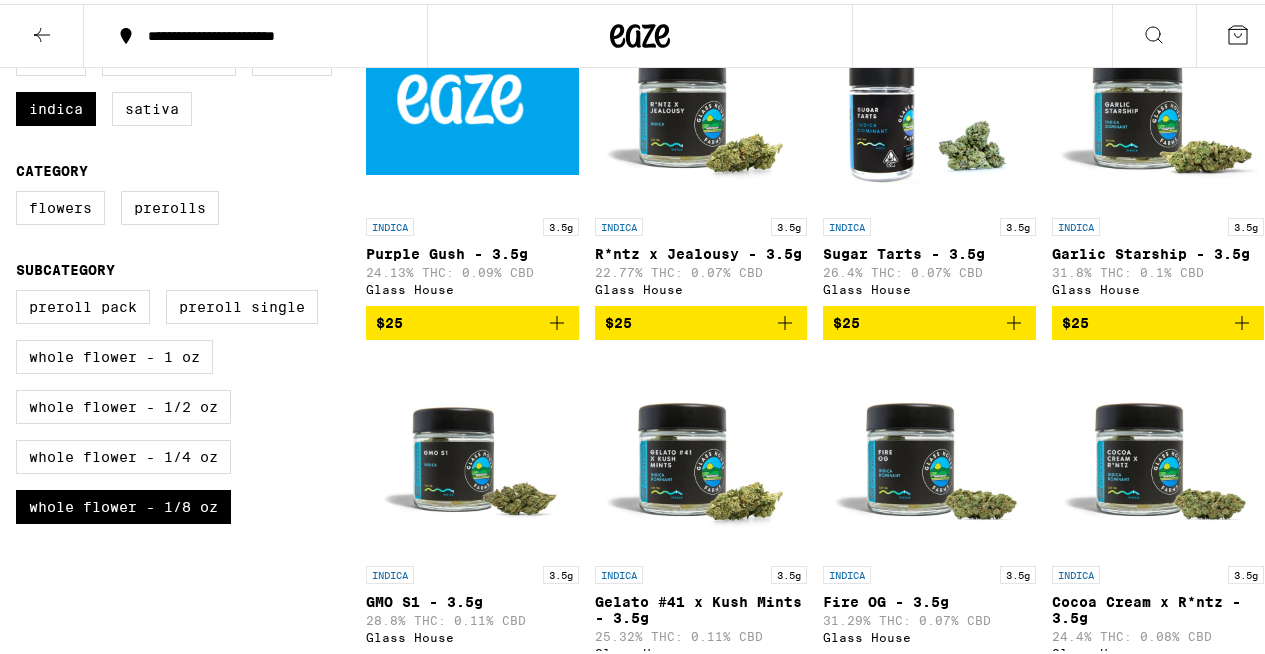 click on "Purple Gush - 3.5g" at bounding box center [472, 250] 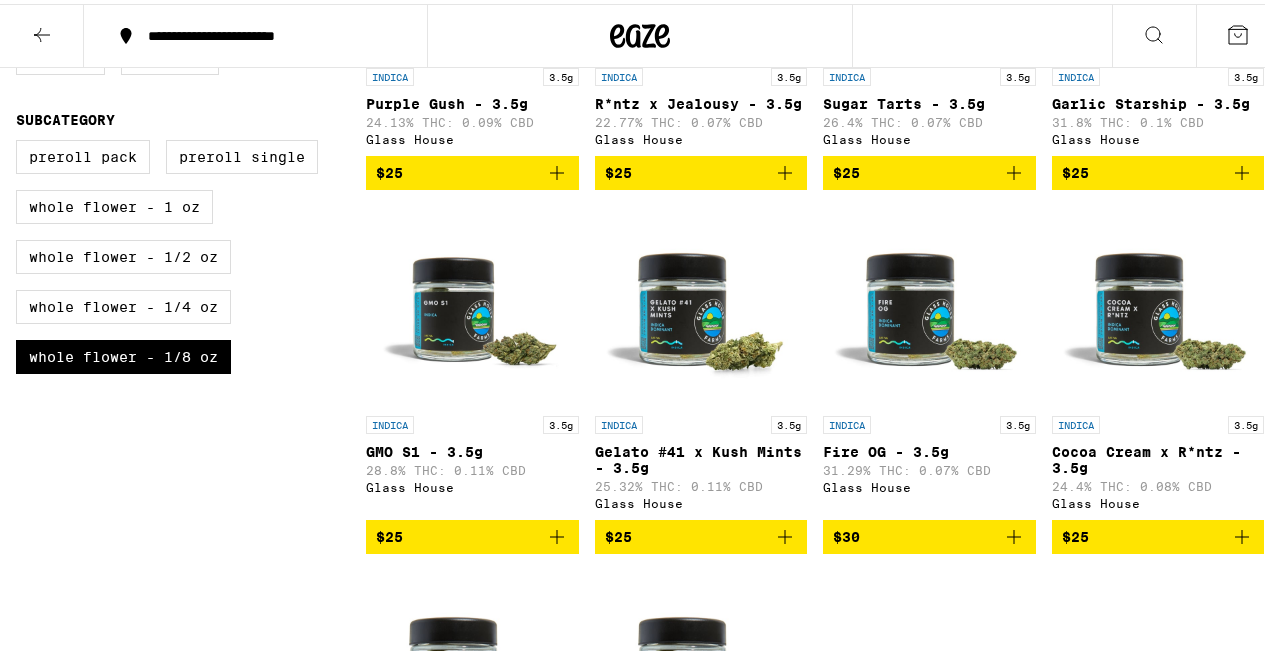 scroll, scrollTop: 1191, scrollLeft: 0, axis: vertical 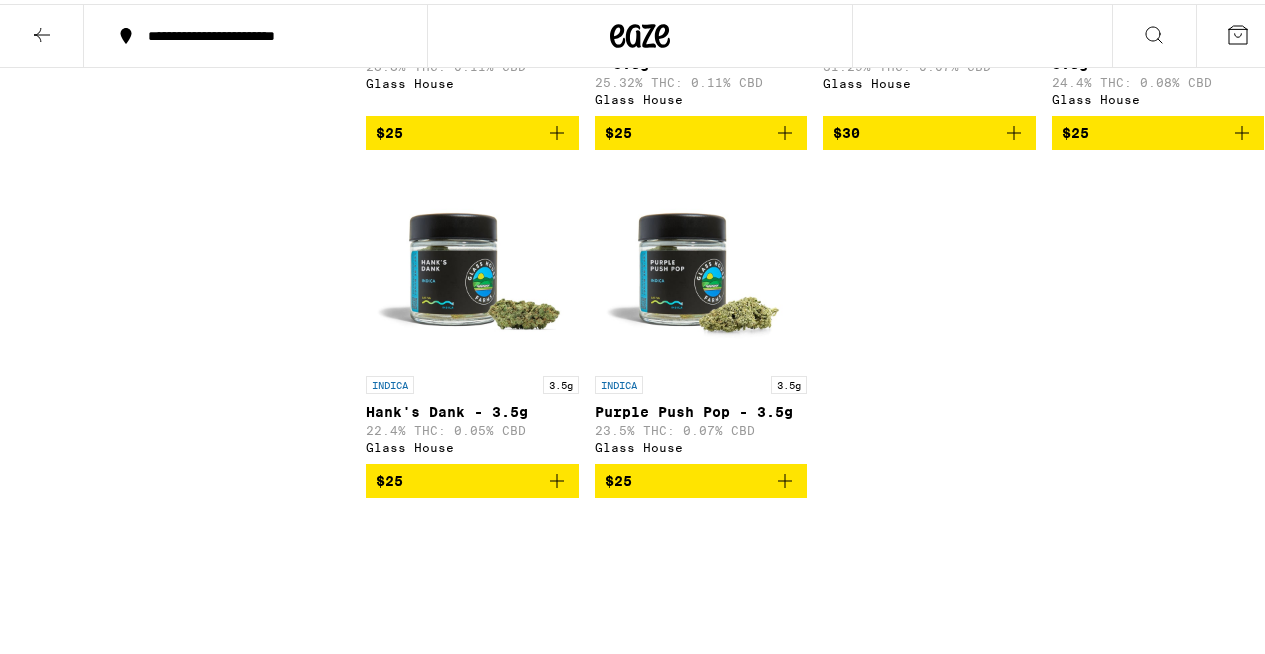 click at bounding box center (472, 262) 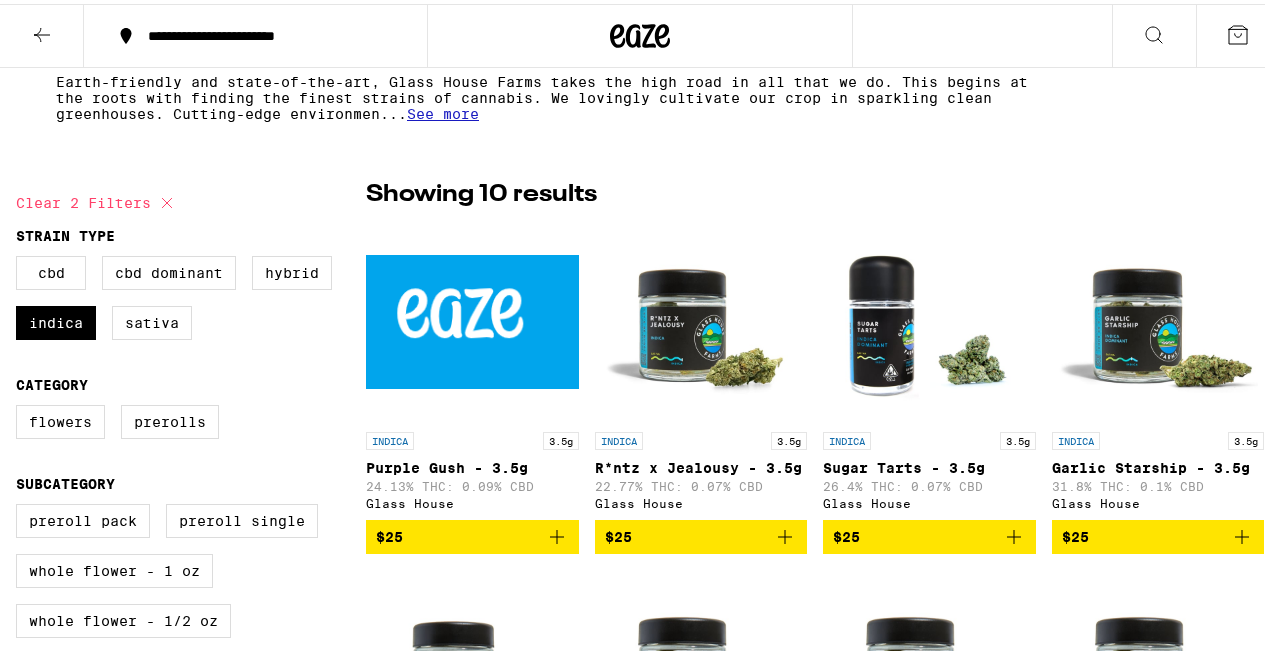 scroll, scrollTop: 570, scrollLeft: 0, axis: vertical 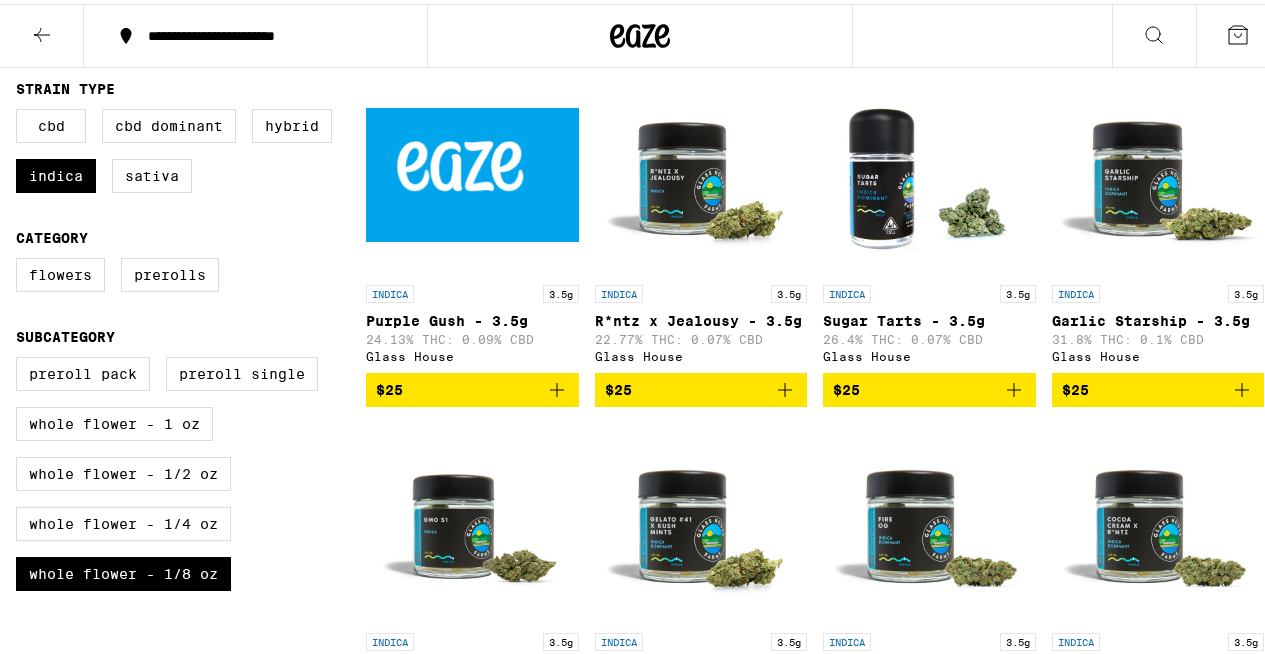 click at bounding box center (472, 171) 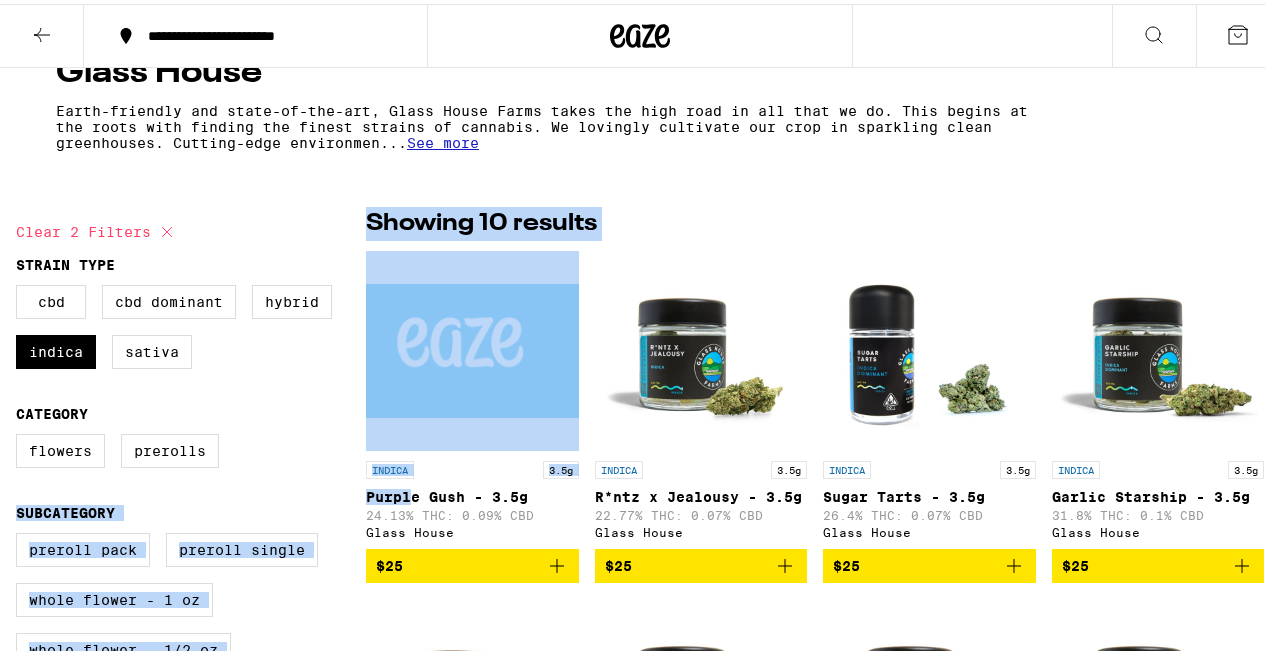 drag, startPoint x: 364, startPoint y: 495, endPoint x: 409, endPoint y: 494, distance: 45.01111 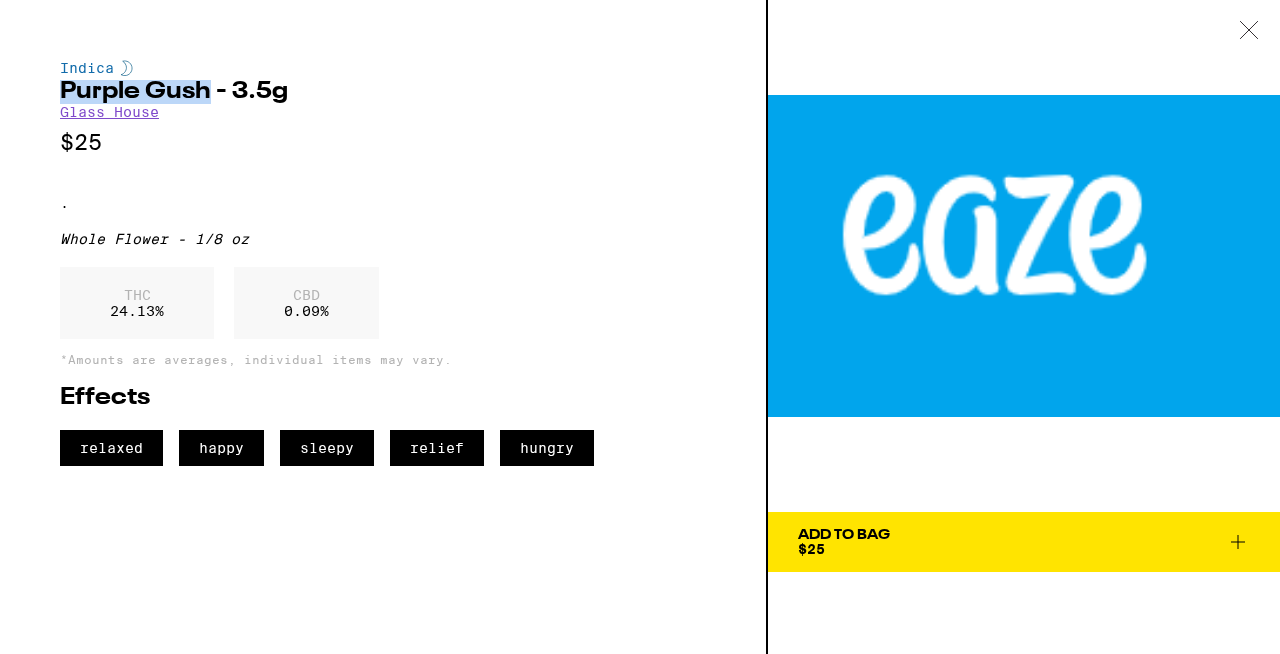 drag, startPoint x: 208, startPoint y: 93, endPoint x: 59, endPoint y: 92, distance: 149.00336 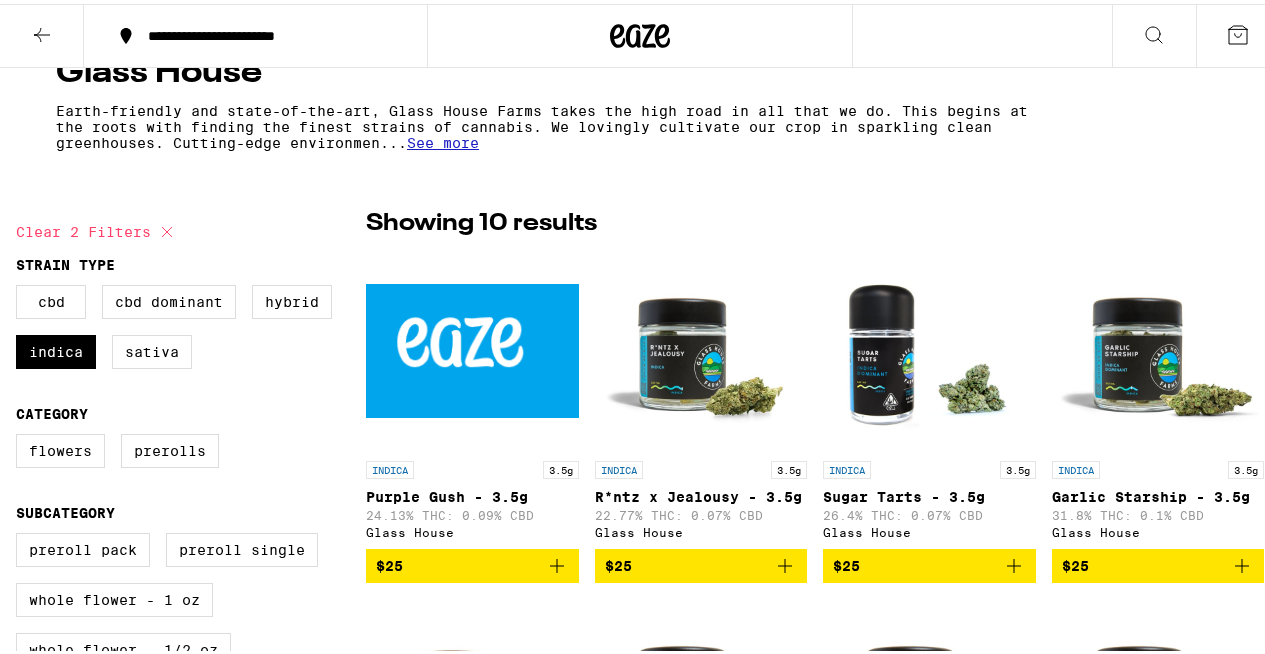 click at bounding box center (472, 347) 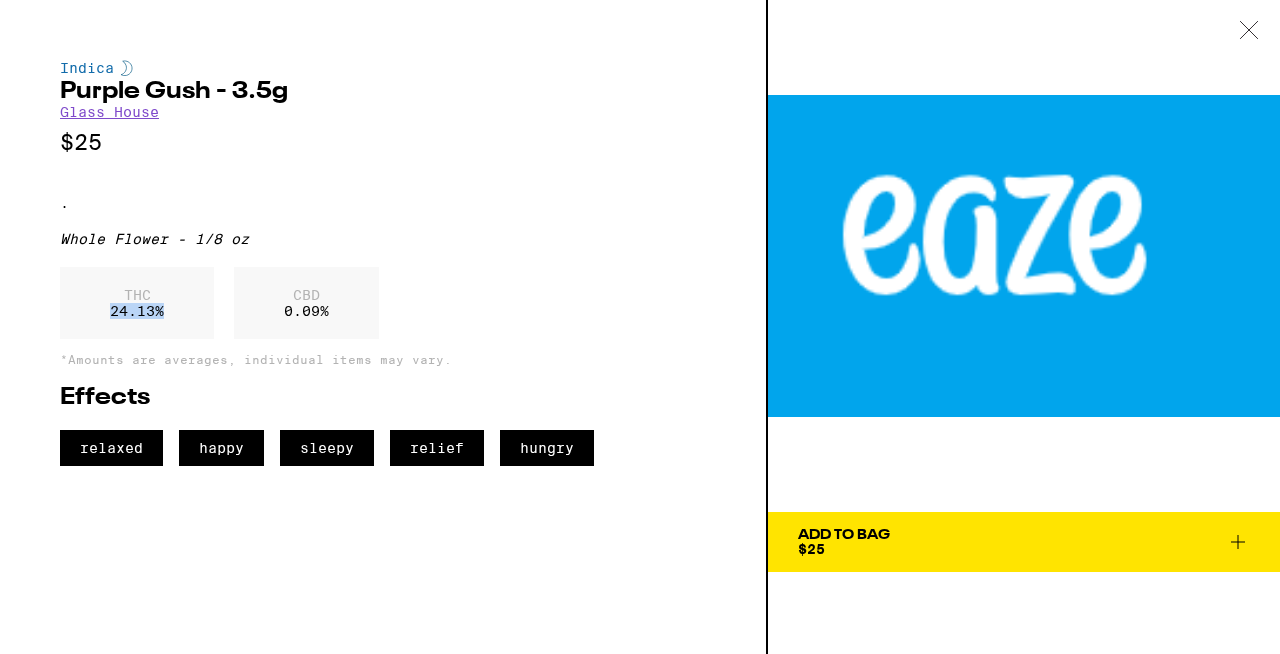 drag, startPoint x: 110, startPoint y: 326, endPoint x: 183, endPoint y: 326, distance: 73 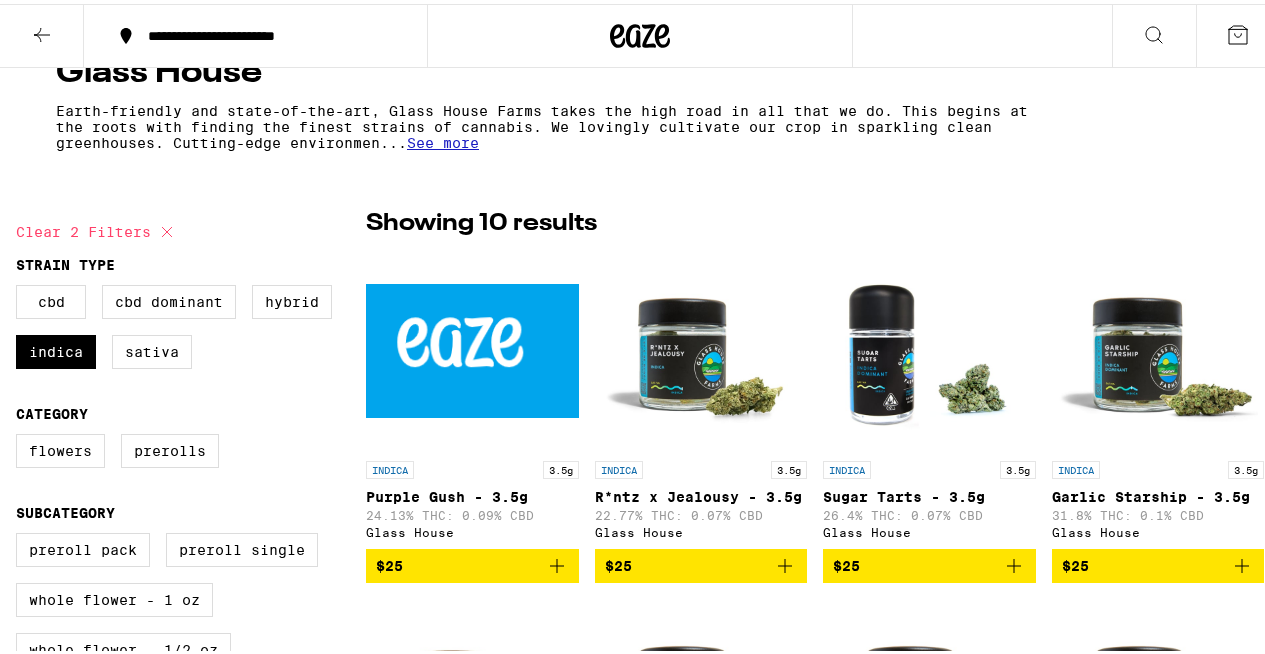 click at bounding box center [701, 347] 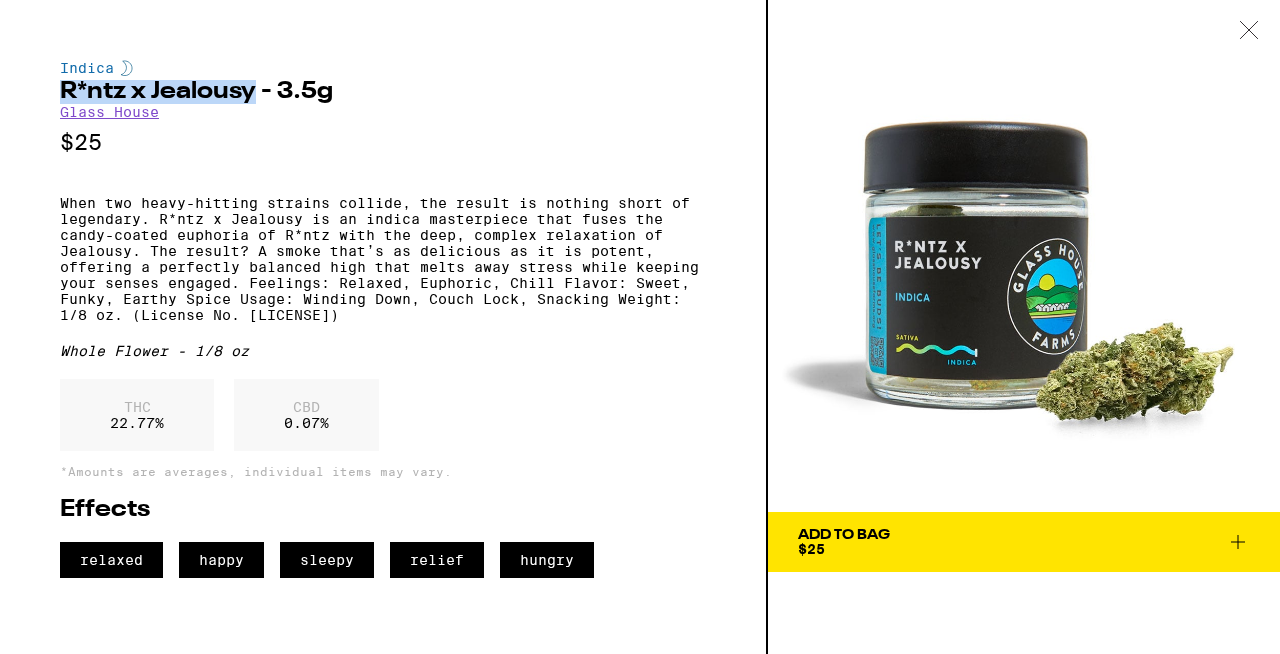 drag, startPoint x: 61, startPoint y: 91, endPoint x: 246, endPoint y: 94, distance: 185.02432 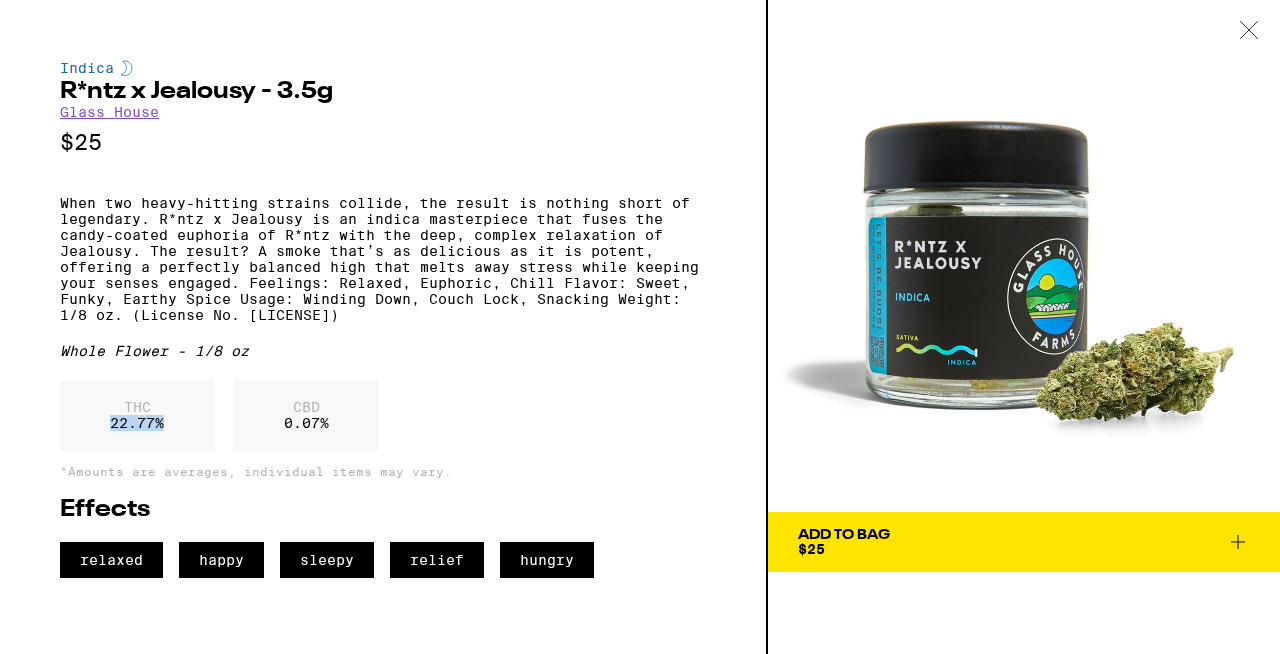 drag, startPoint x: 111, startPoint y: 455, endPoint x: 189, endPoint y: 454, distance: 78.00641 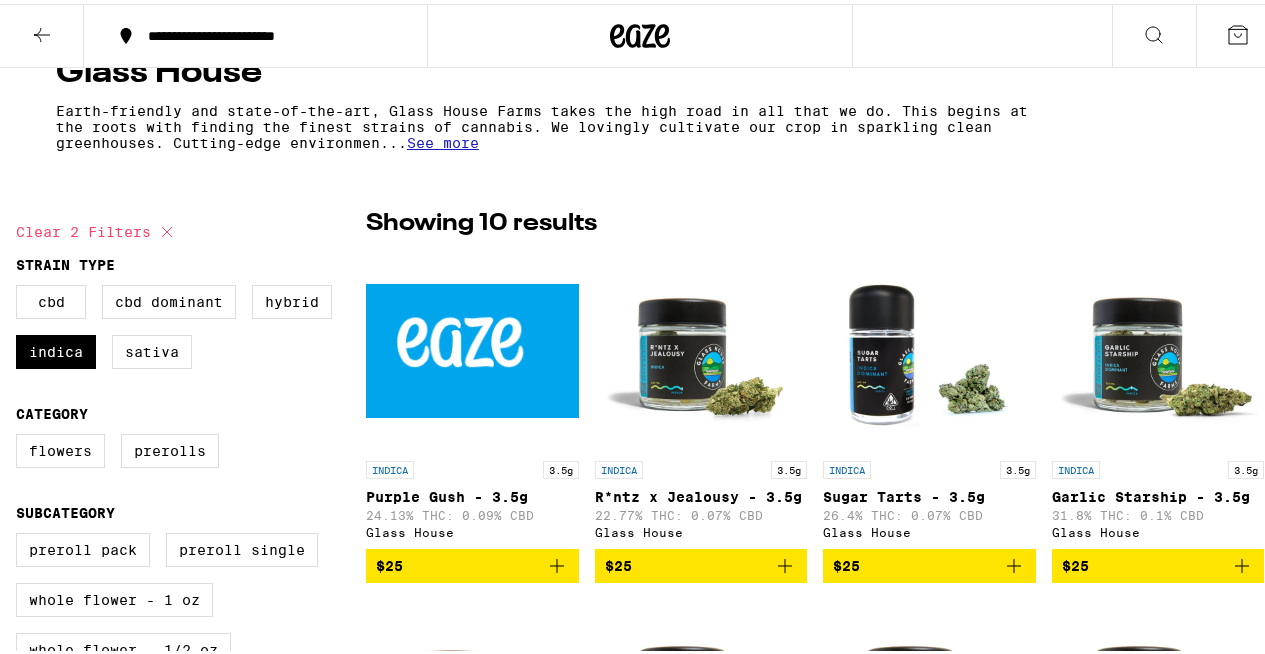 click on "Sugar Tarts - 3.5g" at bounding box center (929, 493) 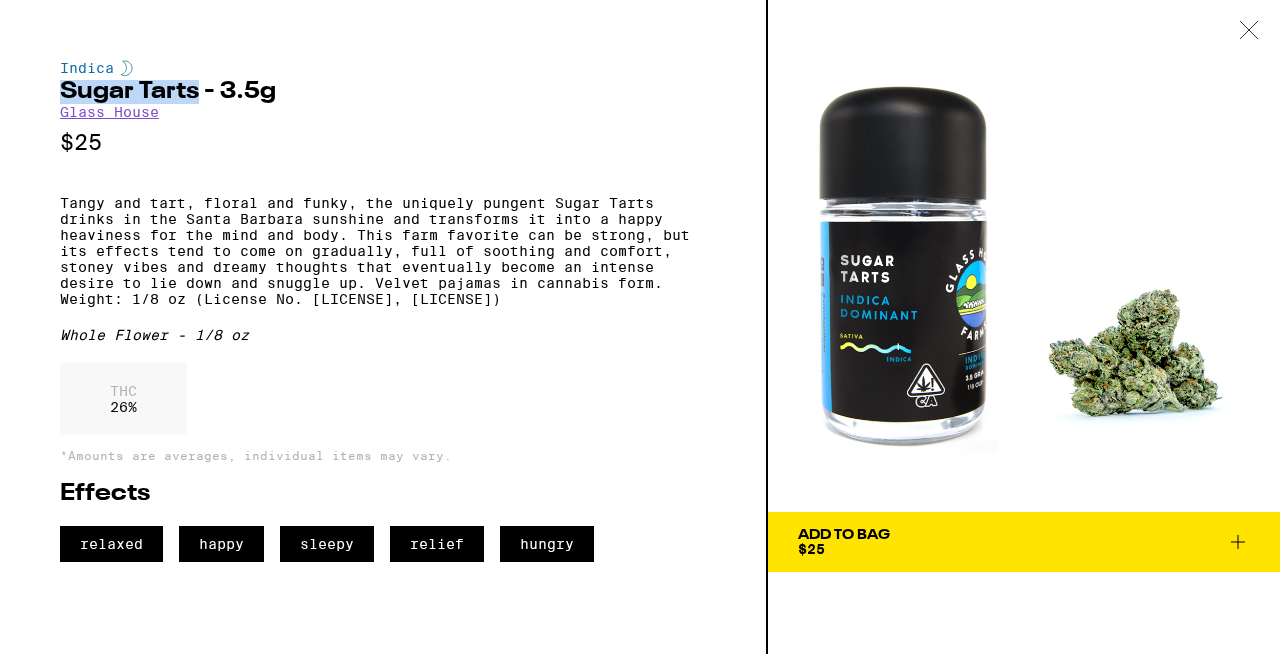 drag, startPoint x: 62, startPoint y: 90, endPoint x: 199, endPoint y: 91, distance: 137.00365 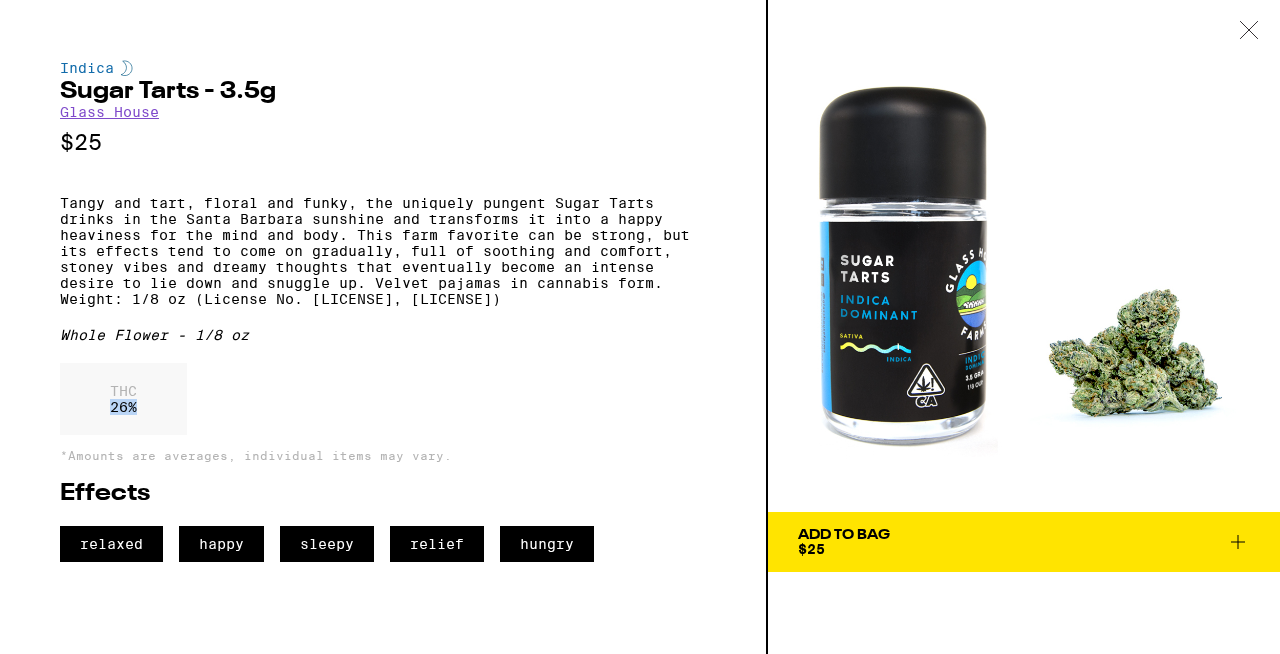 drag, startPoint x: 111, startPoint y: 435, endPoint x: 151, endPoint y: 435, distance: 40 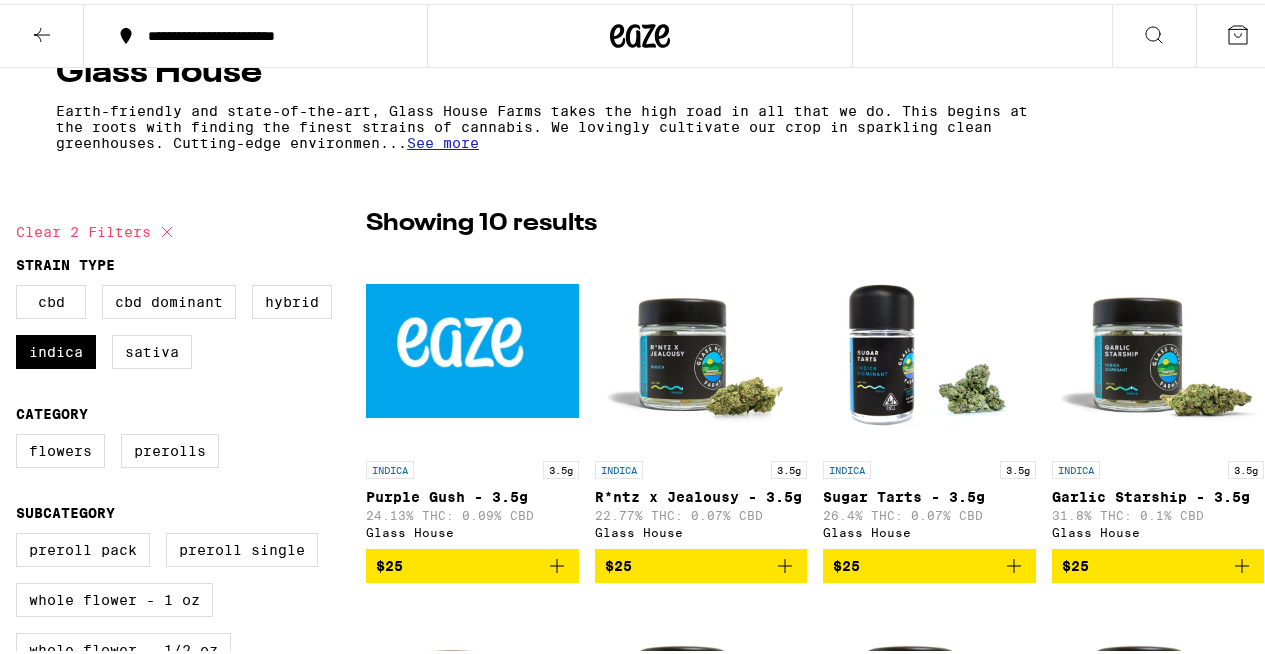 click at bounding box center [1158, 347] 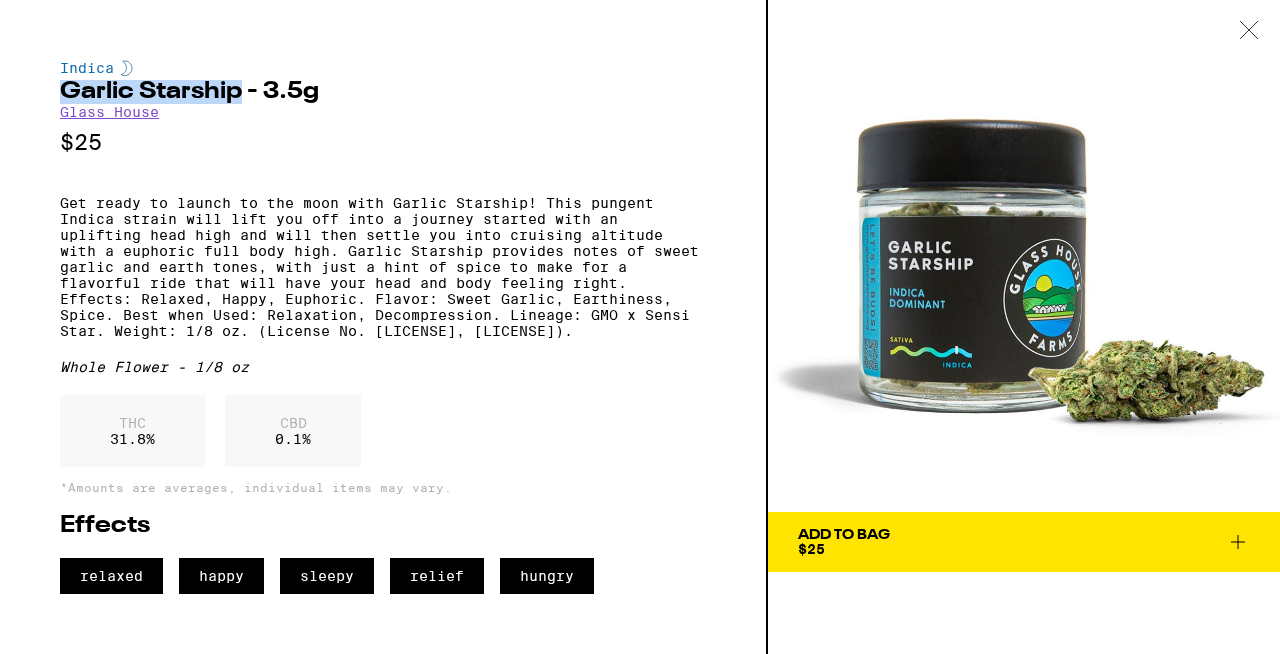 drag, startPoint x: 65, startPoint y: 89, endPoint x: 244, endPoint y: 87, distance: 179.01117 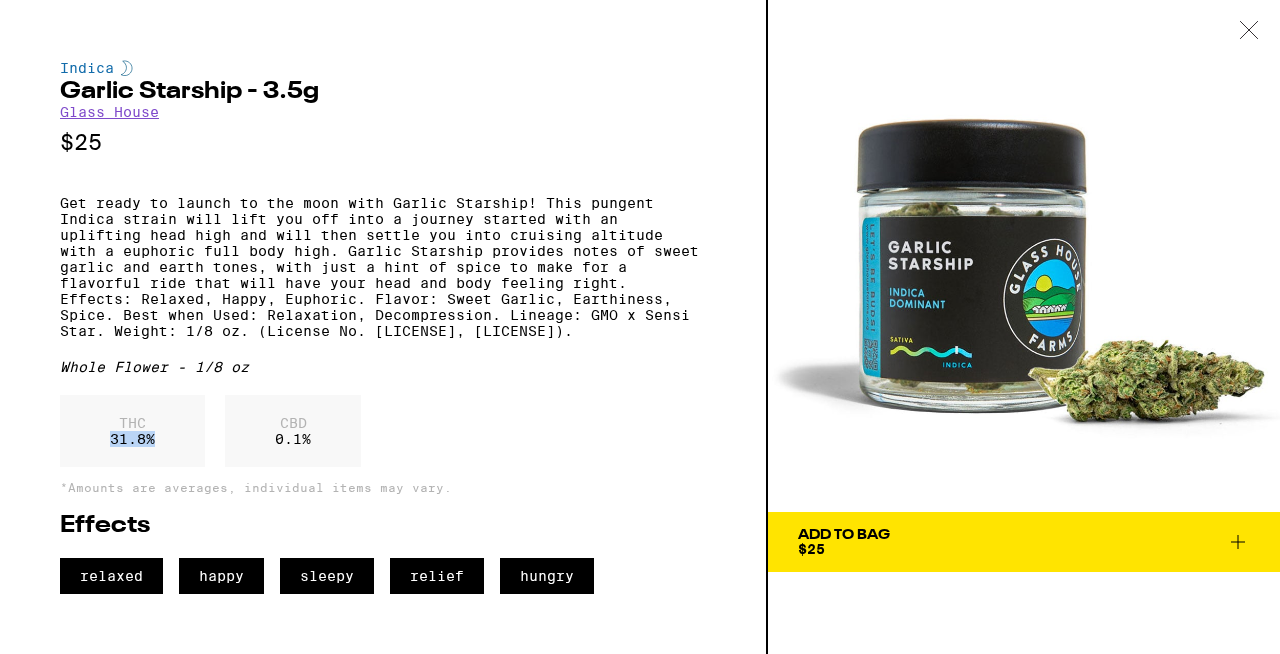 drag, startPoint x: 111, startPoint y: 469, endPoint x: 163, endPoint y: 468, distance: 52.009613 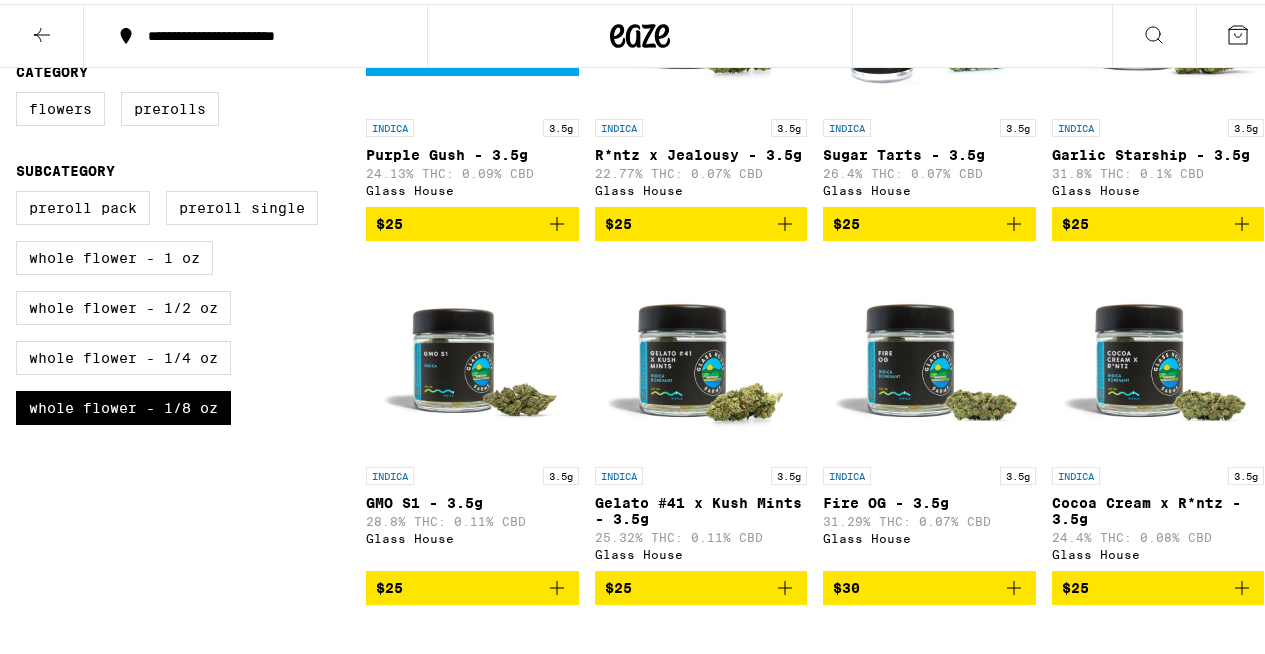 scroll, scrollTop: 758, scrollLeft: 0, axis: vertical 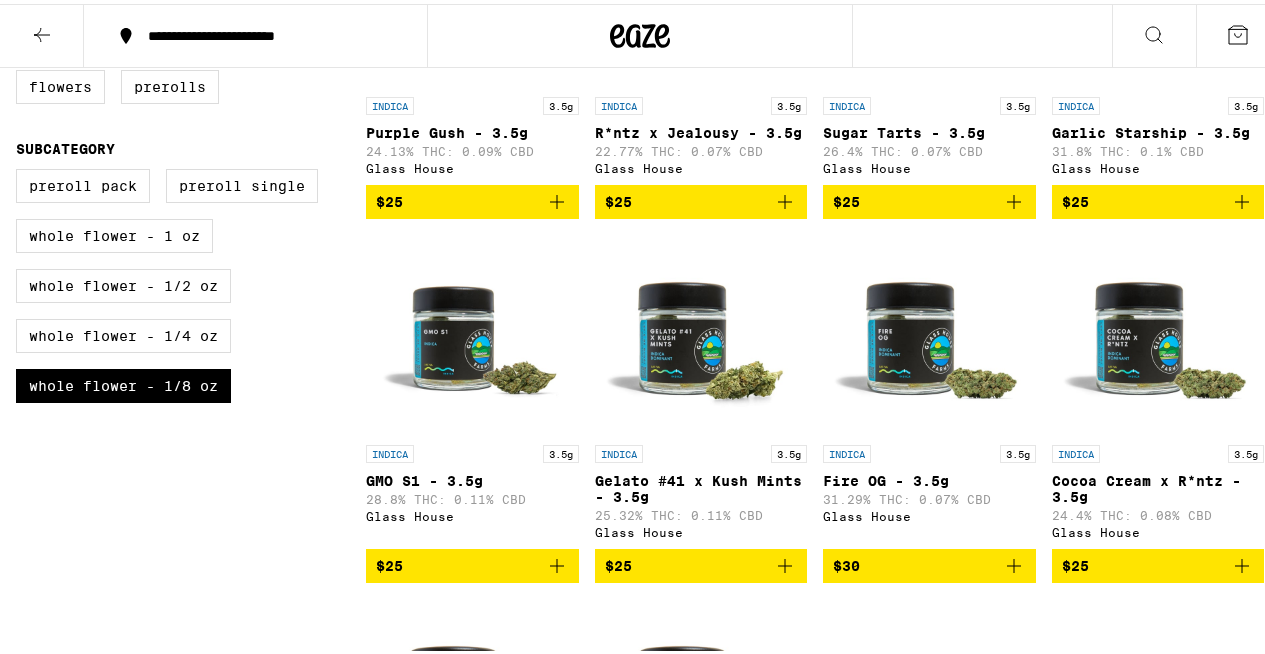click at bounding box center [472, 331] 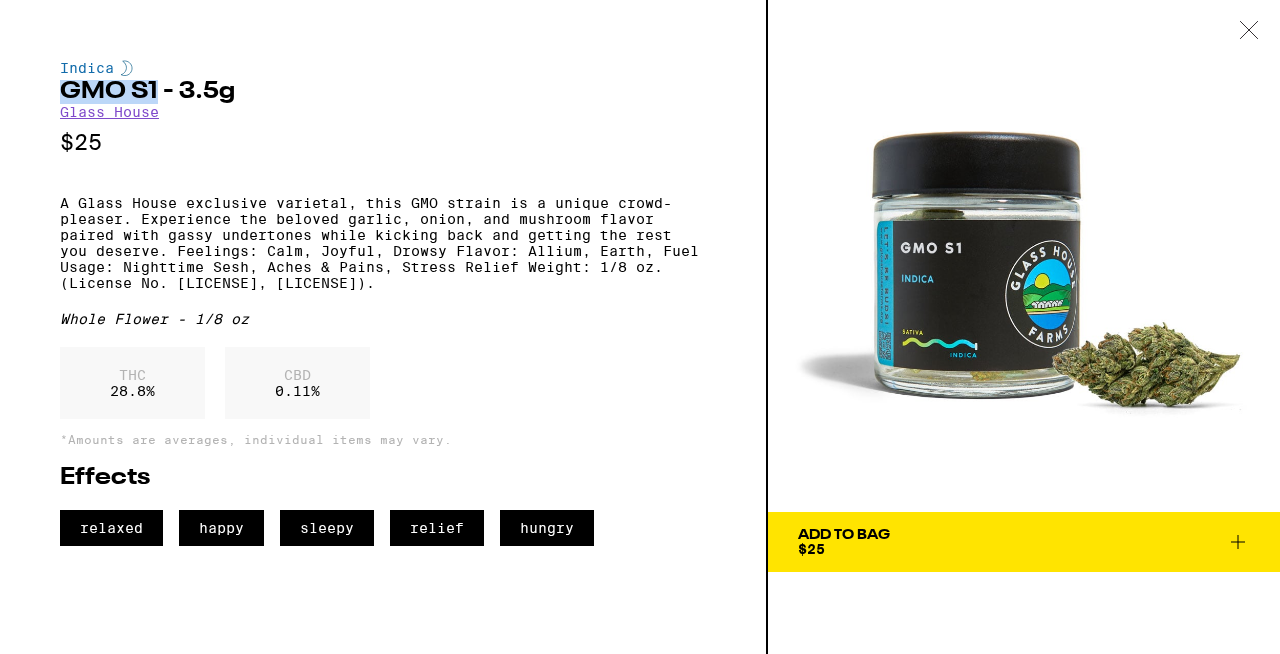 drag, startPoint x: 155, startPoint y: 88, endPoint x: 62, endPoint y: 88, distance: 93 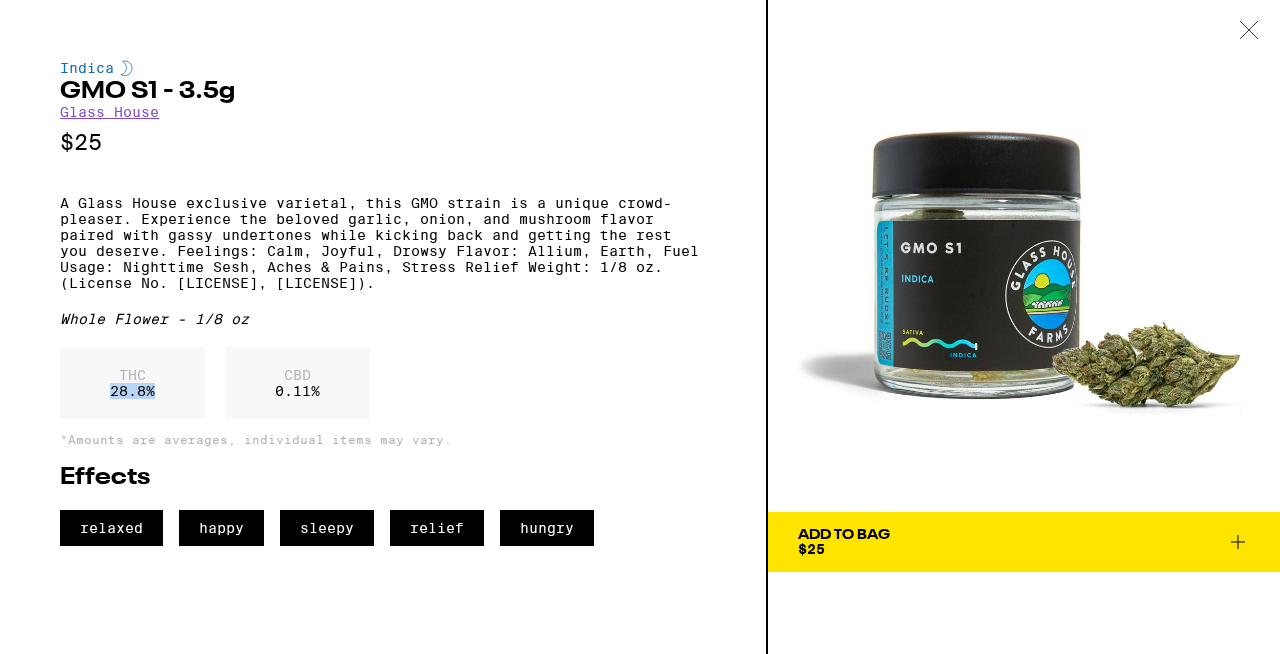 drag, startPoint x: 109, startPoint y: 416, endPoint x: 157, endPoint y: 416, distance: 48 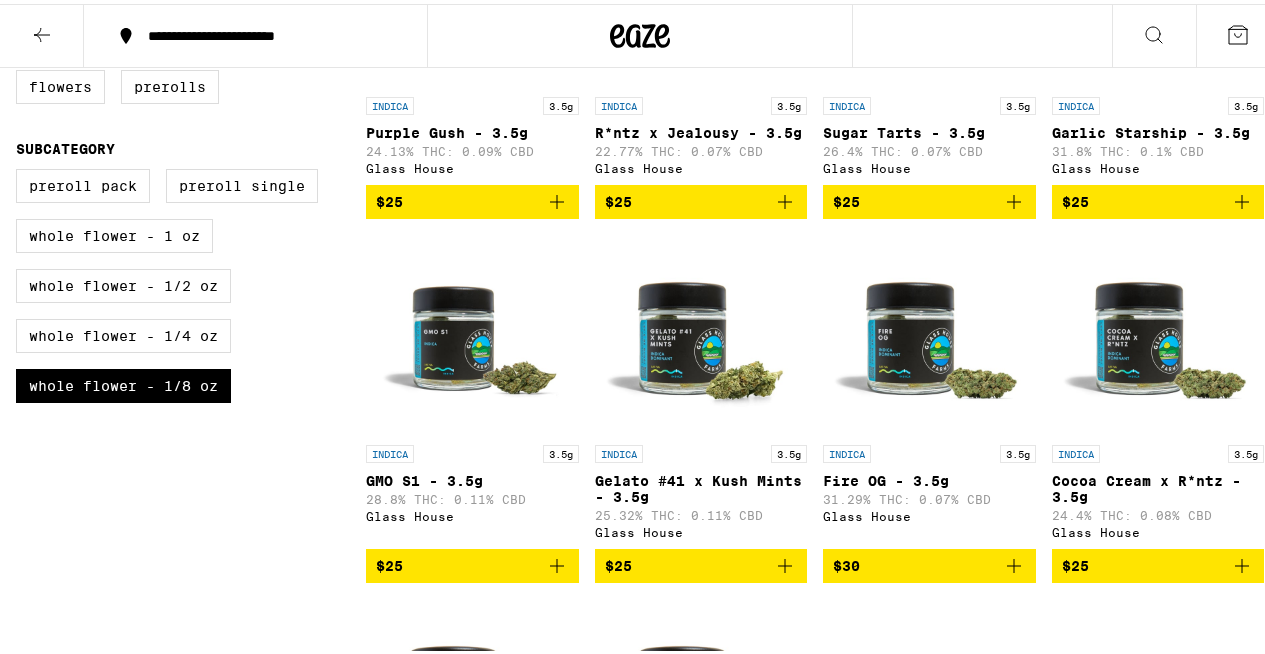 click on "Gelato #41 x Kush Mints - 3.5g" at bounding box center (701, 485) 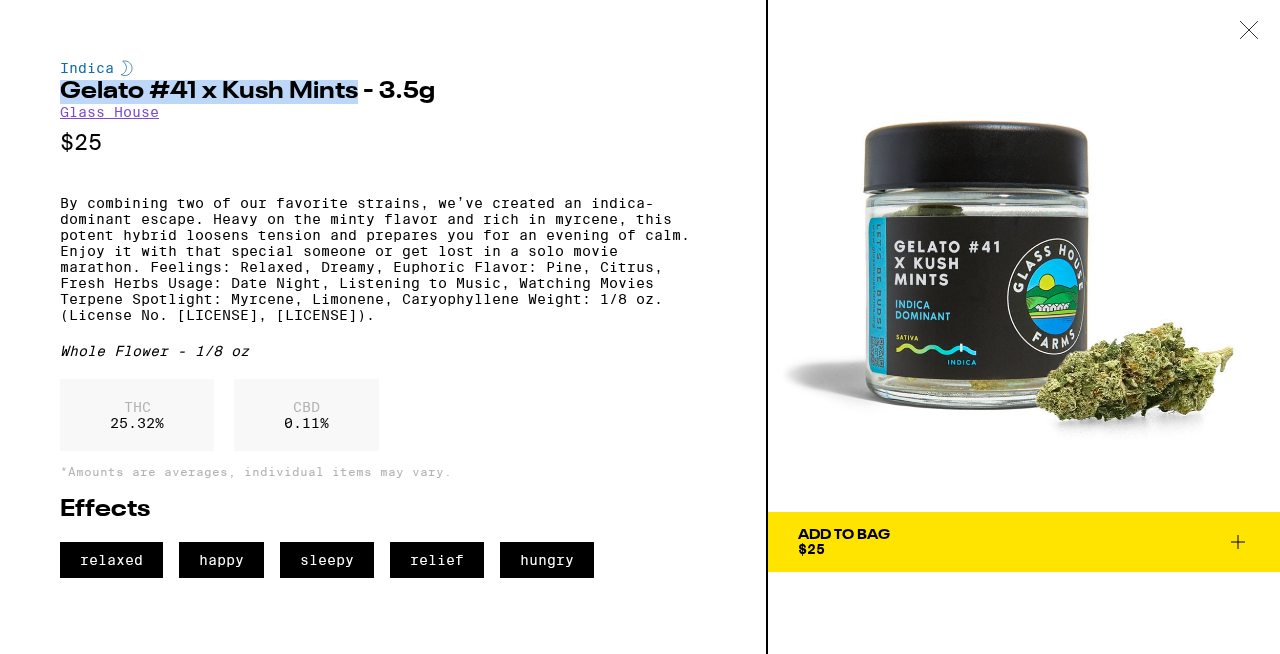 drag, startPoint x: 61, startPoint y: 92, endPoint x: 354, endPoint y: 93, distance: 293.0017 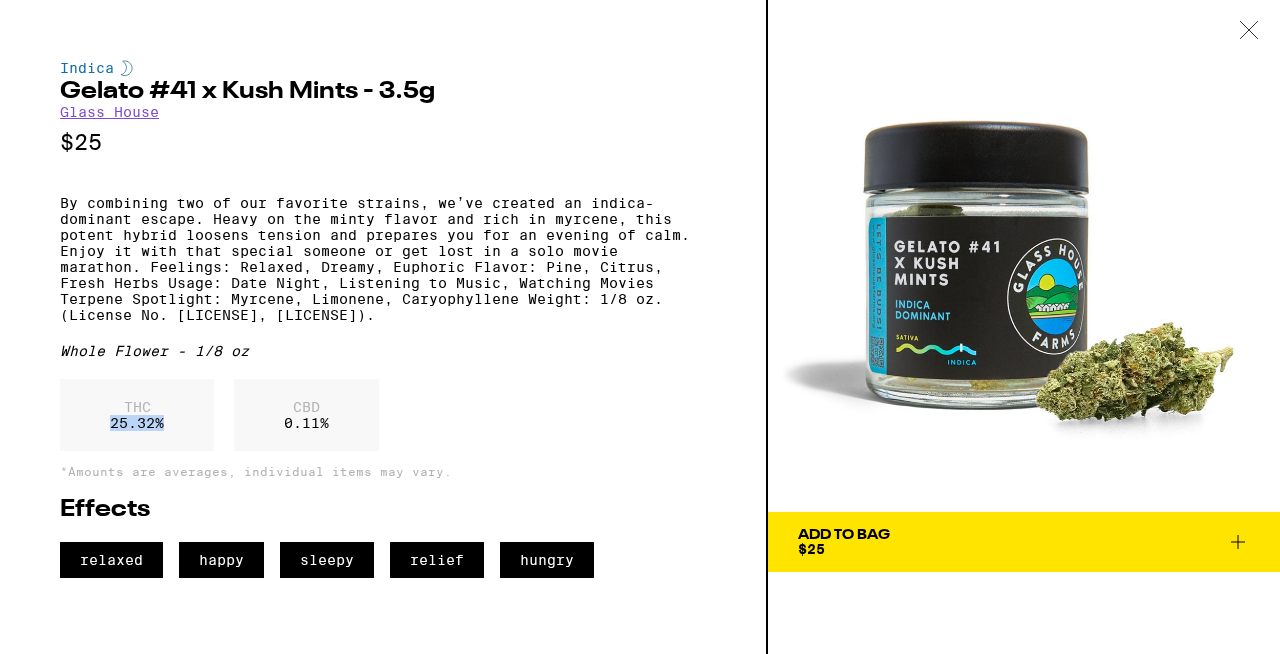 drag, startPoint x: 111, startPoint y: 452, endPoint x: 170, endPoint y: 452, distance: 59 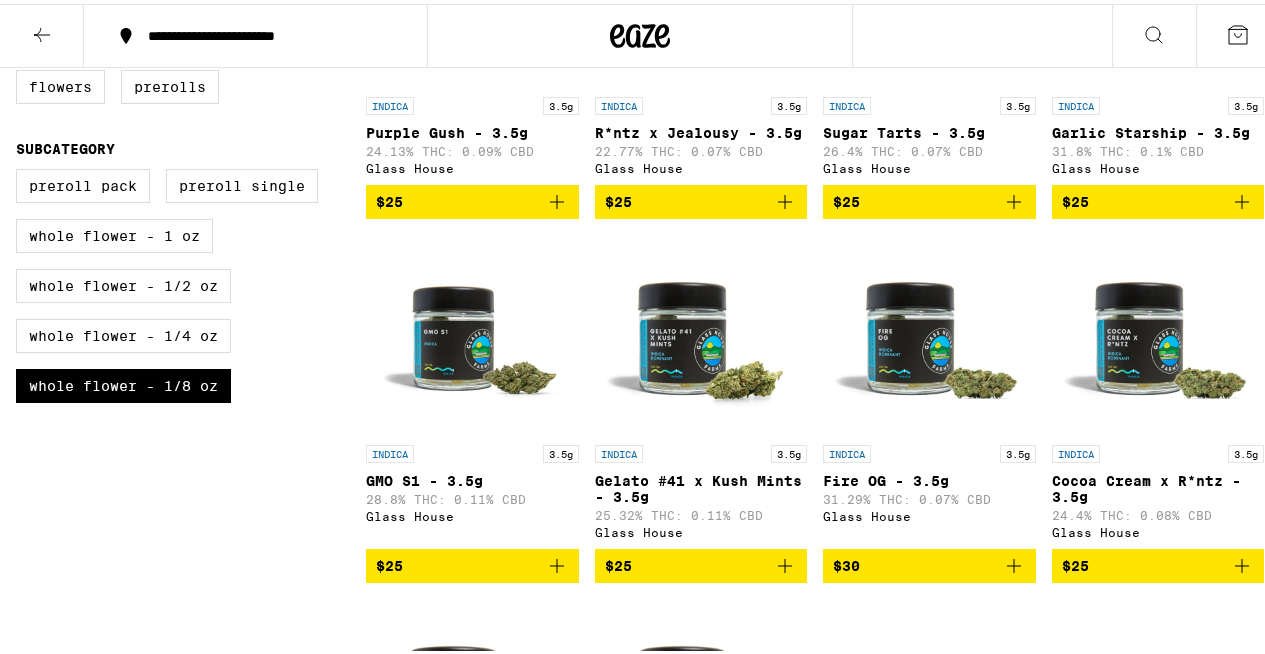 click at bounding box center [929, 331] 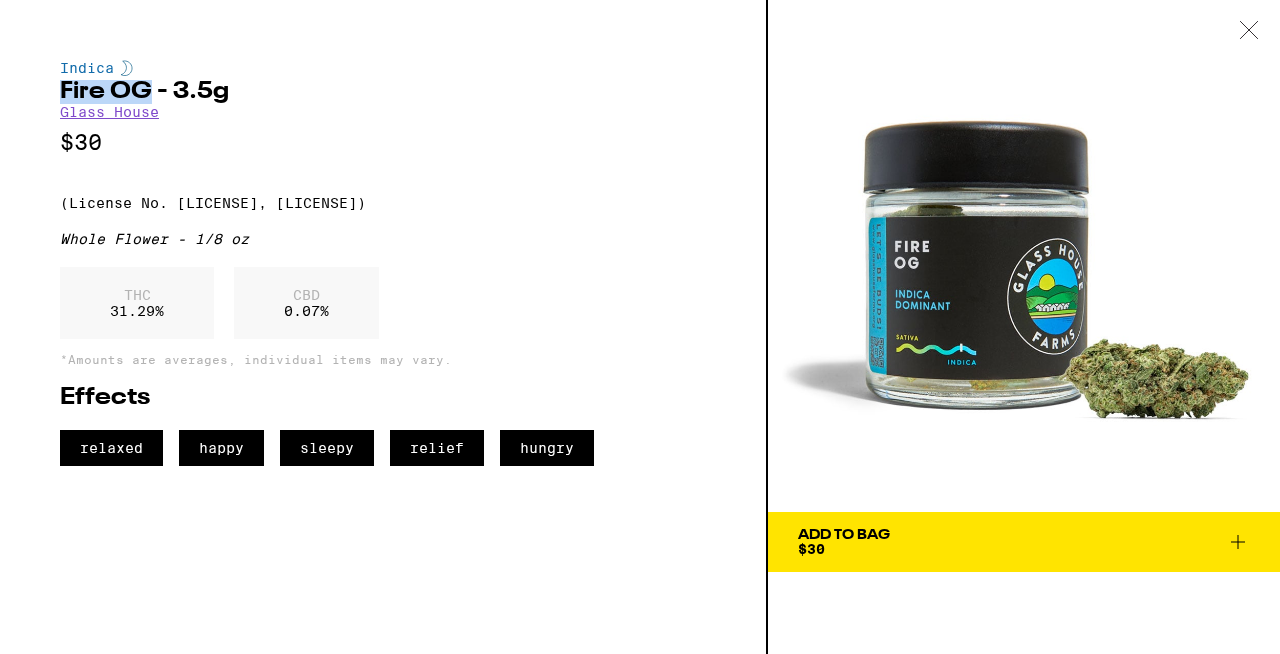 drag, startPoint x: 62, startPoint y: 89, endPoint x: 149, endPoint y: 100, distance: 87.69264 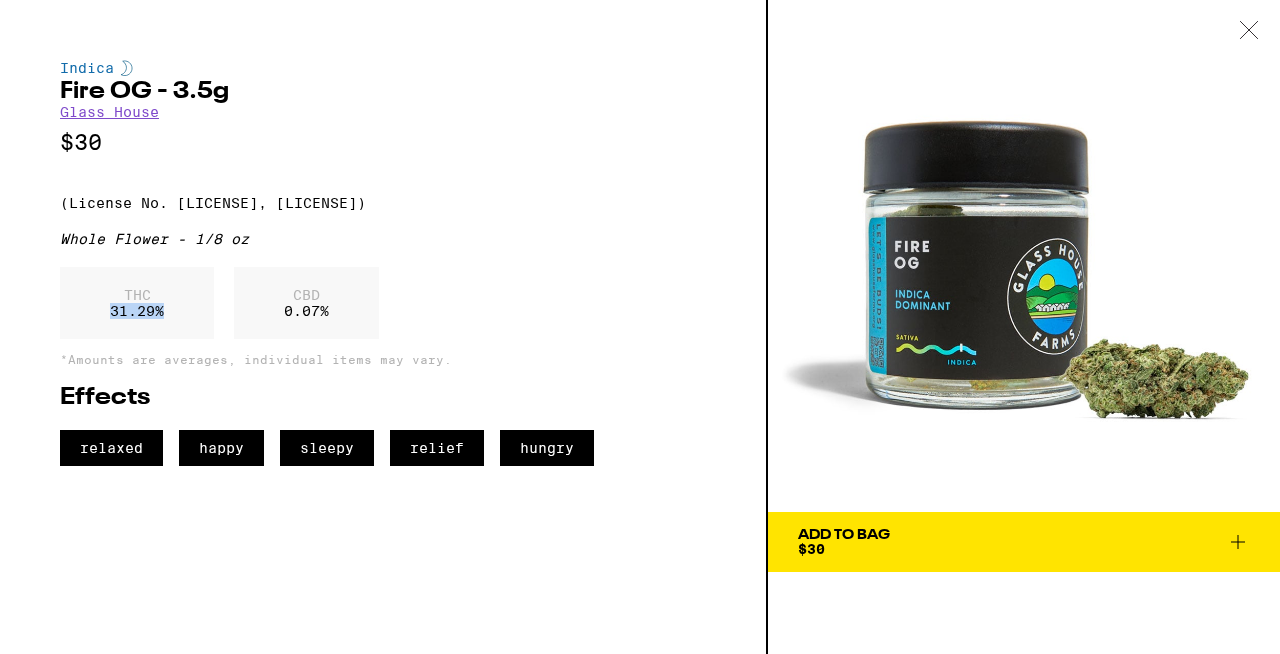 drag, startPoint x: 112, startPoint y: 325, endPoint x: 163, endPoint y: 325, distance: 51 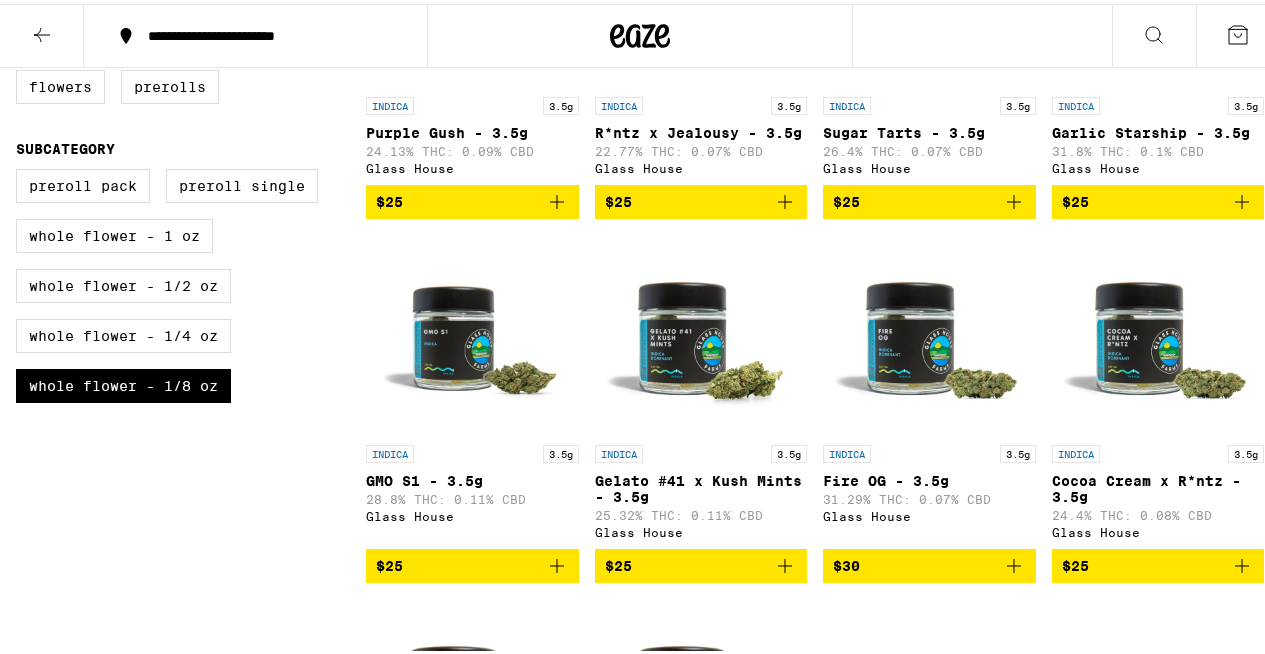 click at bounding box center (1158, 331) 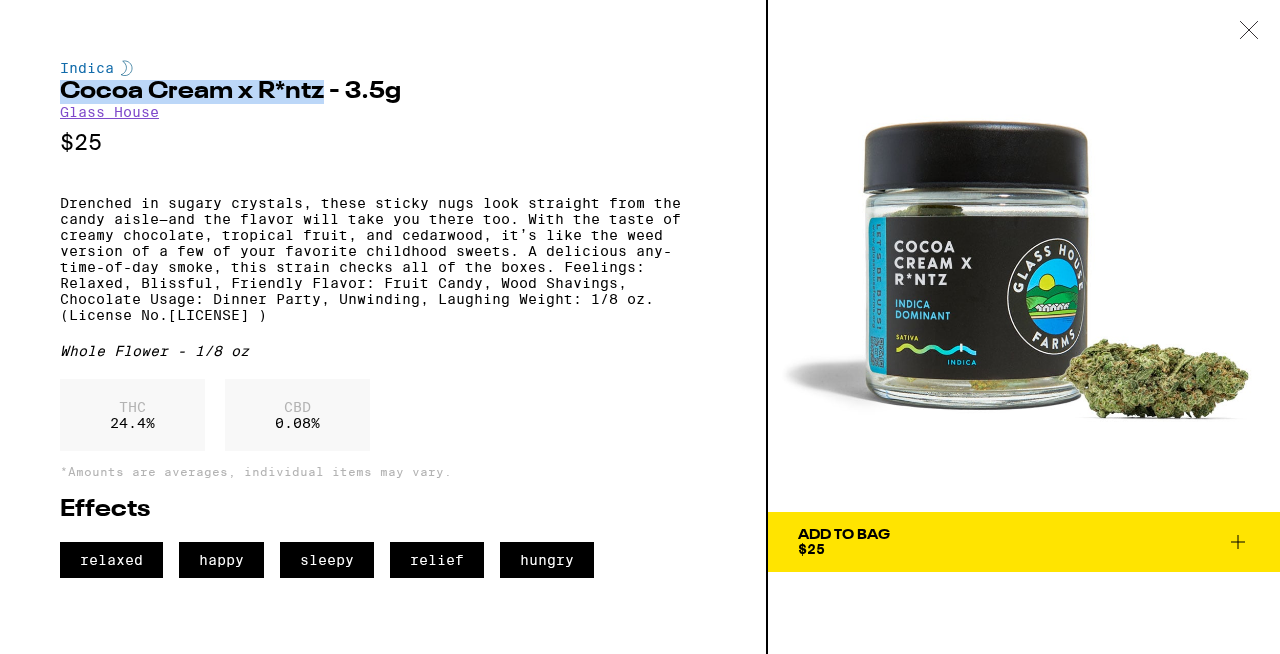 drag, startPoint x: 61, startPoint y: 90, endPoint x: 324, endPoint y: 103, distance: 263.3211 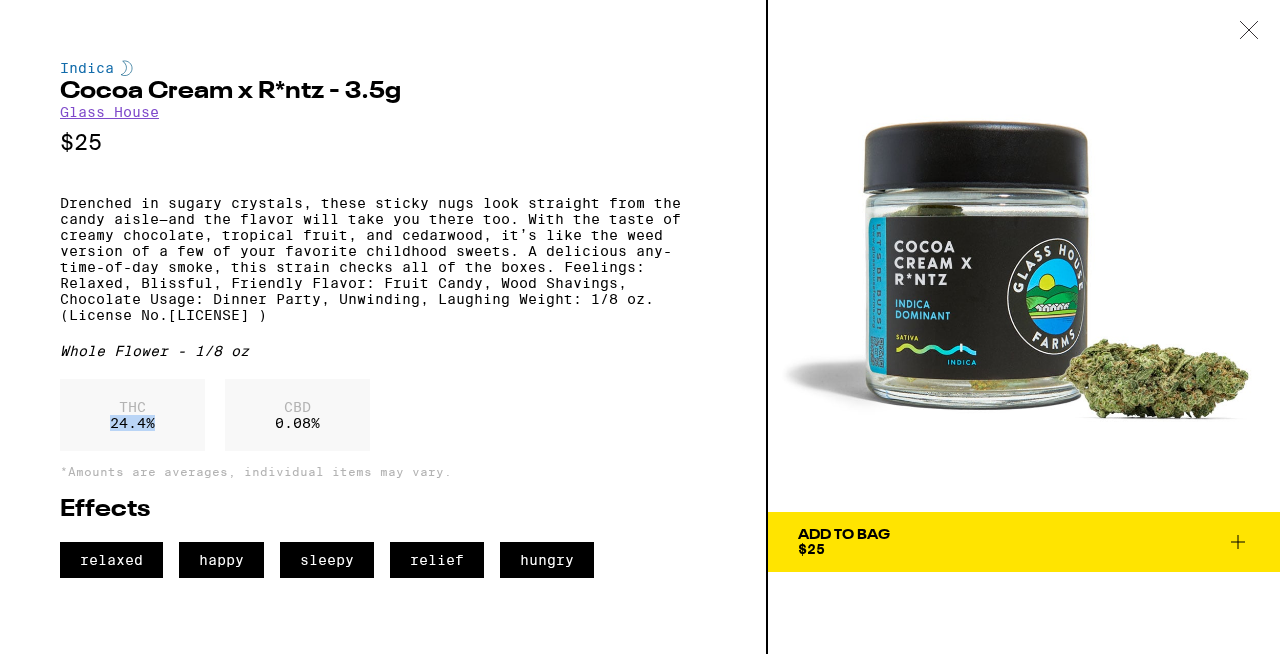 drag, startPoint x: 108, startPoint y: 450, endPoint x: 160, endPoint y: 453, distance: 52.086468 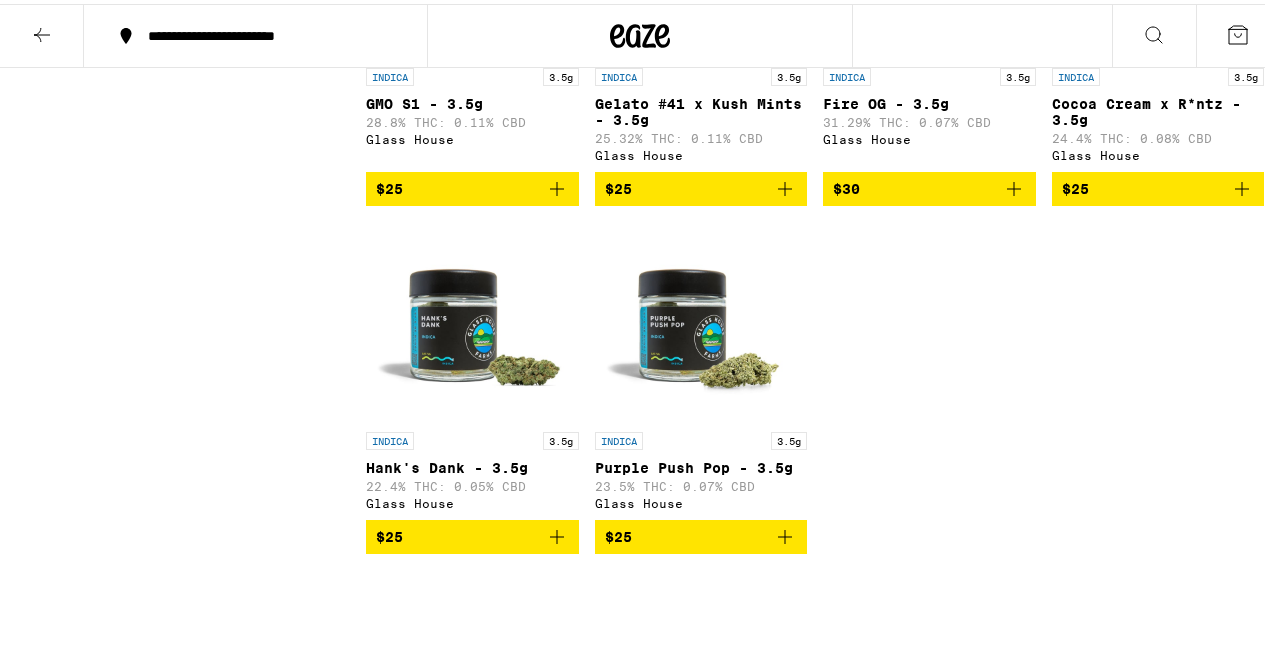 scroll, scrollTop: 1170, scrollLeft: 0, axis: vertical 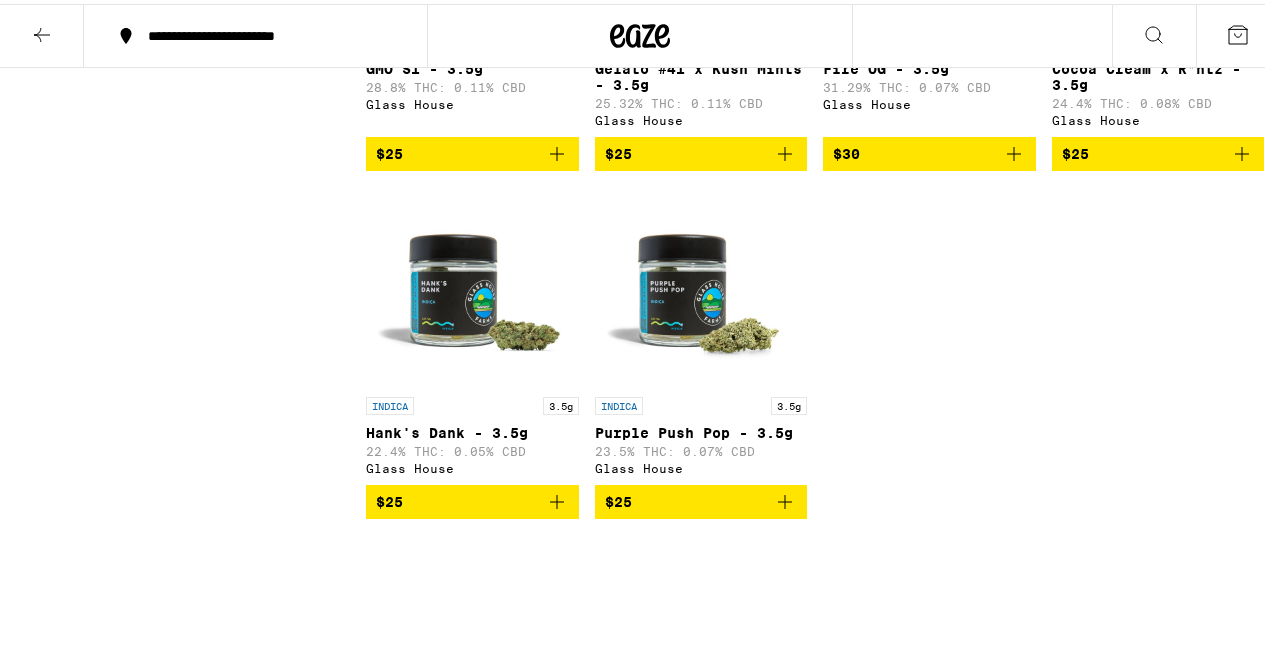 click at bounding box center [472, 283] 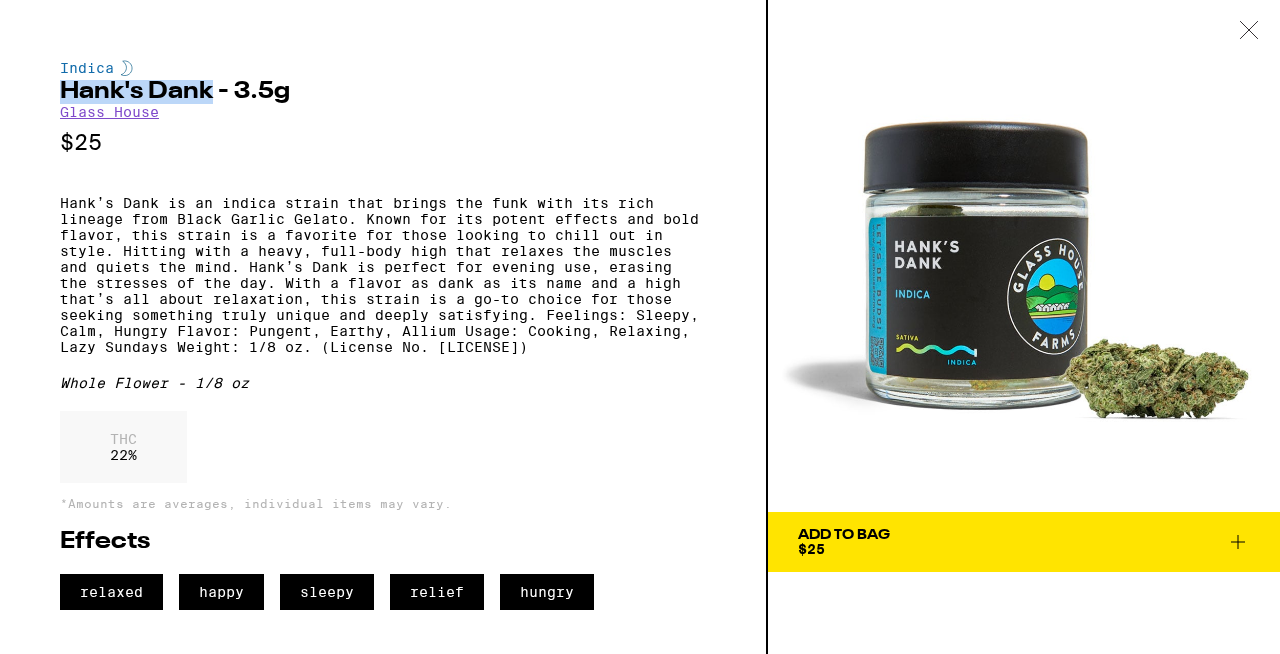 drag, startPoint x: 61, startPoint y: 89, endPoint x: 210, endPoint y: 90, distance: 149.00336 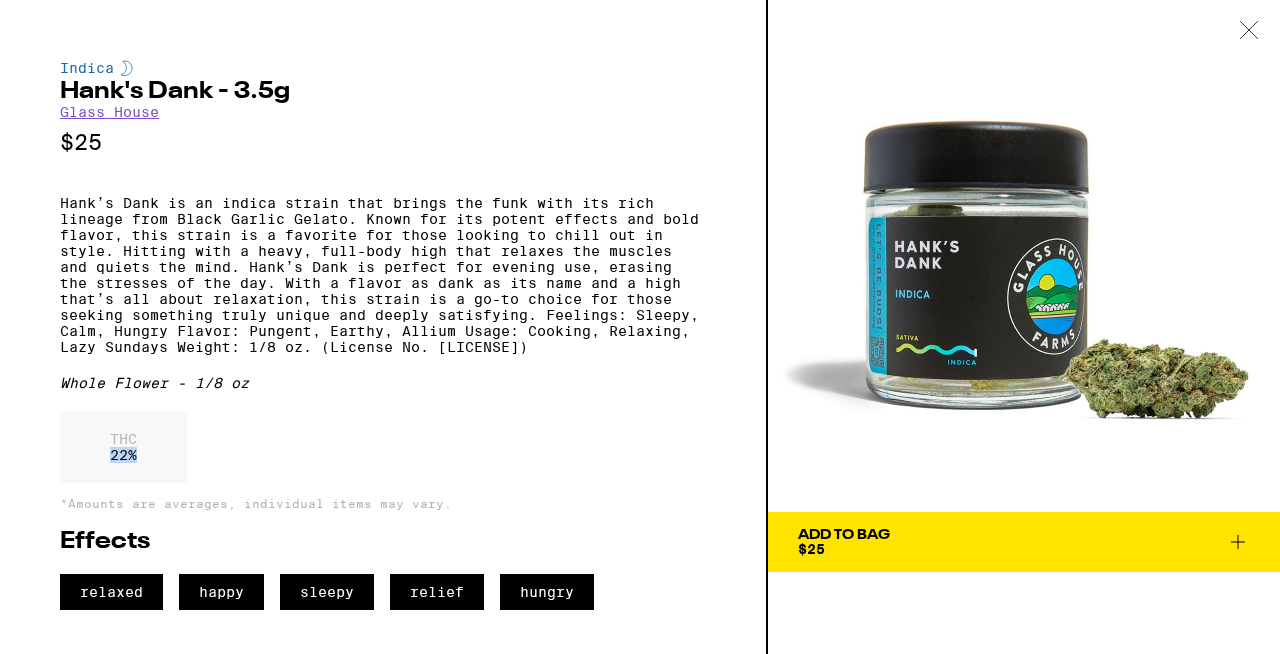 drag, startPoint x: 111, startPoint y: 489, endPoint x: 147, endPoint y: 490, distance: 36.013885 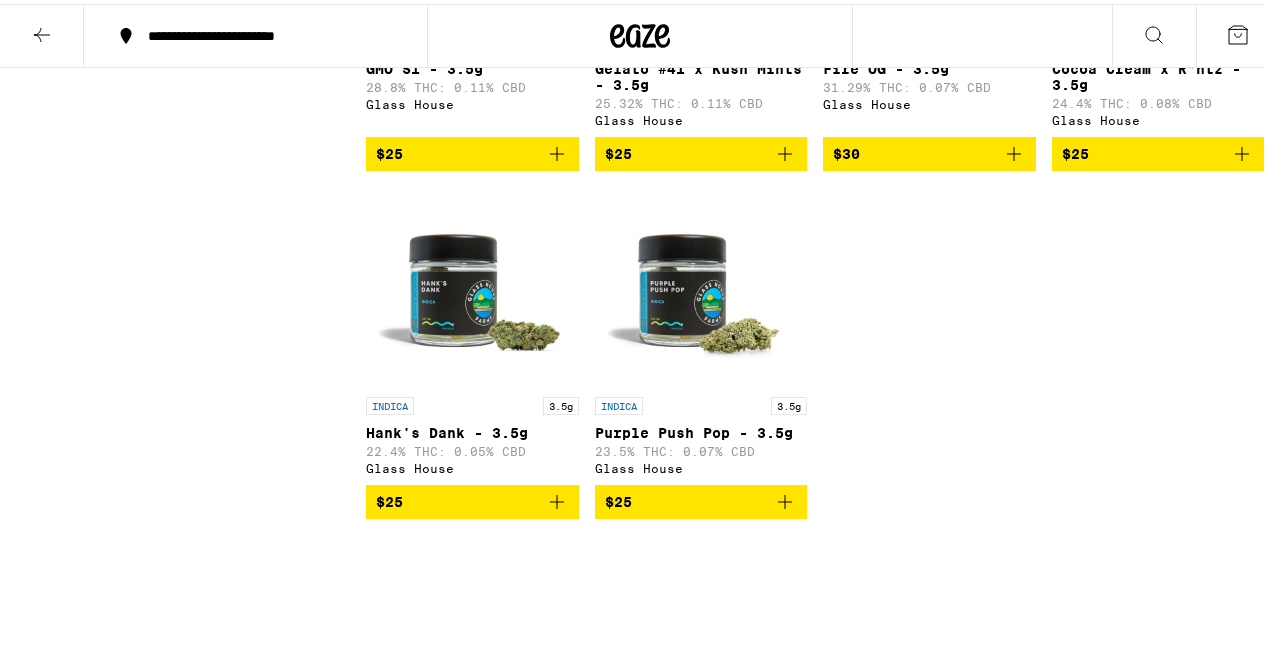 click at bounding box center [701, 283] 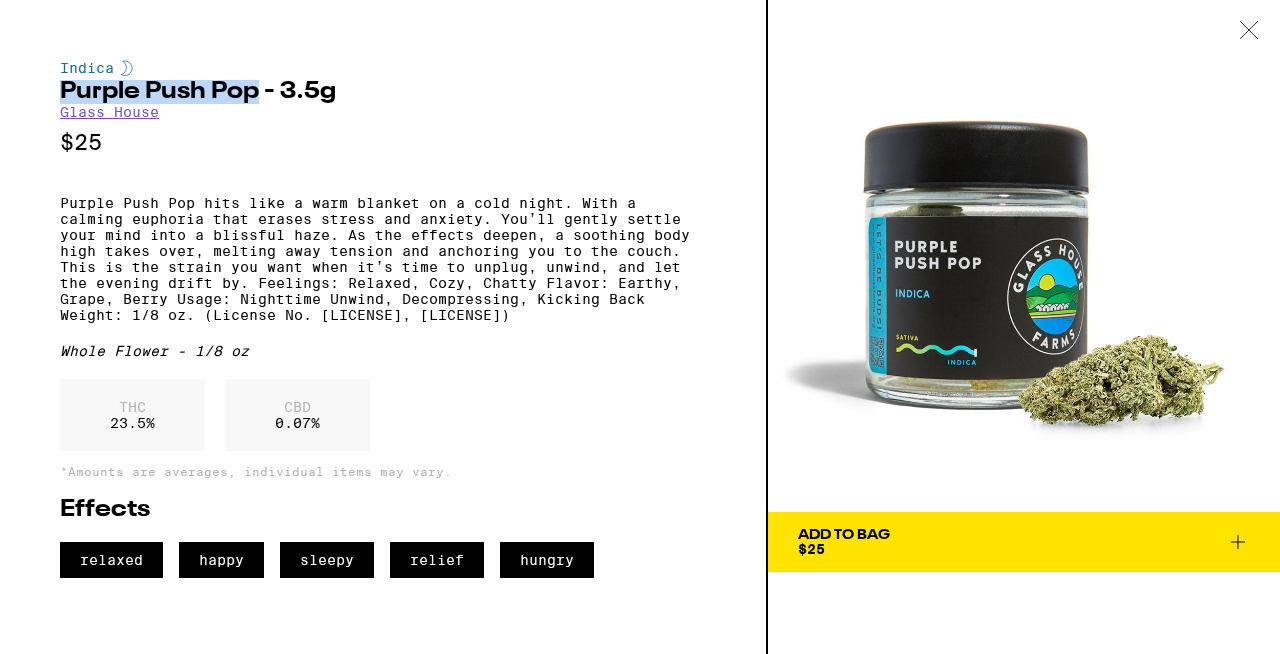 drag, startPoint x: 61, startPoint y: 89, endPoint x: 257, endPoint y: 90, distance: 196.00255 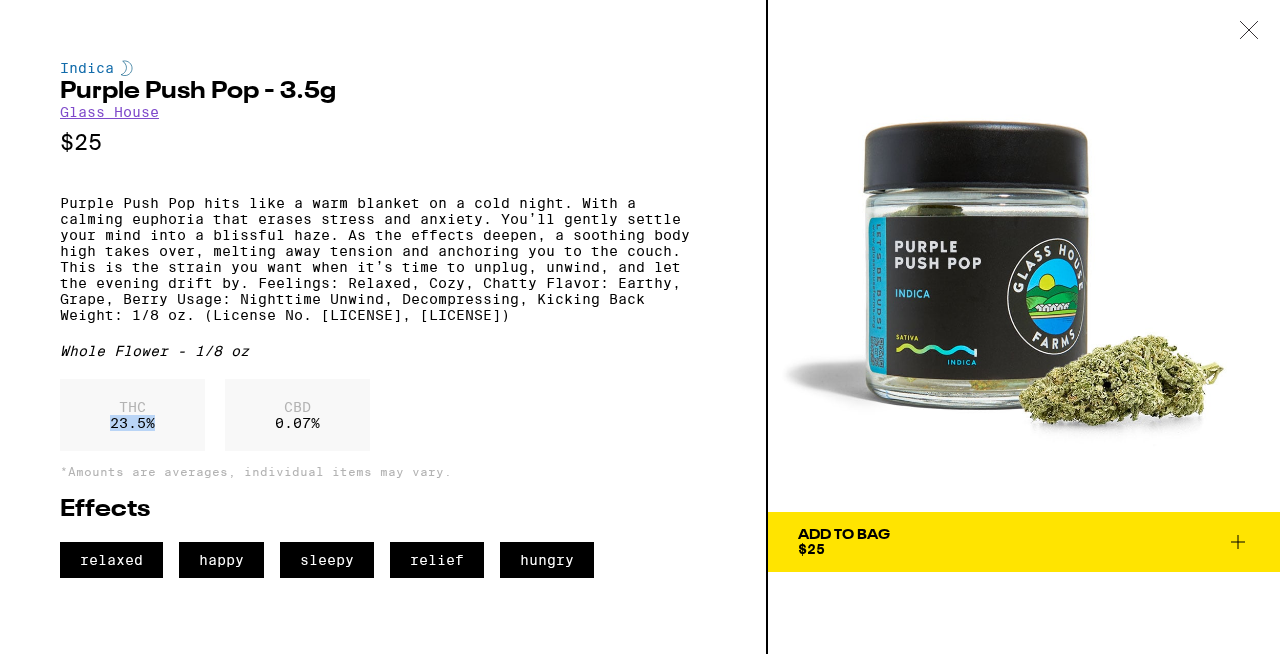drag, startPoint x: 111, startPoint y: 453, endPoint x: 160, endPoint y: 450, distance: 49.09175 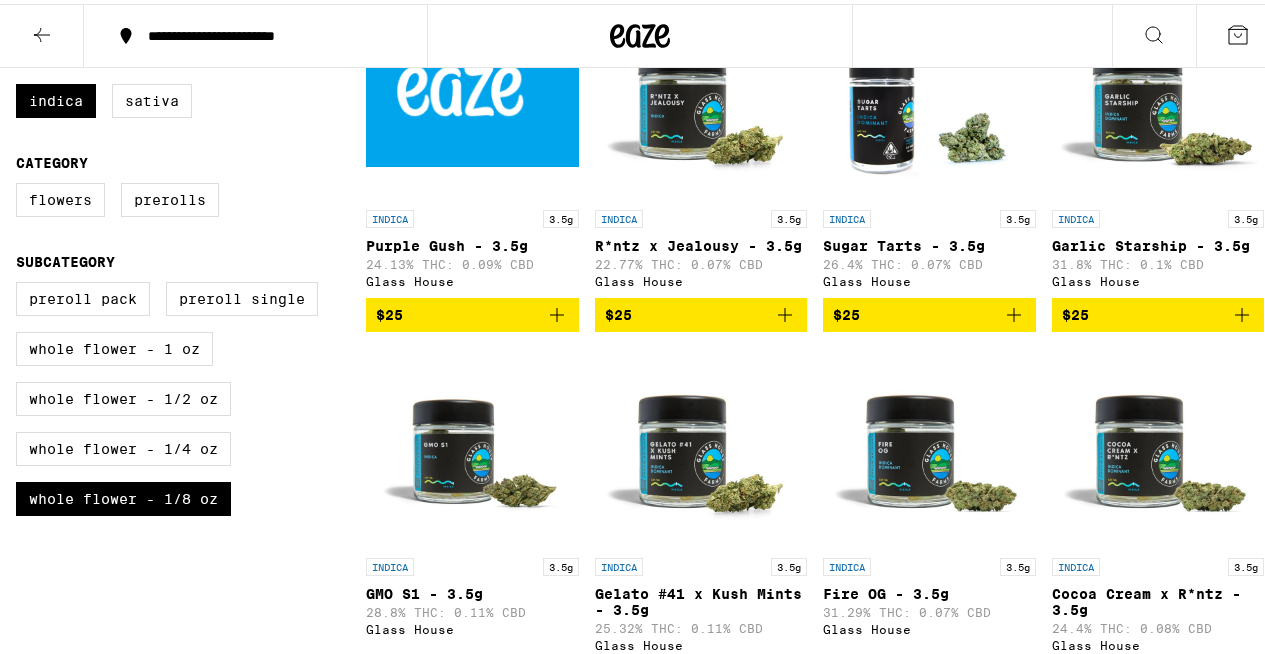 scroll, scrollTop: 476, scrollLeft: 0, axis: vertical 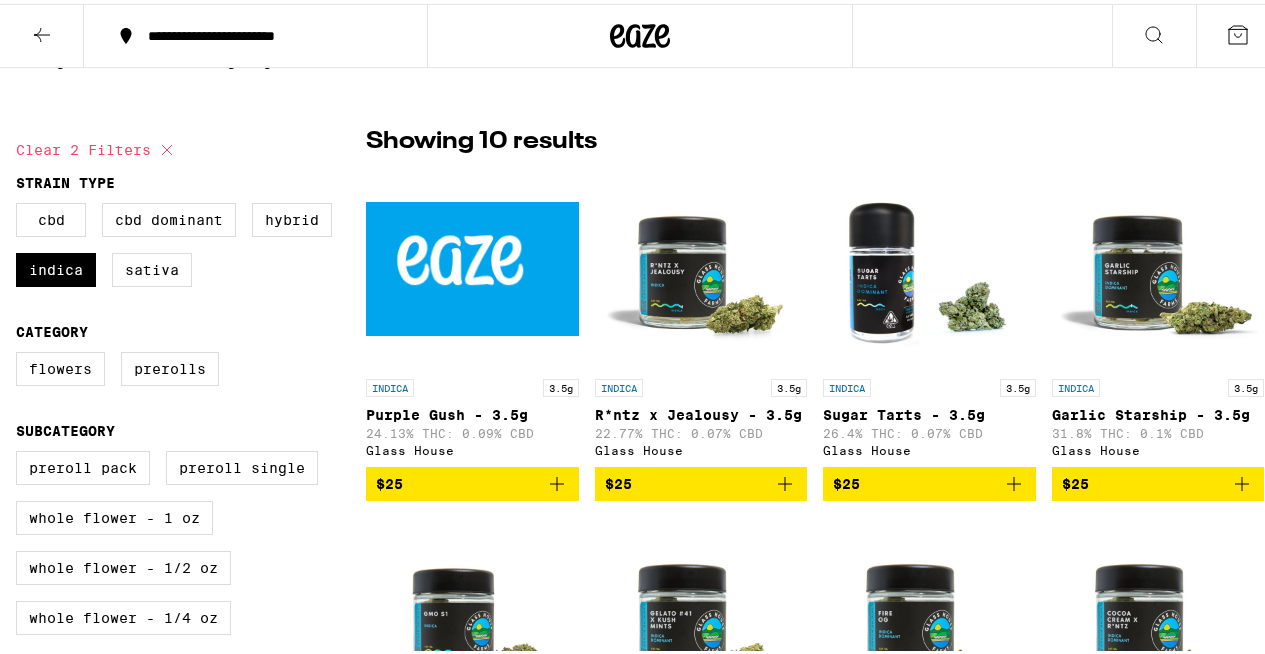 click at bounding box center [701, 265] 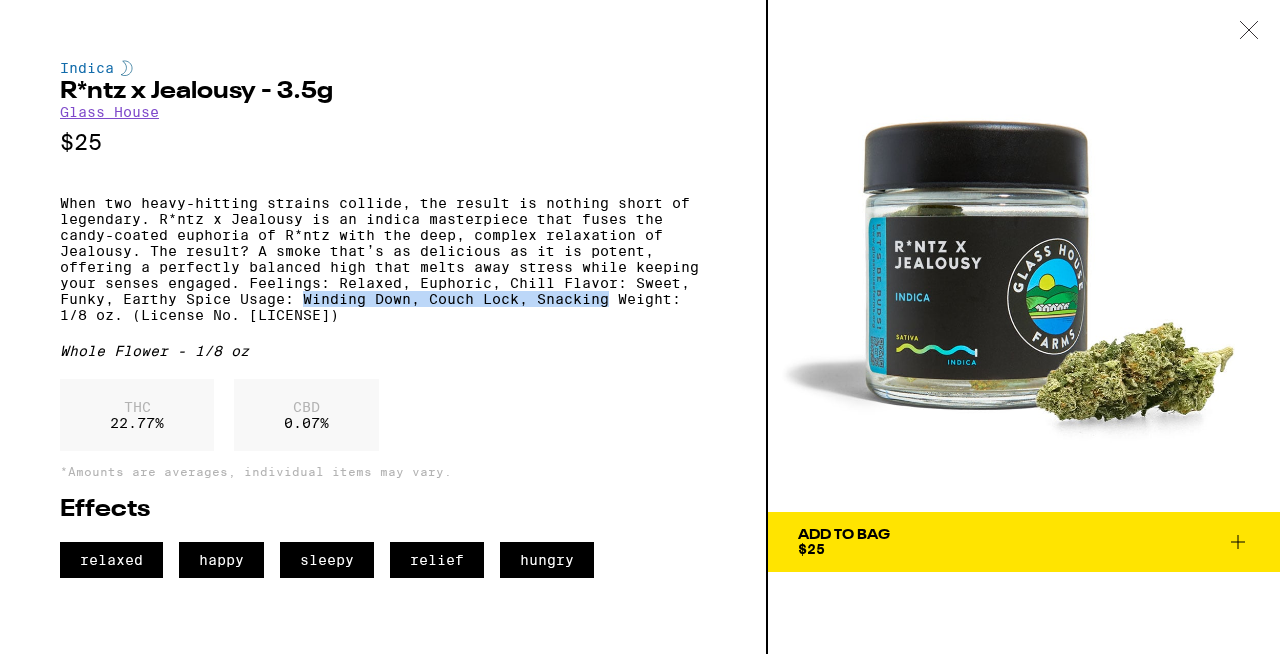 drag, startPoint x: 305, startPoint y: 320, endPoint x: 611, endPoint y: 324, distance: 306.02615 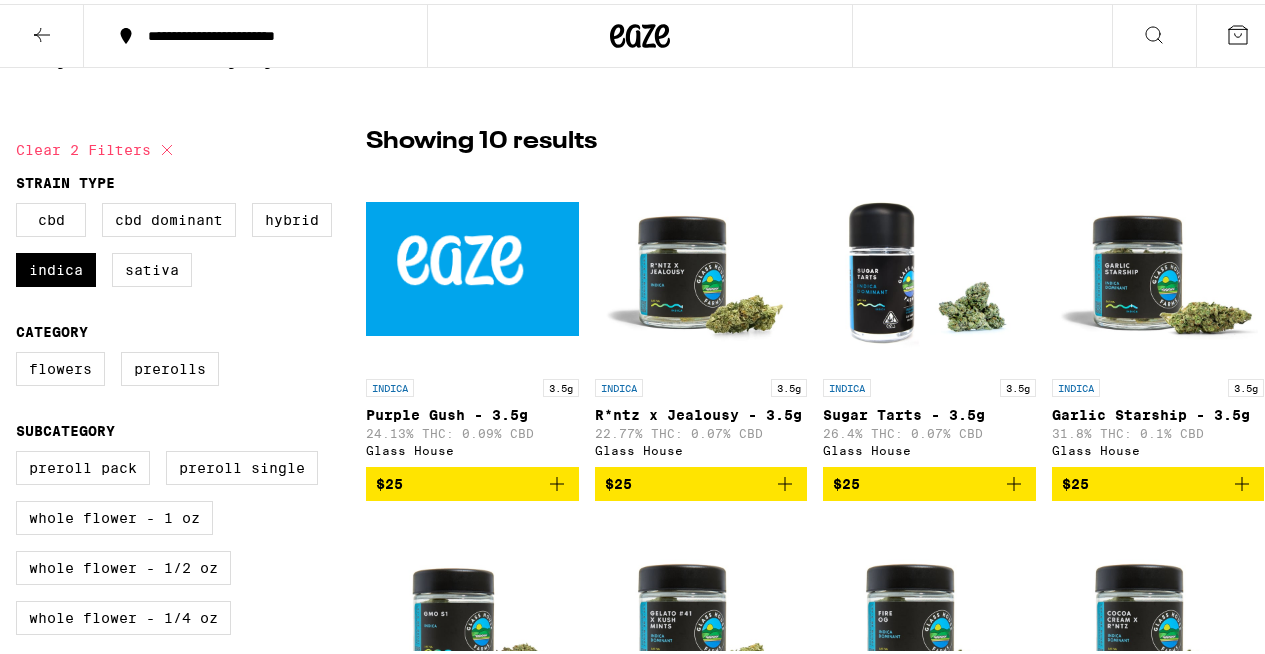 click at bounding box center [929, 265] 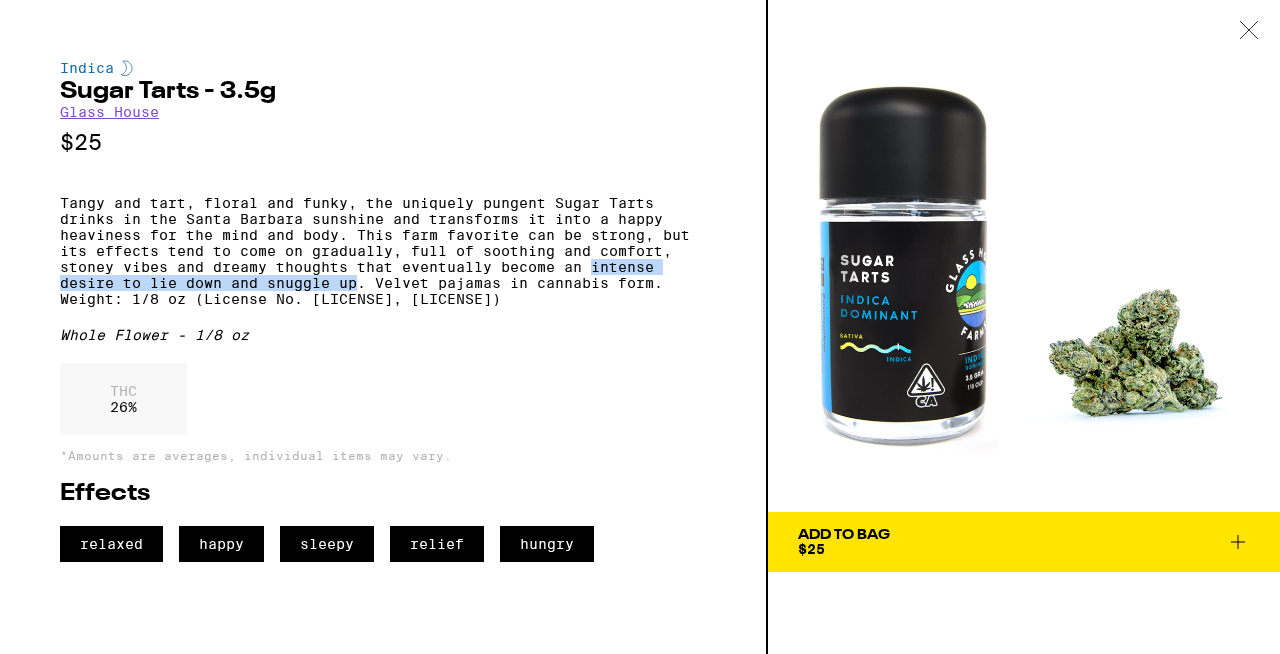 drag, startPoint x: 594, startPoint y: 284, endPoint x: 362, endPoint y: 301, distance: 232.62201 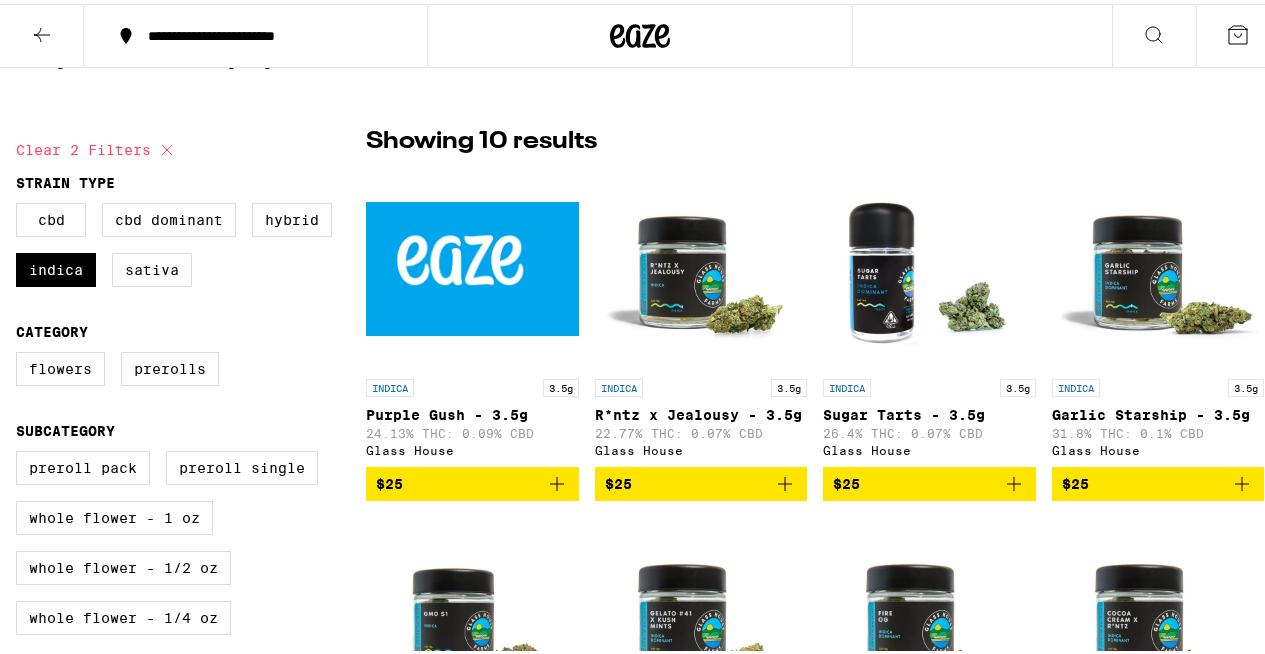 click at bounding box center [1158, 265] 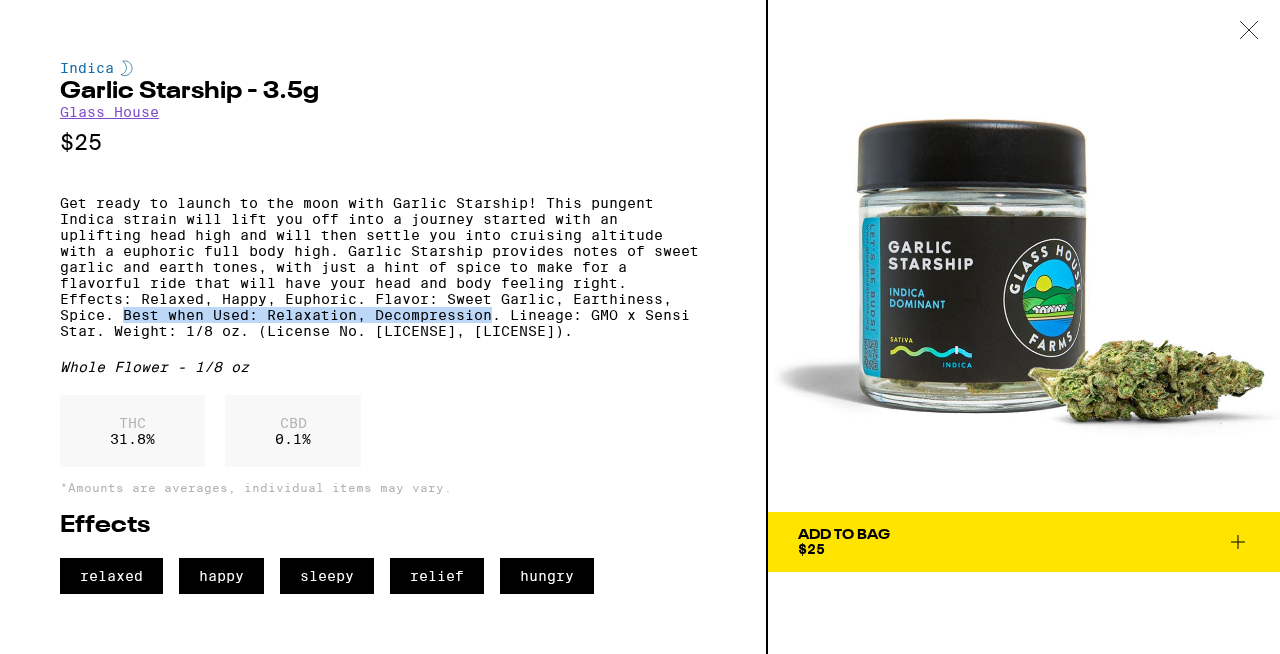drag, startPoint x: 123, startPoint y: 338, endPoint x: 494, endPoint y: 342, distance: 371.02158 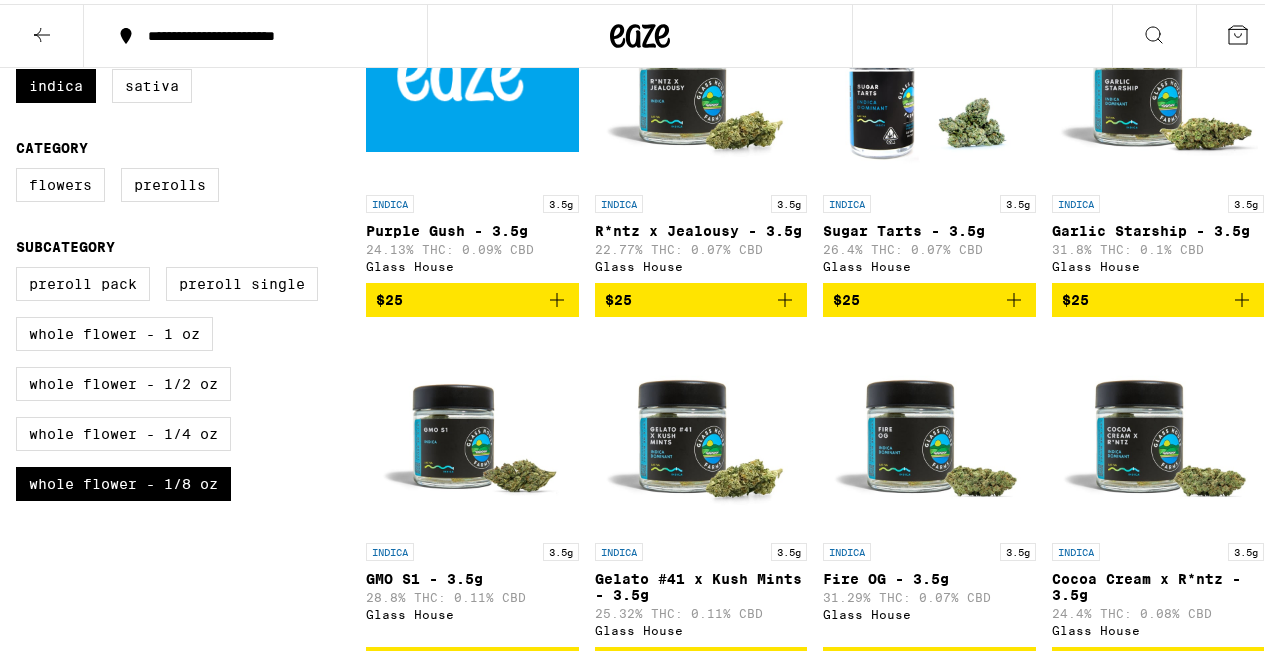 scroll, scrollTop: 815, scrollLeft: 0, axis: vertical 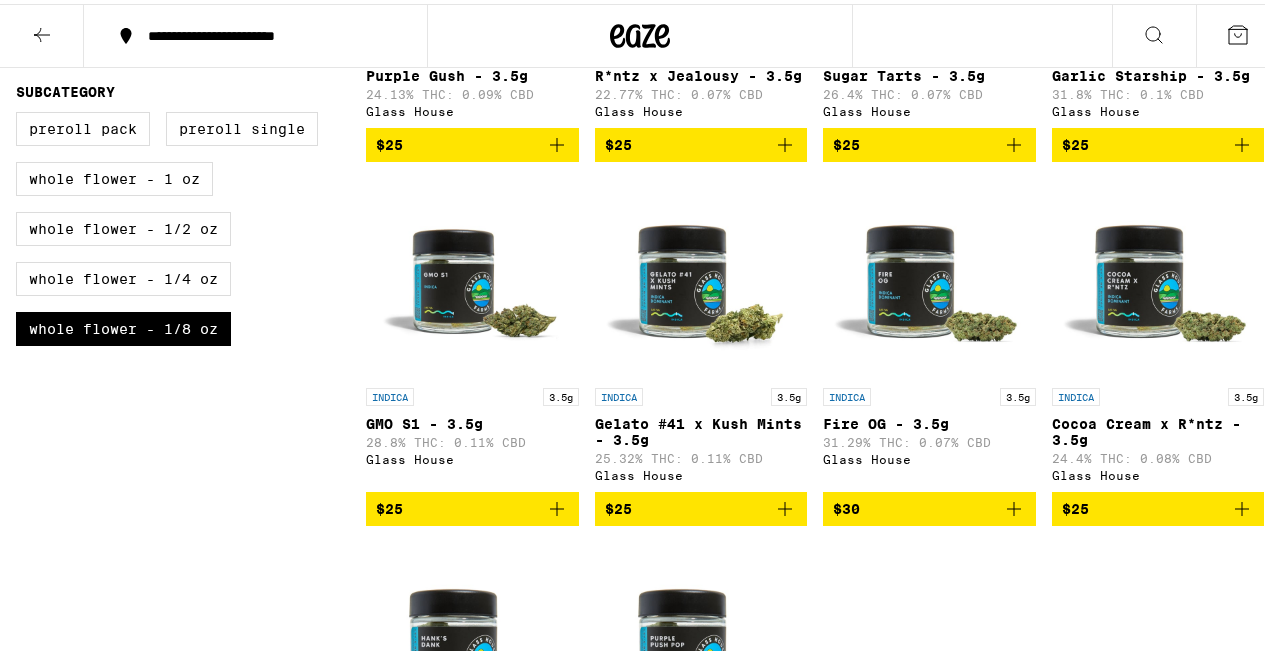 click at bounding box center (472, 274) 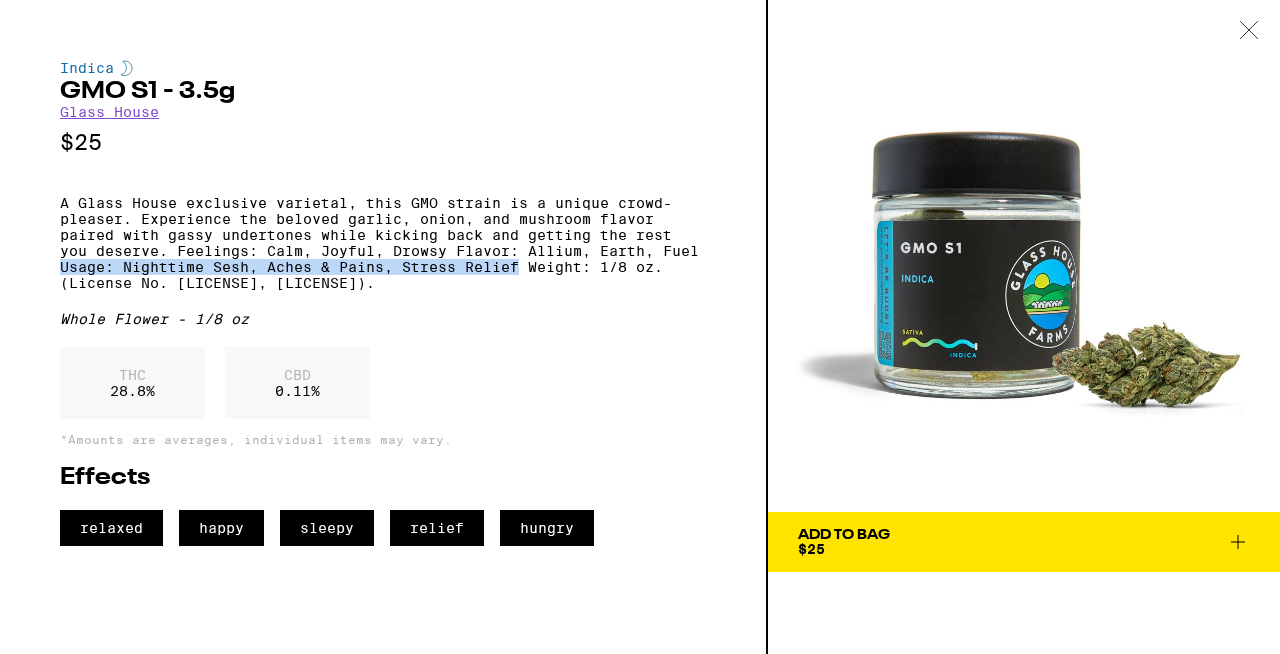 drag, startPoint x: 60, startPoint y: 282, endPoint x: 524, endPoint y: 286, distance: 464.01724 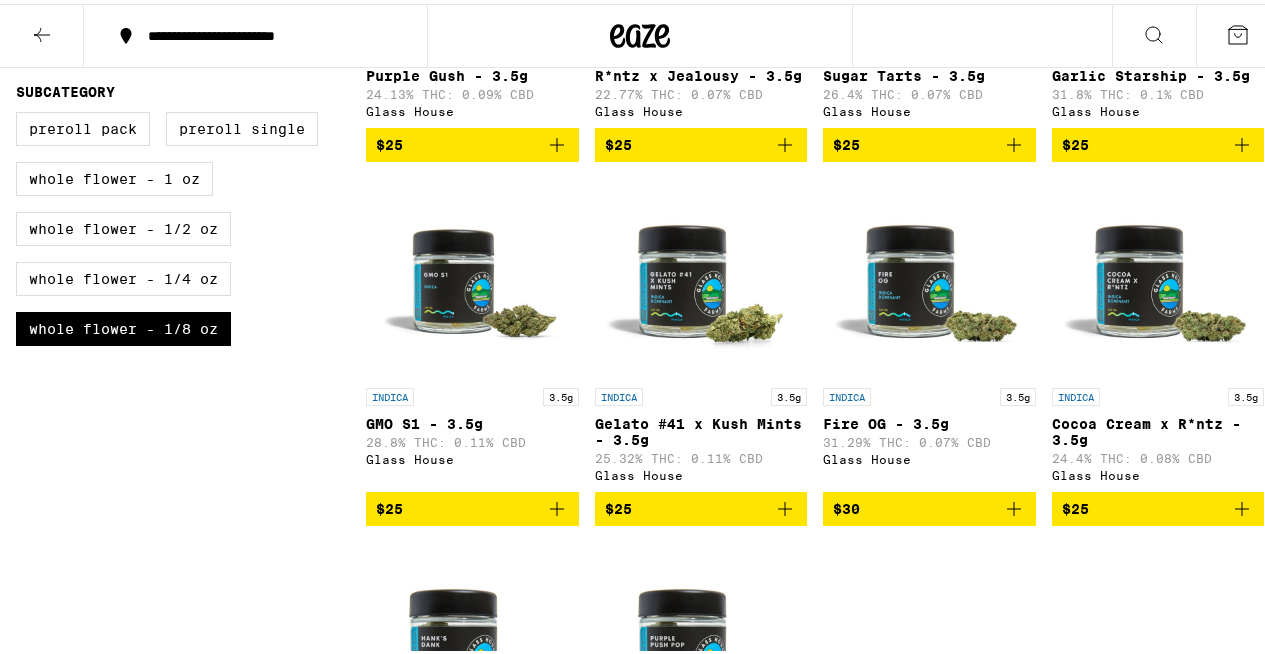 click at bounding box center (701, 274) 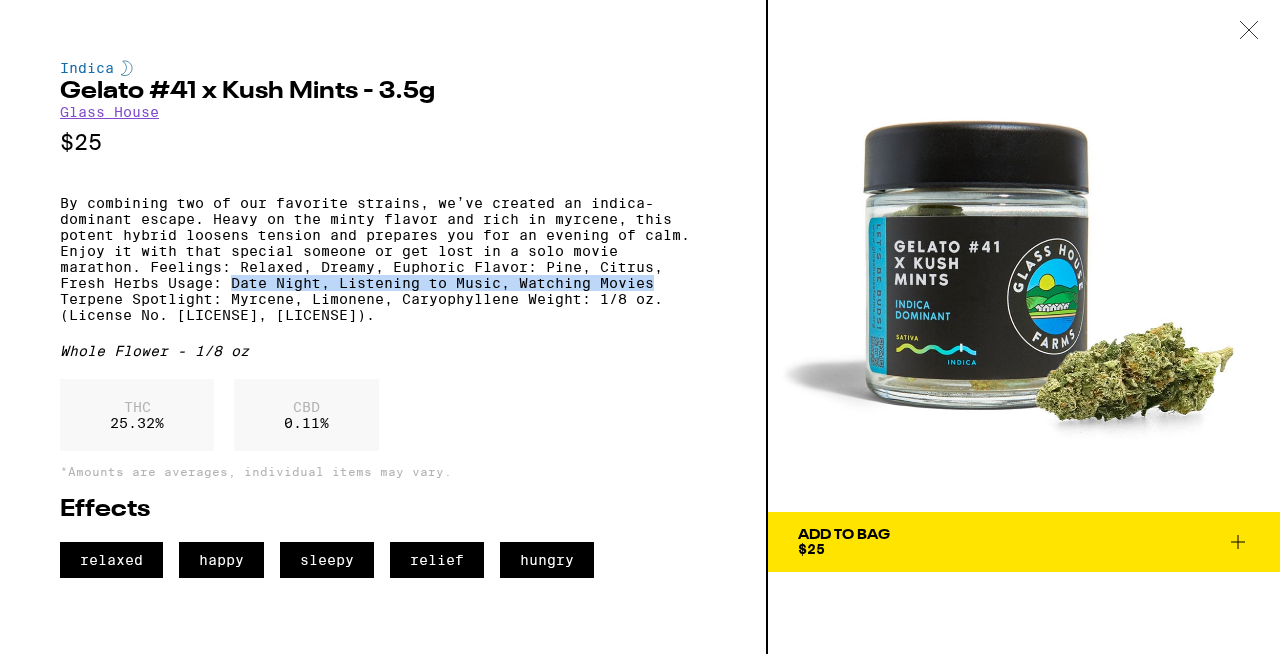 drag, startPoint x: 232, startPoint y: 300, endPoint x: 667, endPoint y: 302, distance: 435.0046 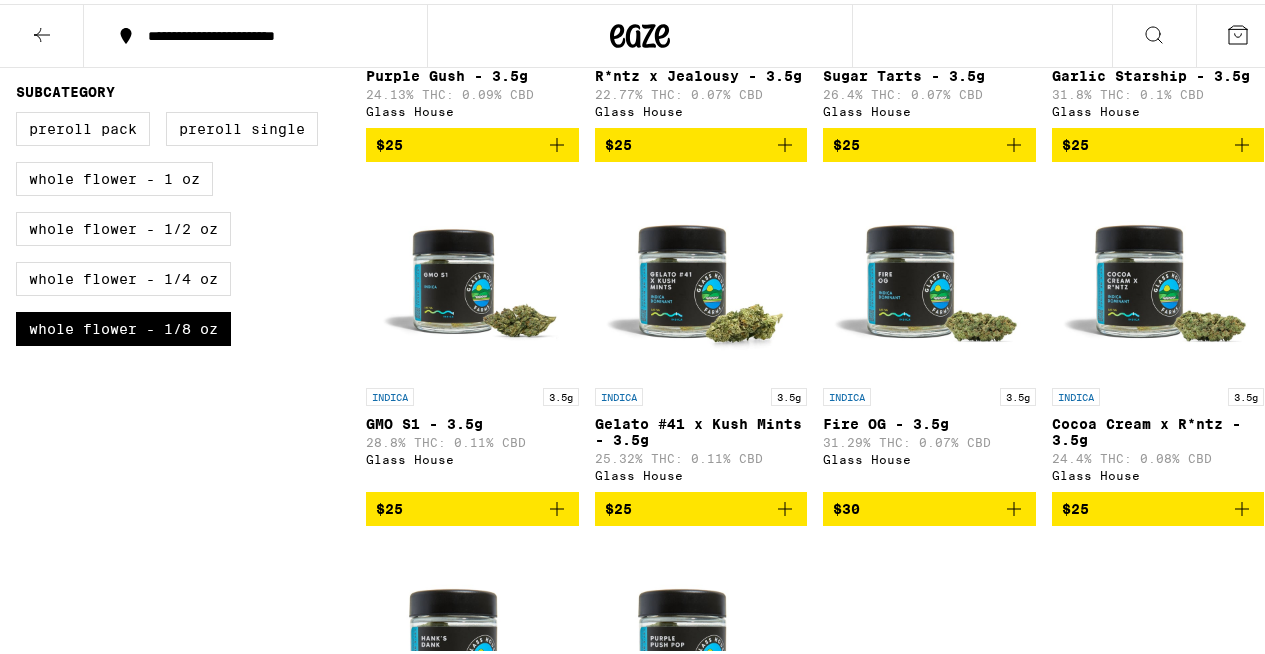 click at bounding box center (929, 274) 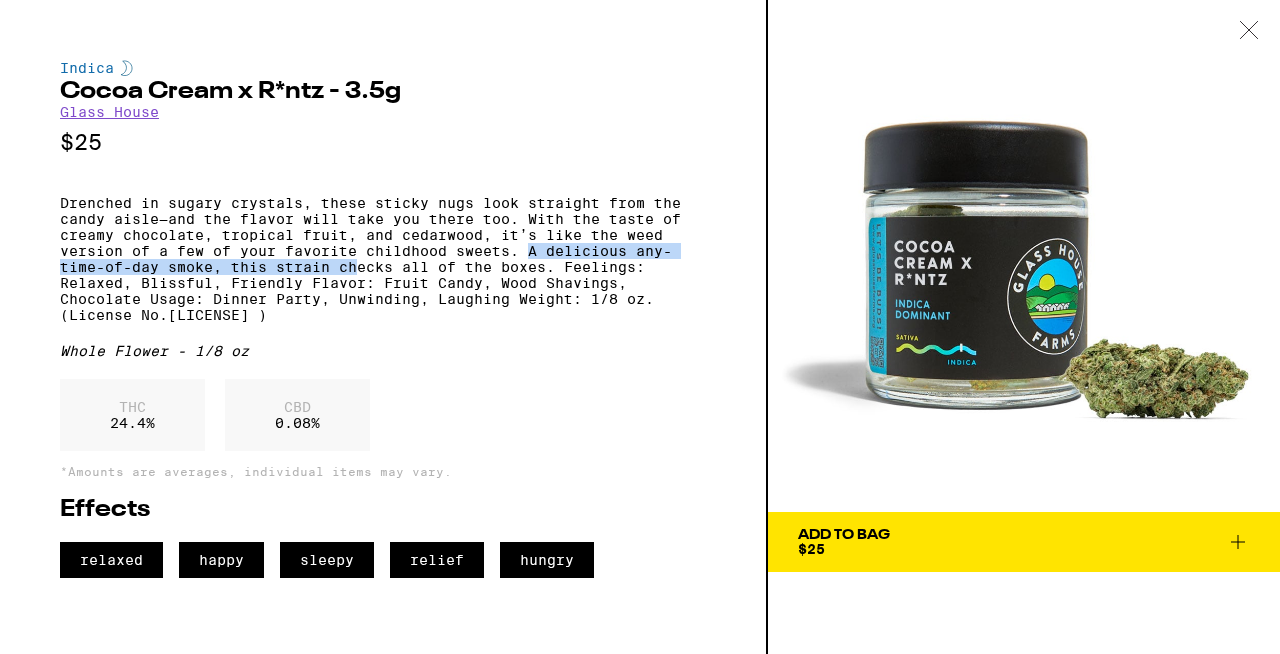 drag, startPoint x: 531, startPoint y: 265, endPoint x: 357, endPoint y: 287, distance: 175.38528 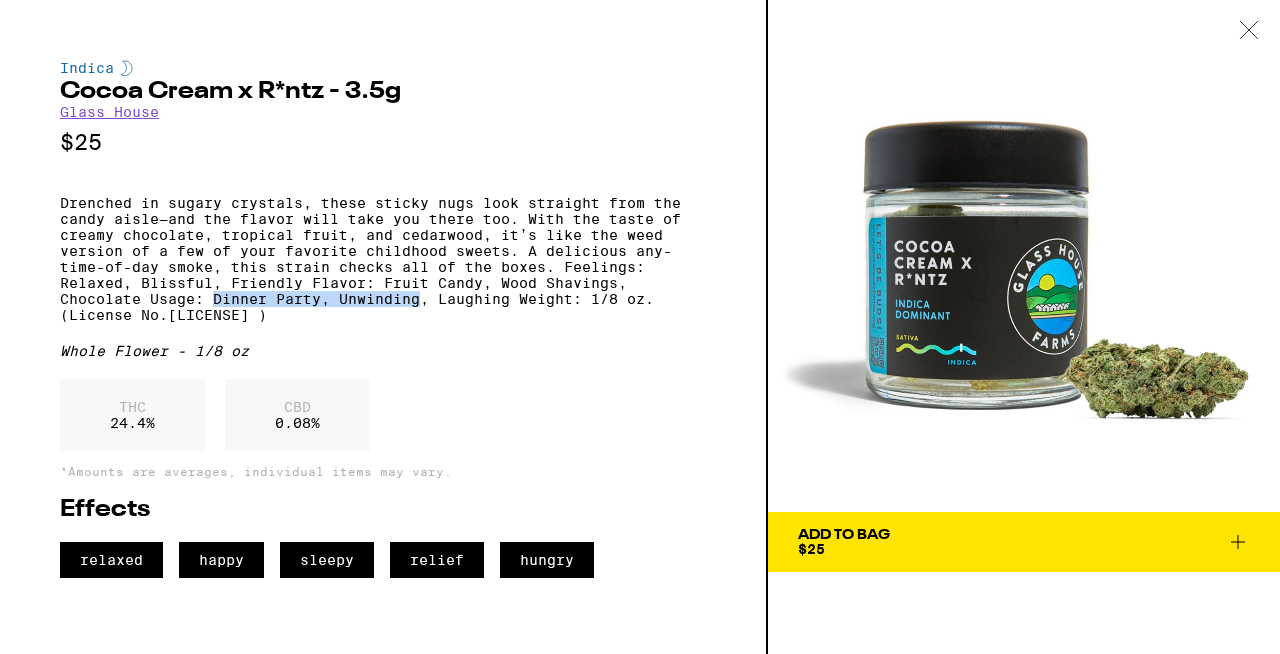 drag, startPoint x: 214, startPoint y: 320, endPoint x: 420, endPoint y: 324, distance: 206.03883 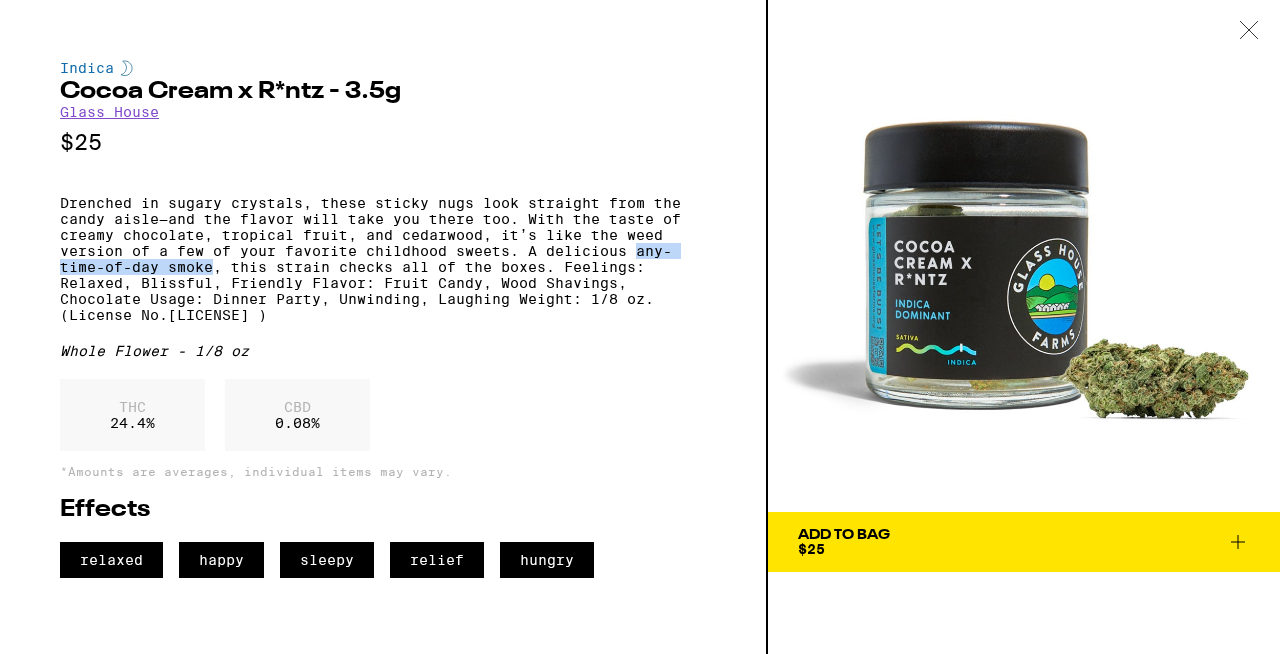 drag, startPoint x: 638, startPoint y: 268, endPoint x: 213, endPoint y: 288, distance: 425.47034 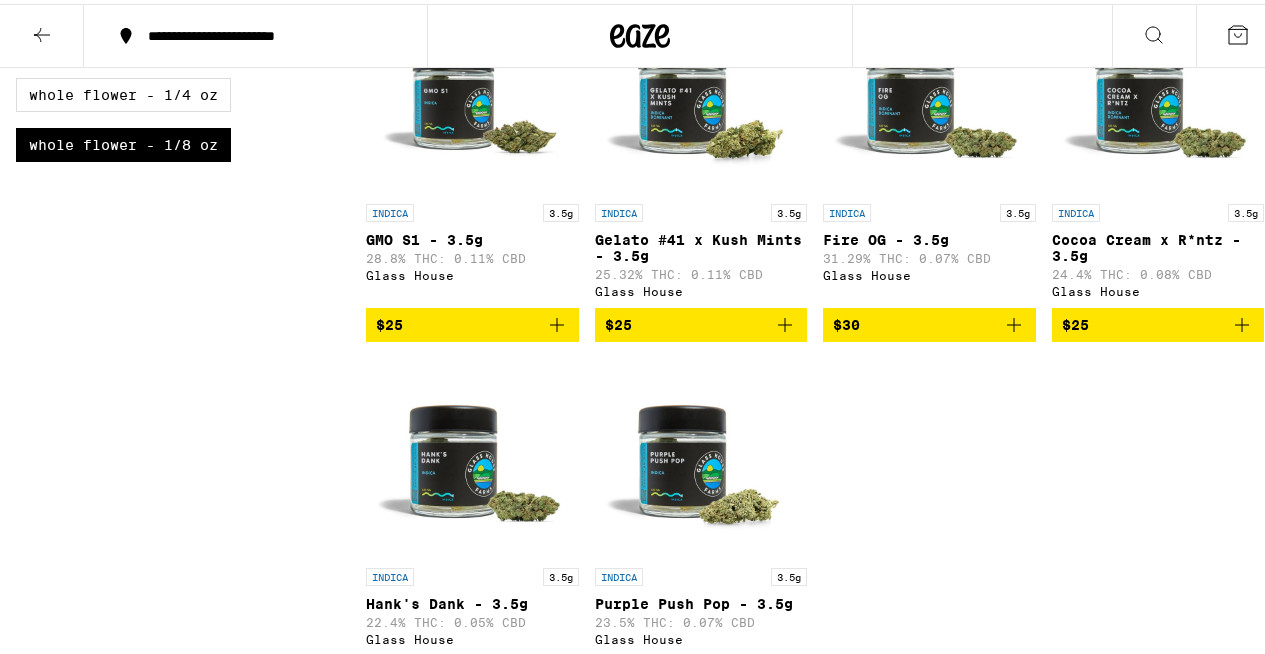 scroll, scrollTop: 1165, scrollLeft: 0, axis: vertical 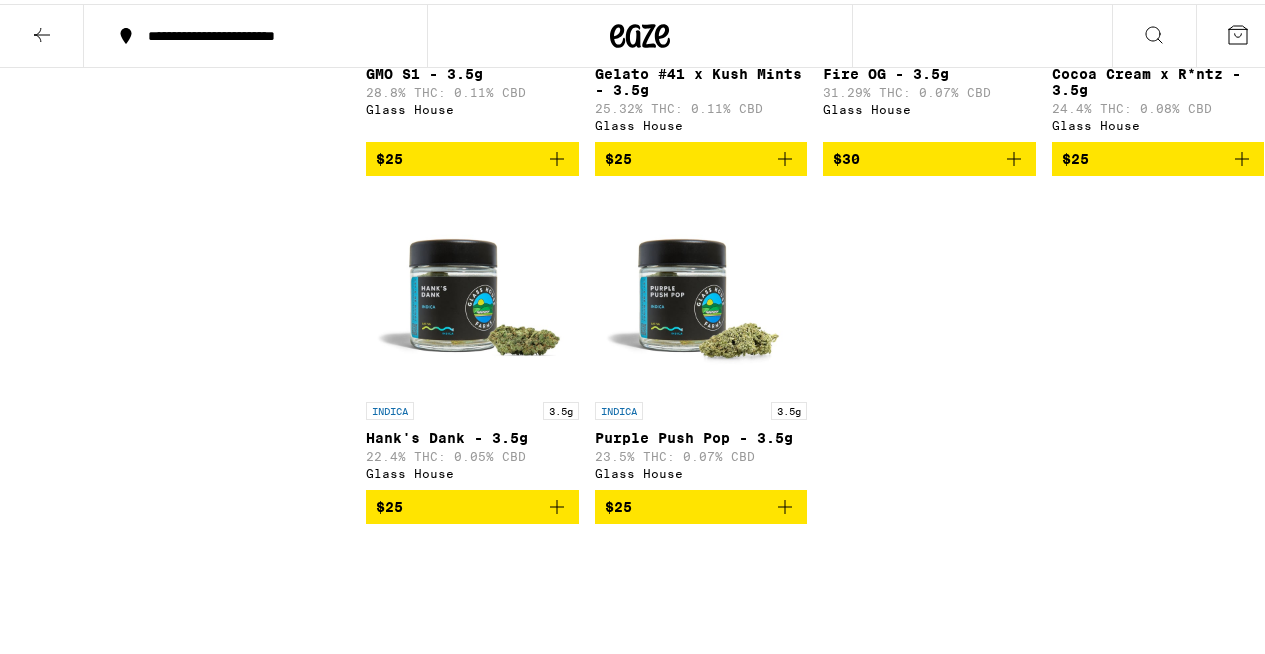 click at bounding box center (472, 288) 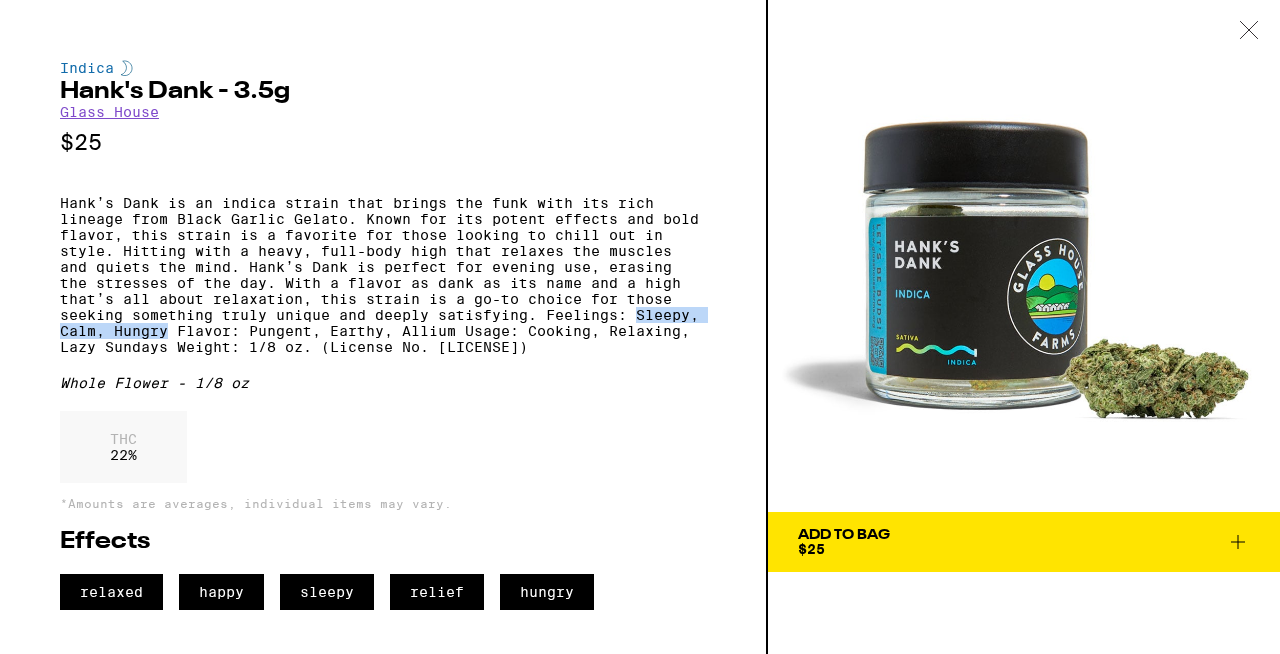 drag, startPoint x: 641, startPoint y: 336, endPoint x: 171, endPoint y: 361, distance: 470.66443 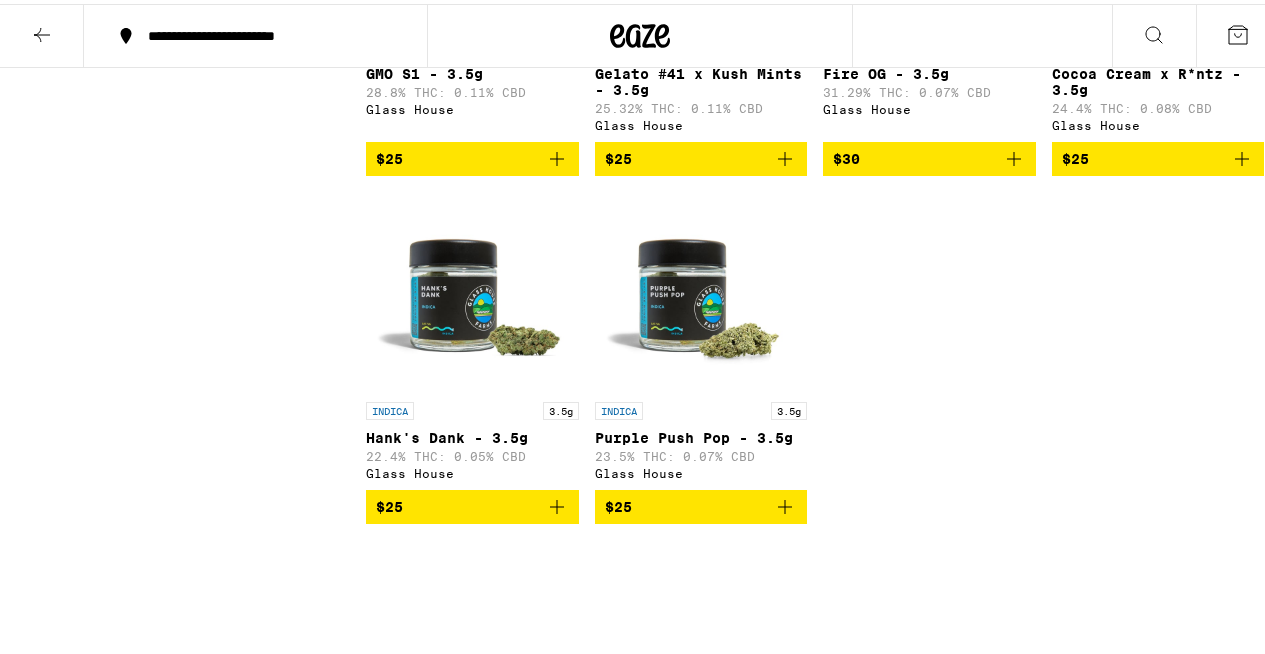 click at bounding box center (701, 288) 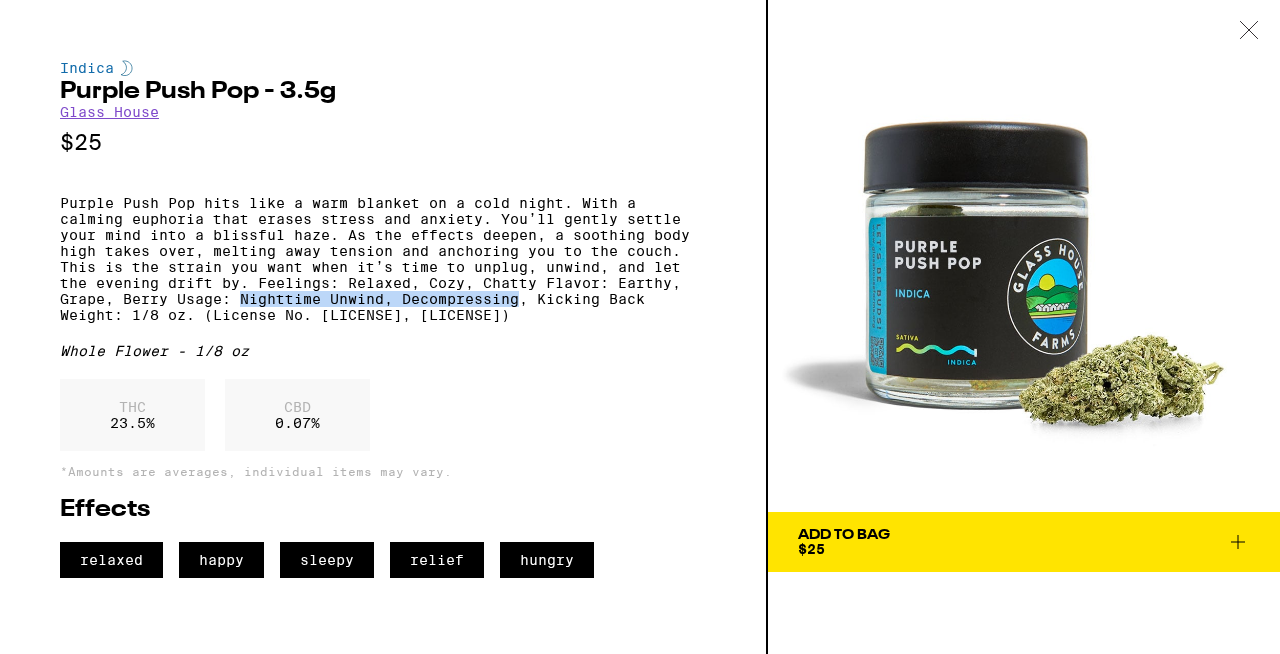 drag, startPoint x: 242, startPoint y: 320, endPoint x: 521, endPoint y: 315, distance: 279.0448 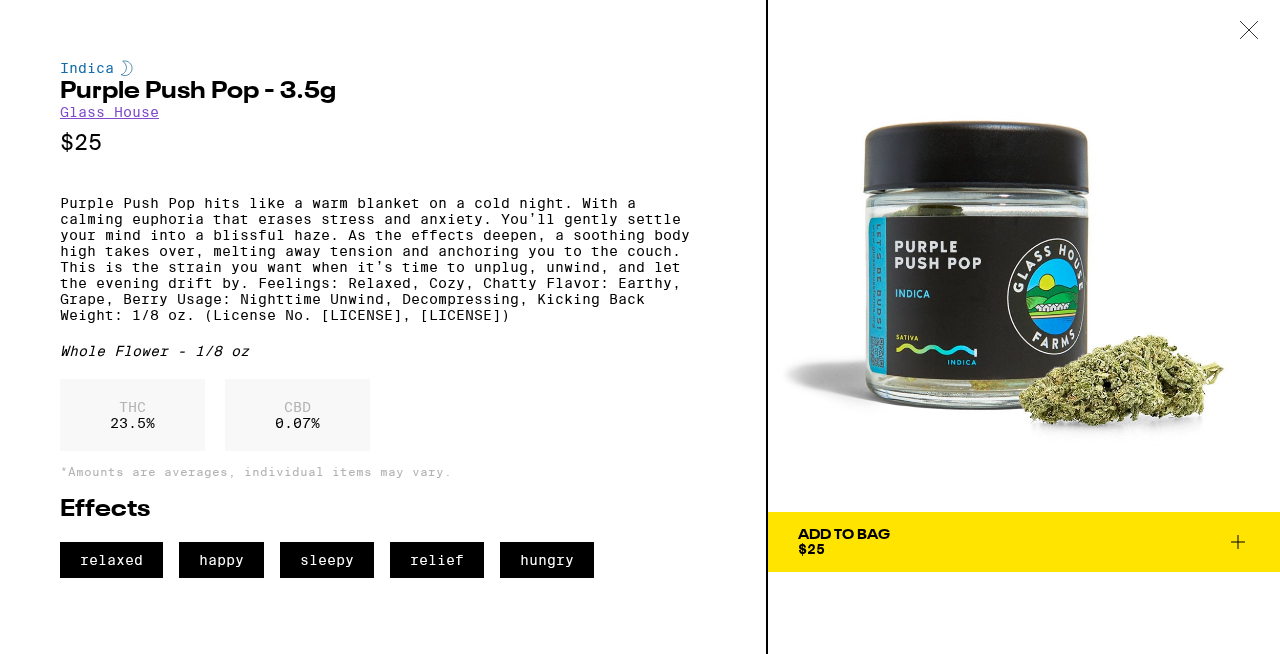 click 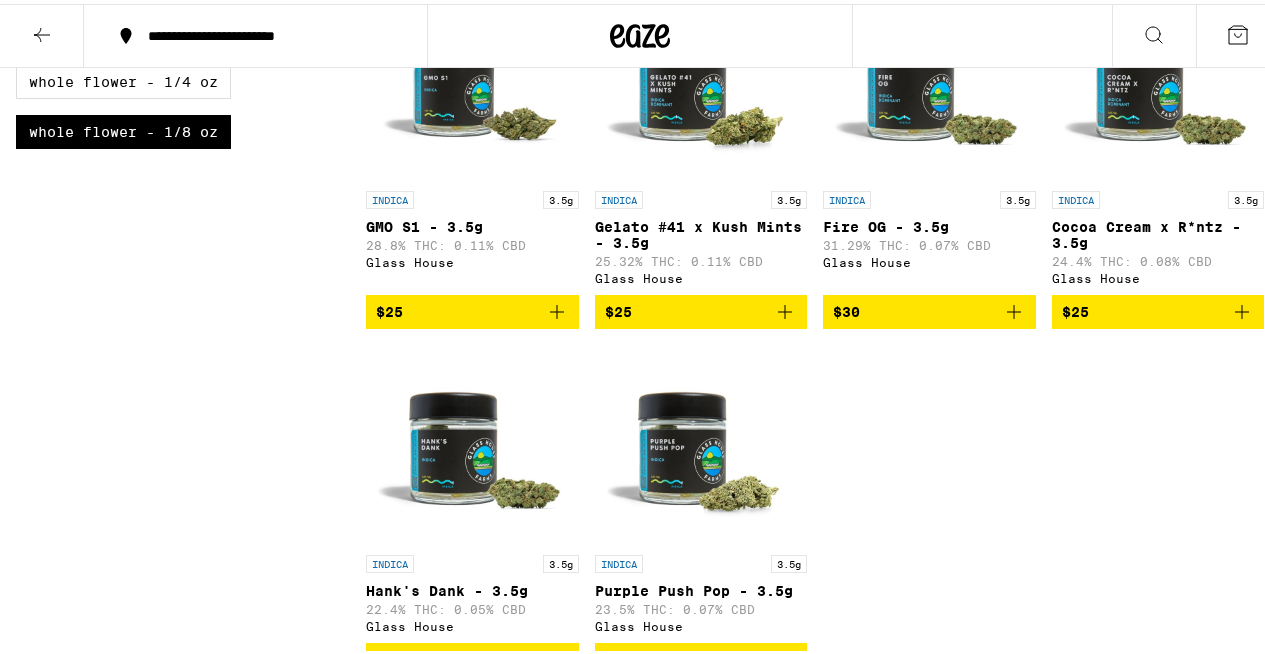 scroll, scrollTop: 632, scrollLeft: 0, axis: vertical 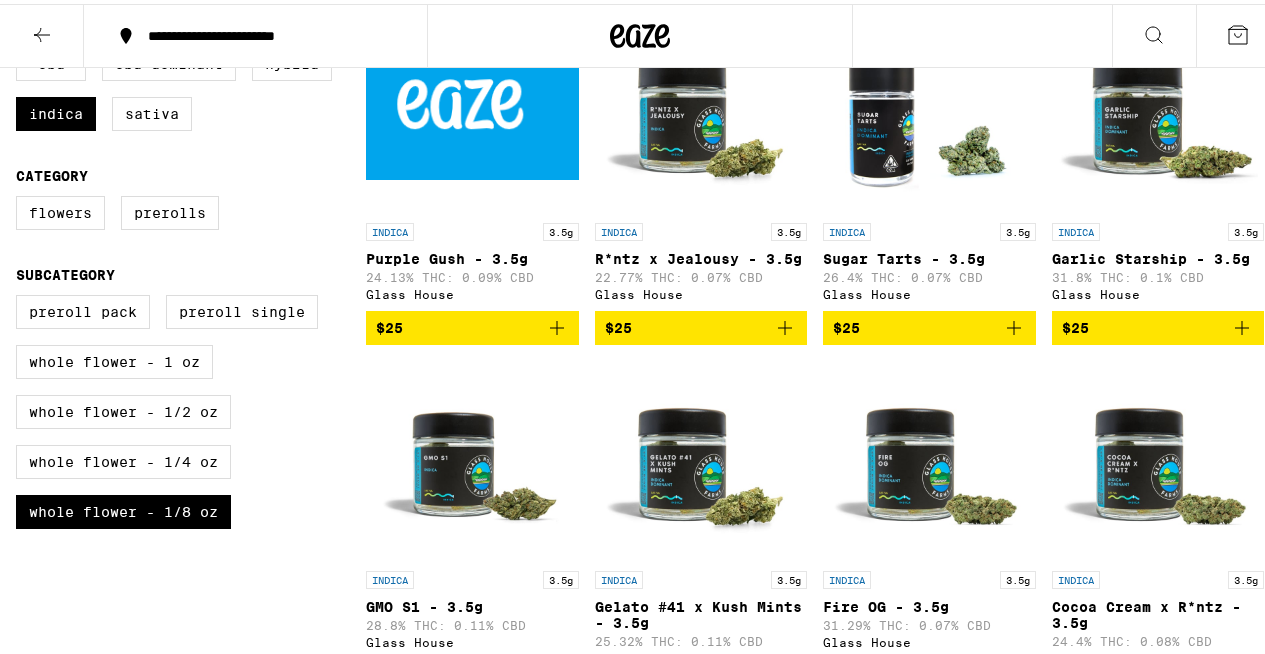 click on "$25" at bounding box center [1158, 324] 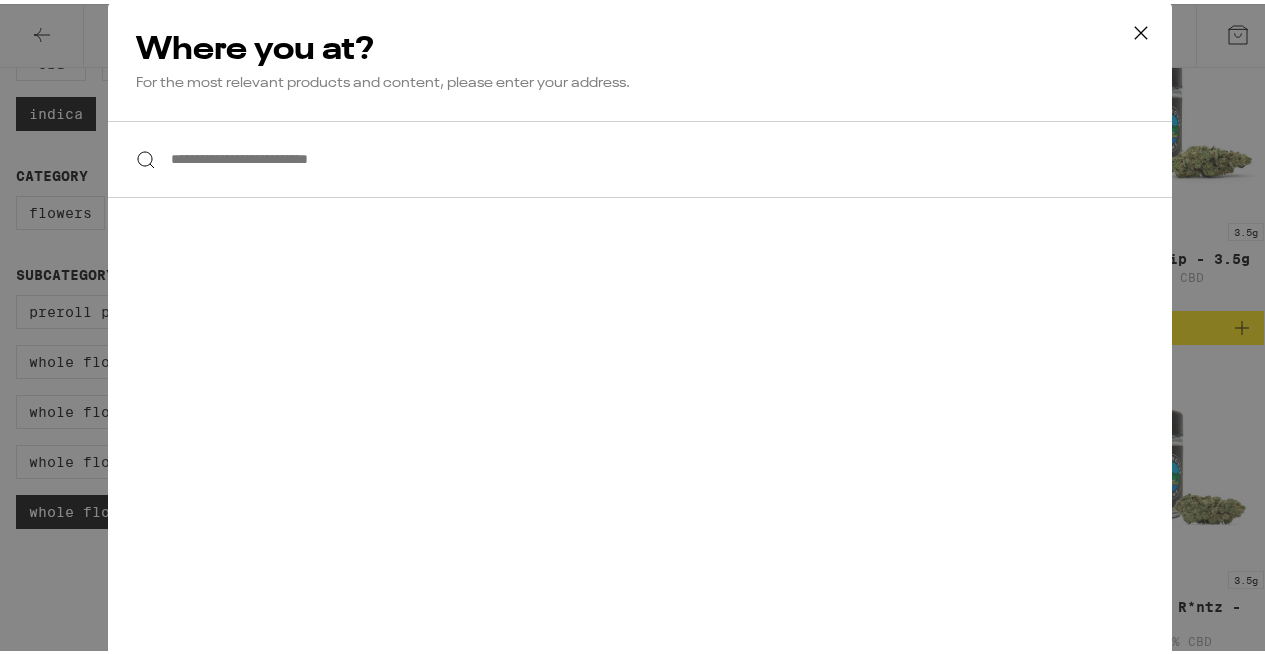 click on "**********" at bounding box center (640, 155) 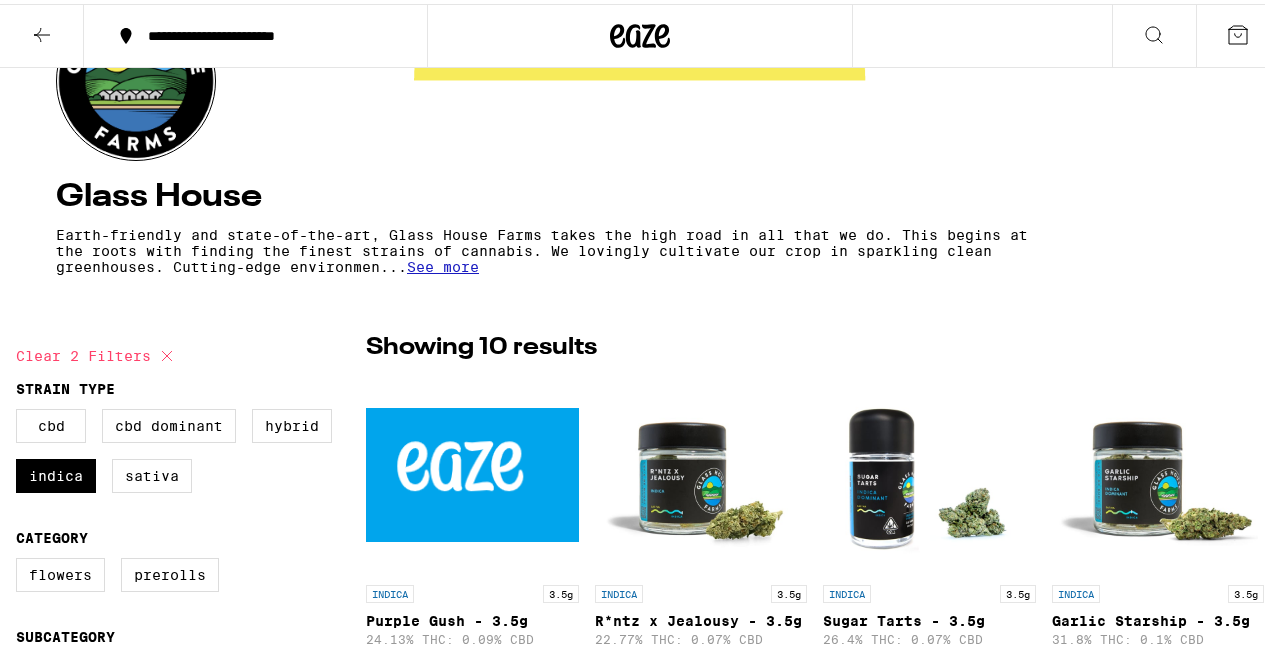 scroll, scrollTop: 0, scrollLeft: 0, axis: both 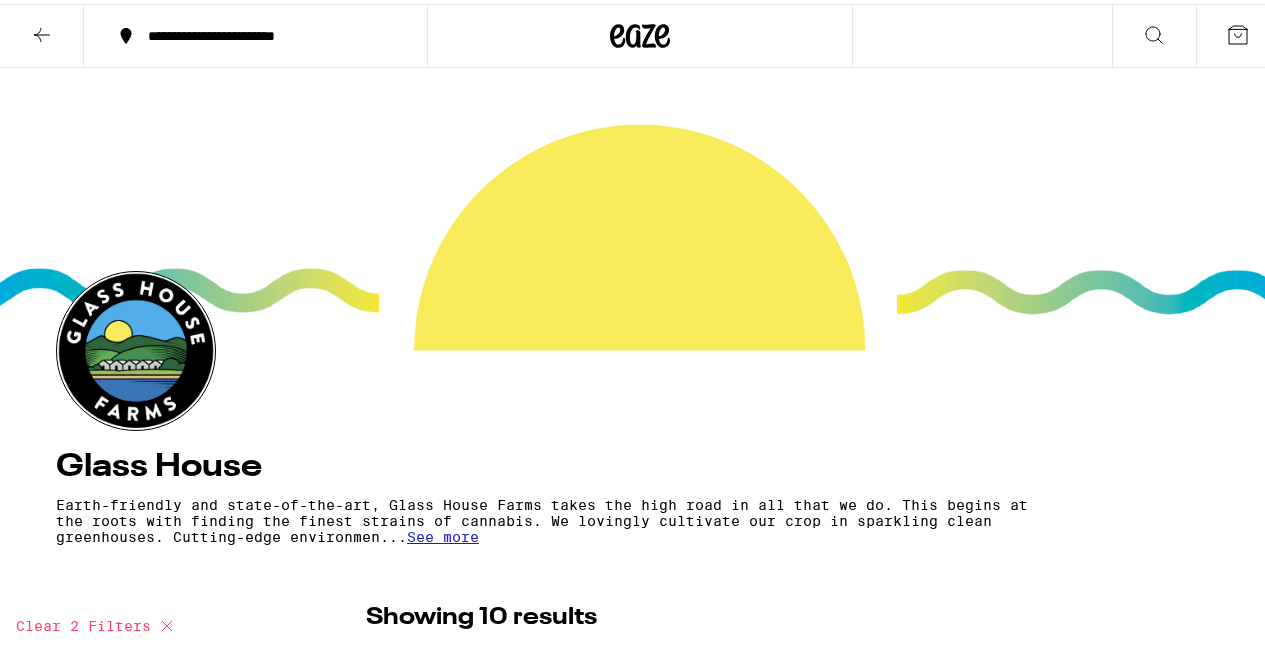 click 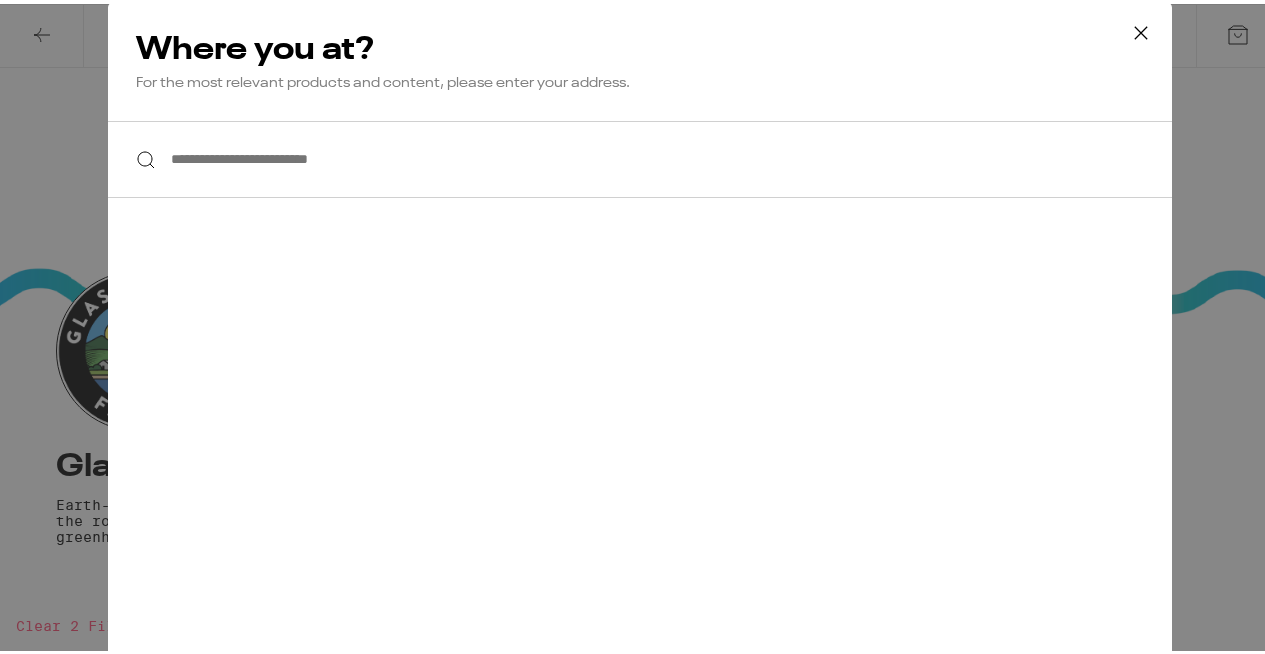 click on "**********" at bounding box center [640, 155] 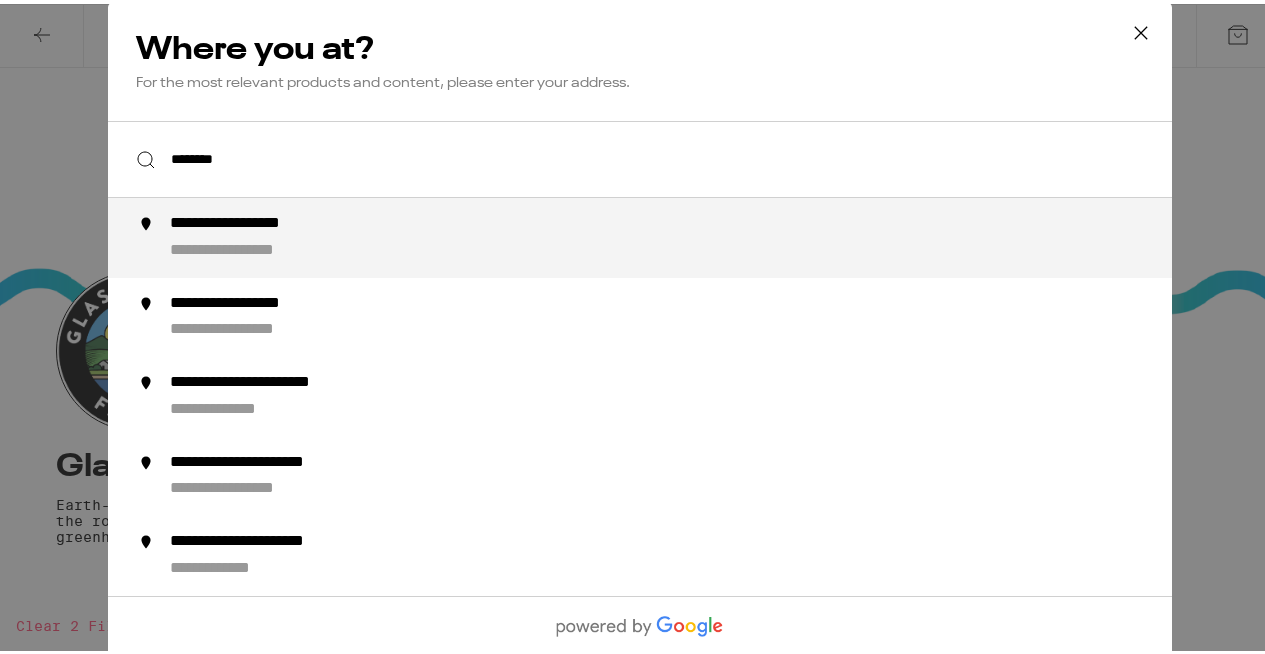 click on "**********" at bounding box center [680, 234] 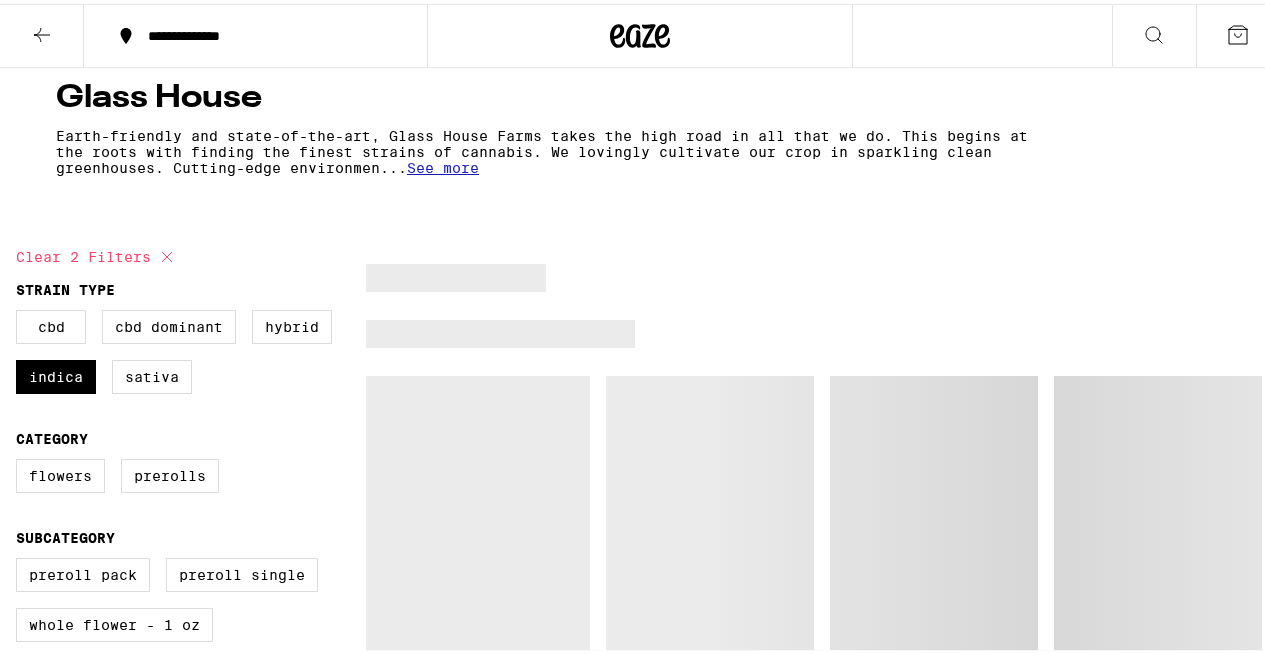 scroll, scrollTop: 0, scrollLeft: 0, axis: both 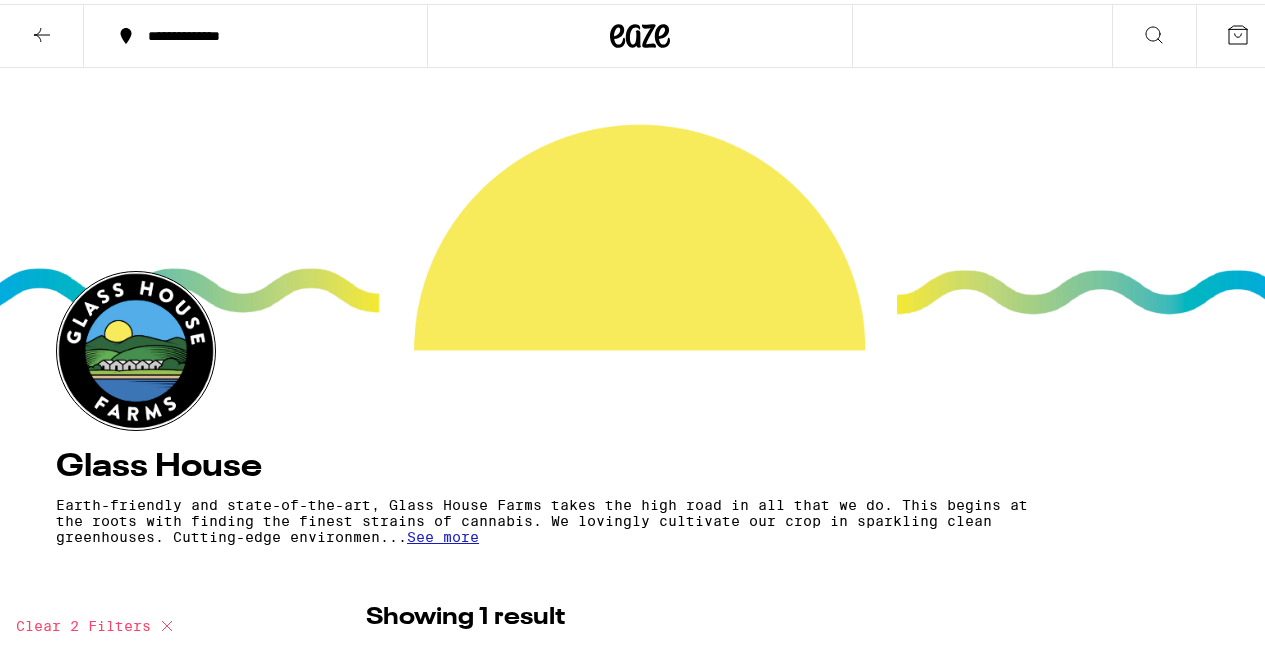 click 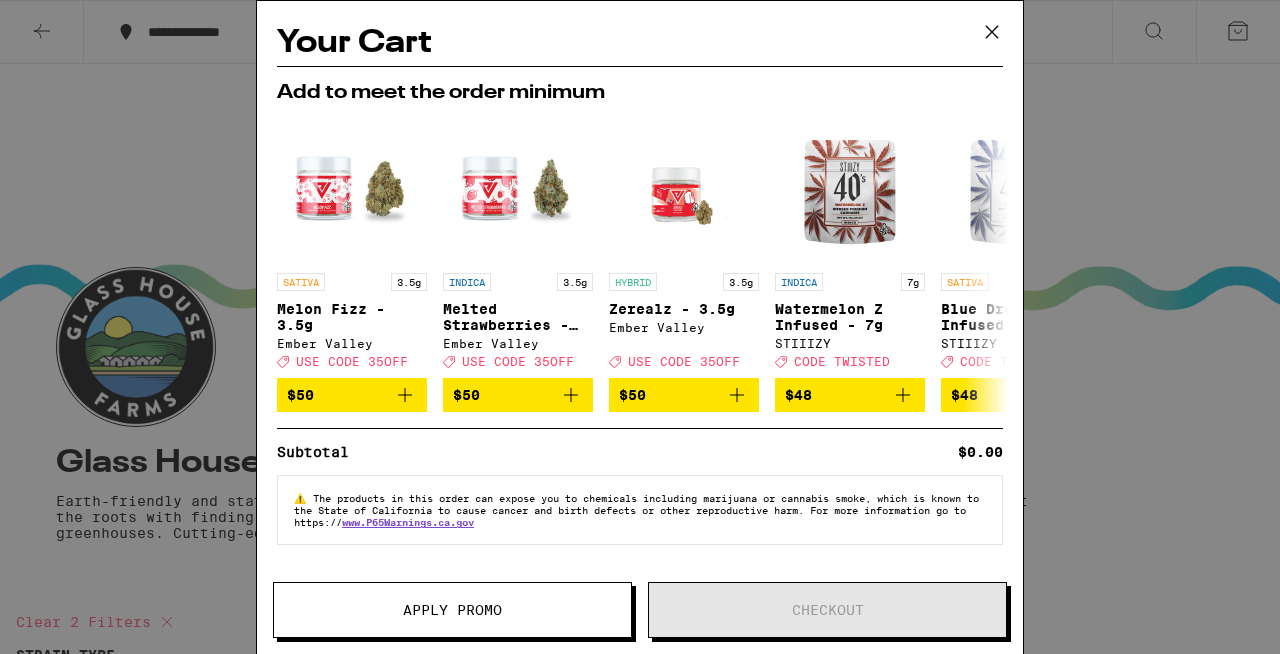 click 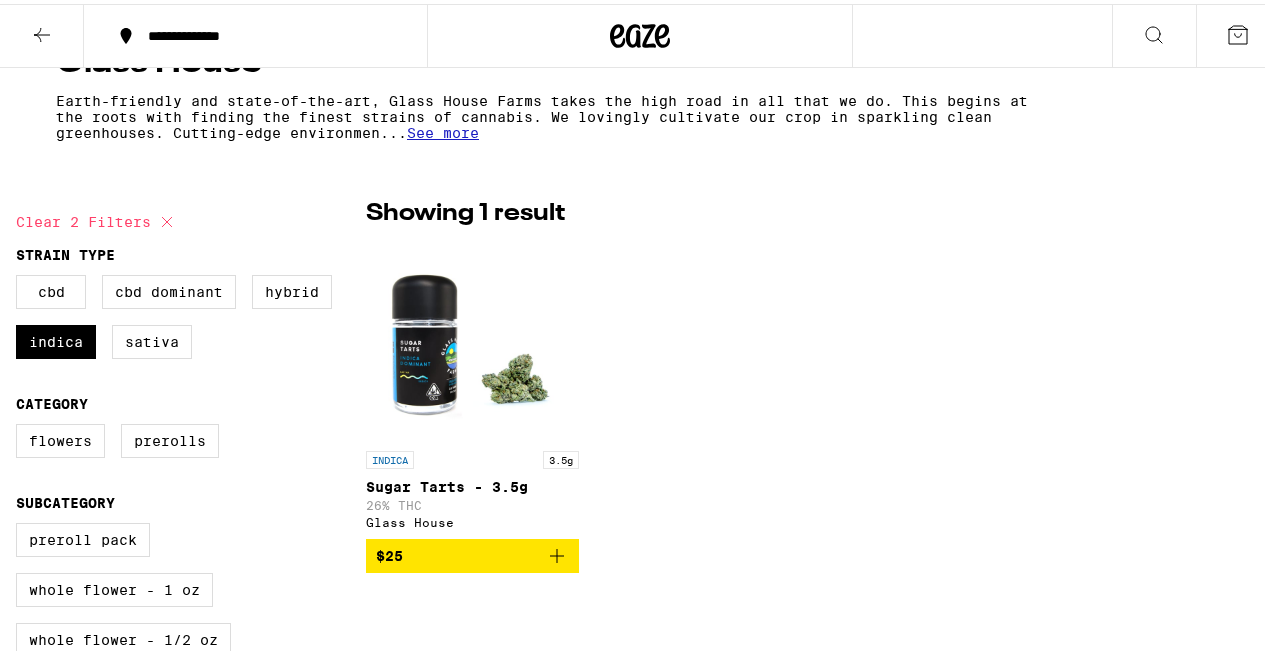 scroll, scrollTop: 0, scrollLeft: 0, axis: both 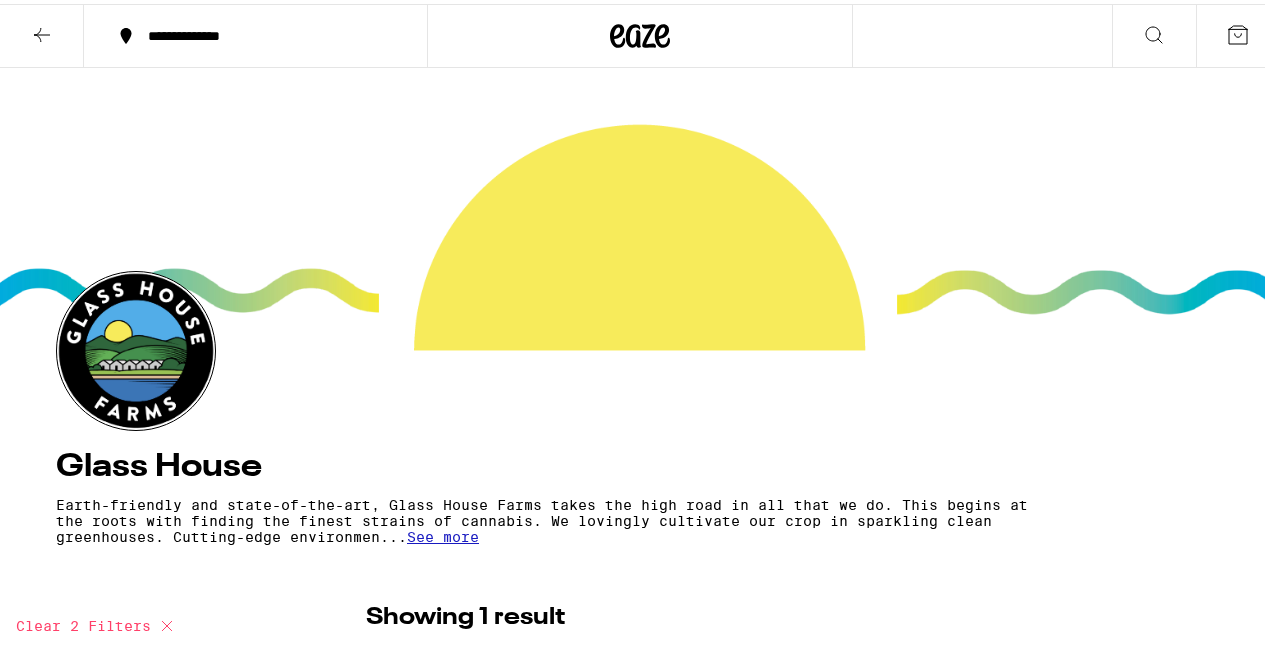 click 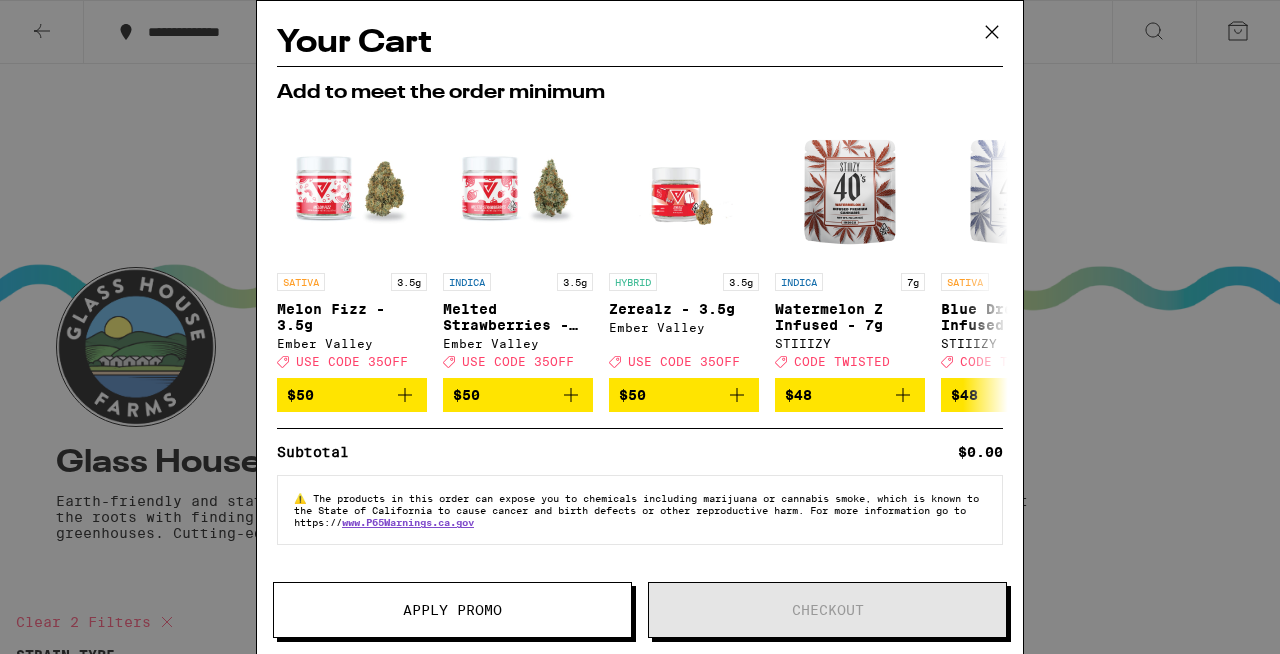 click 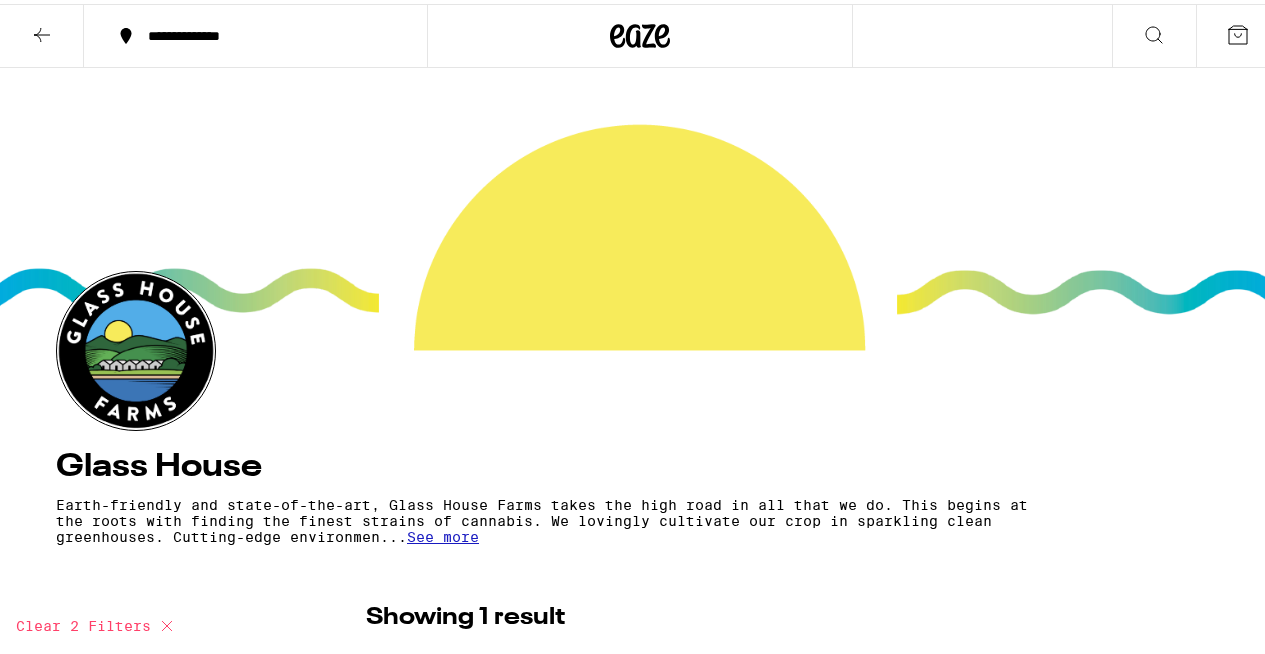 click on "**********" at bounding box center (255, 32) 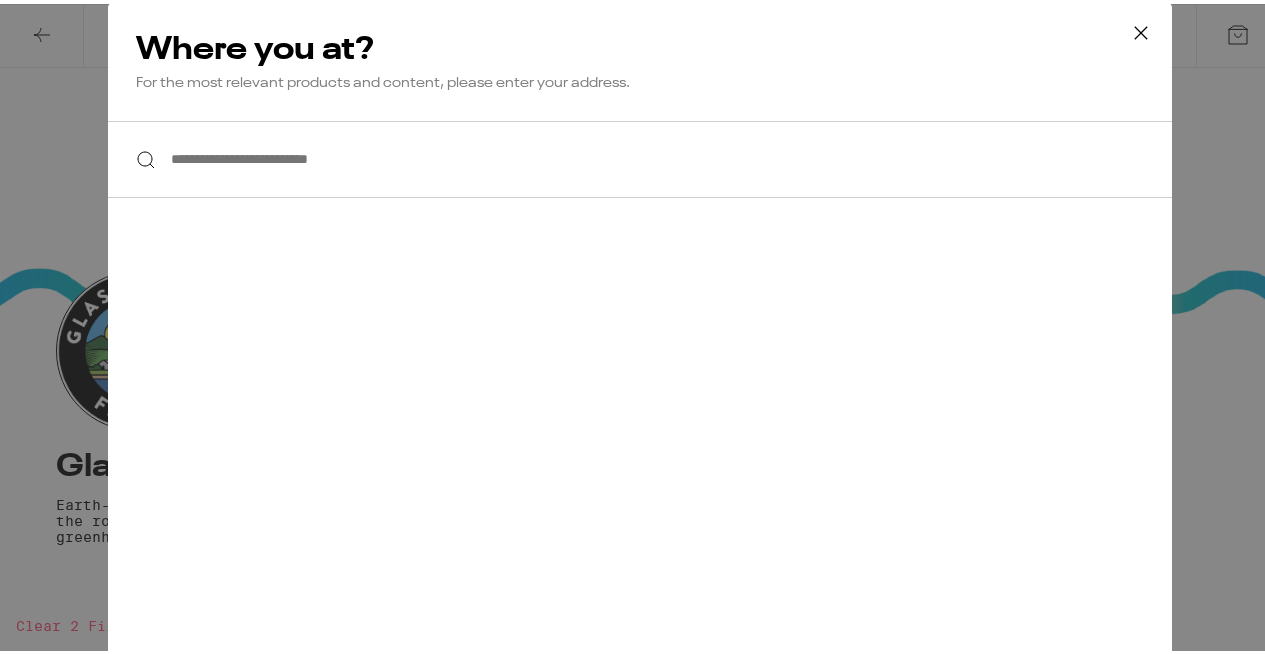 click on "**********" at bounding box center (640, 155) 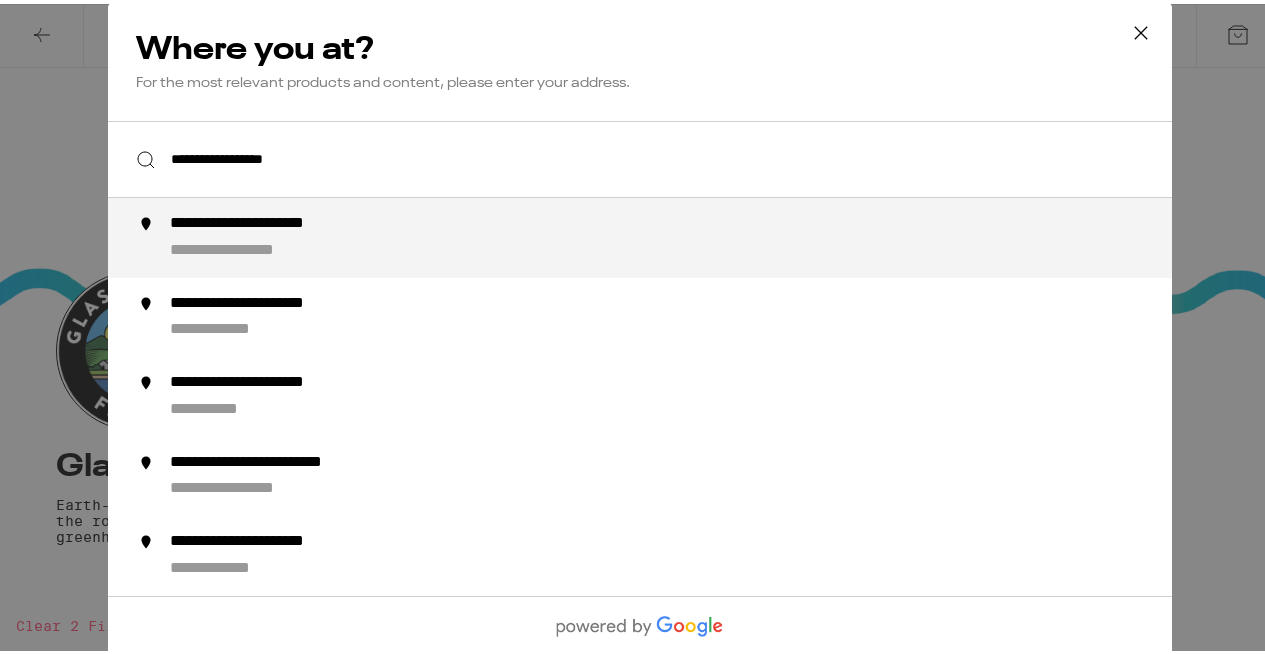 click on "**********" at bounding box center (283, 220) 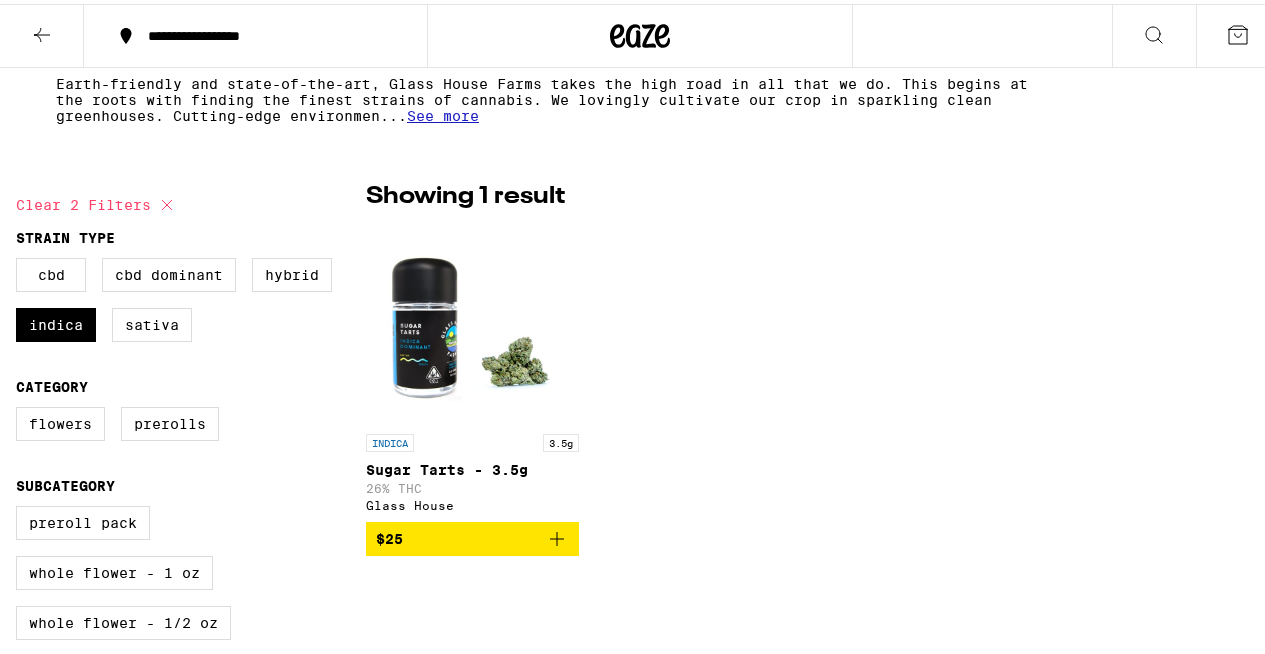 scroll, scrollTop: 587, scrollLeft: 0, axis: vertical 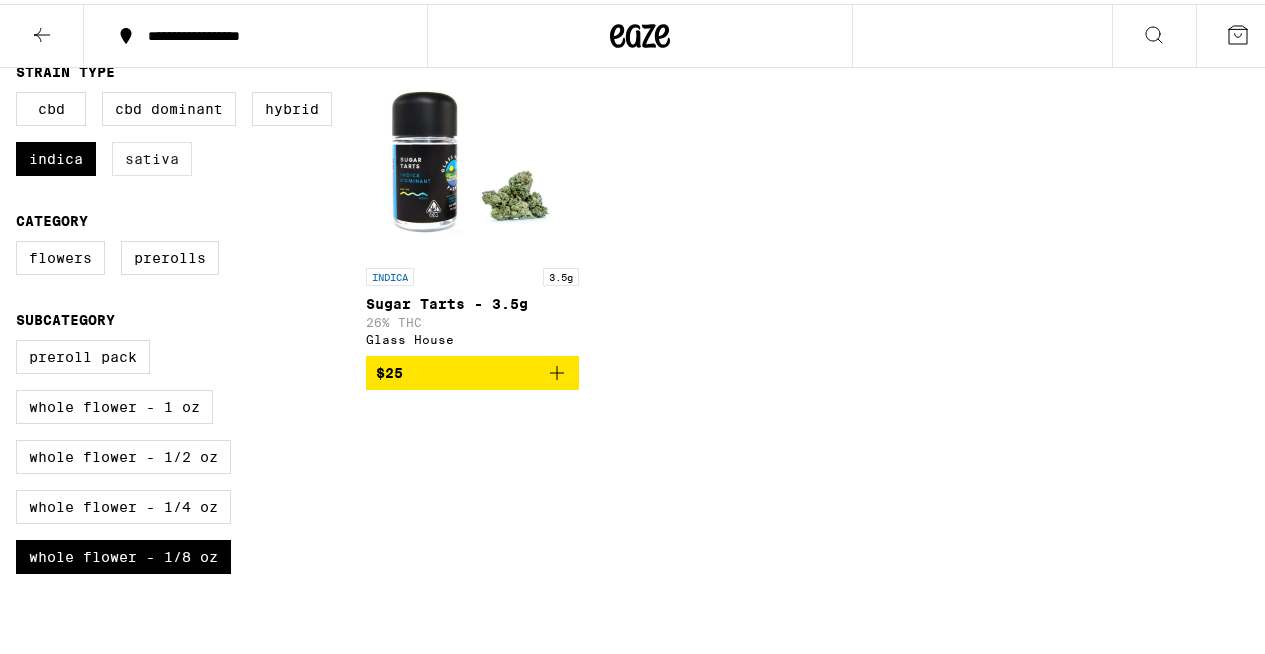 click on "Sativa" at bounding box center (152, 155) 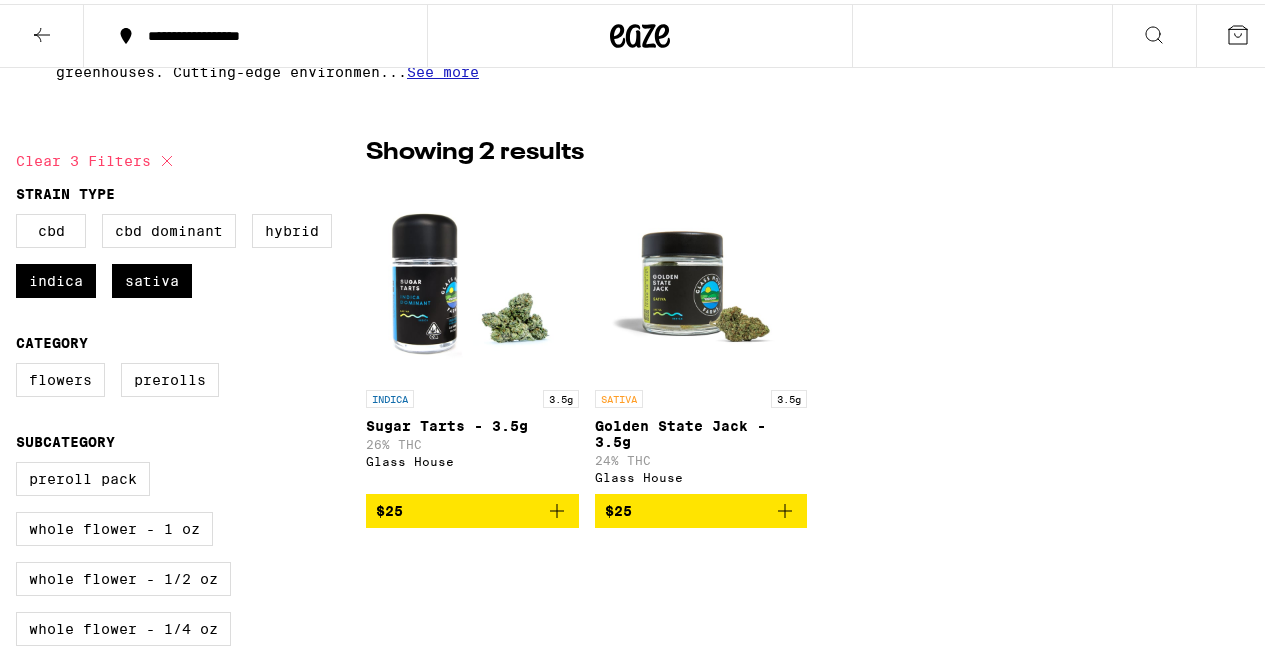 scroll, scrollTop: 0, scrollLeft: 0, axis: both 